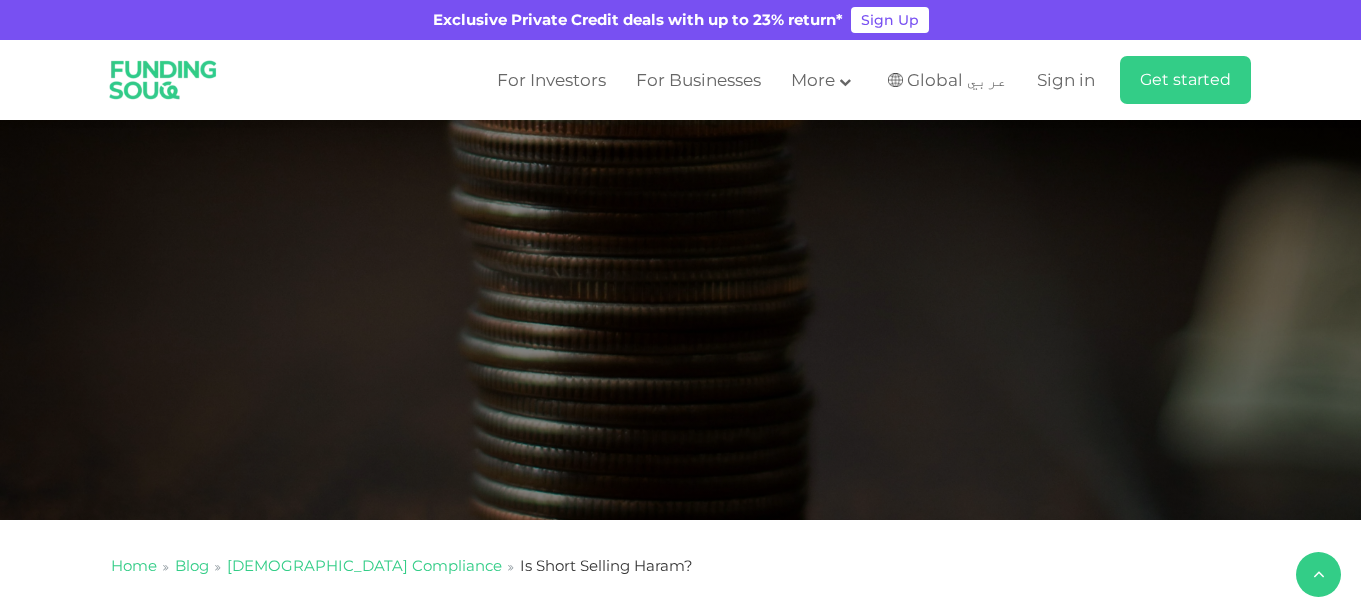 scroll, scrollTop: 800, scrollLeft: 0, axis: vertical 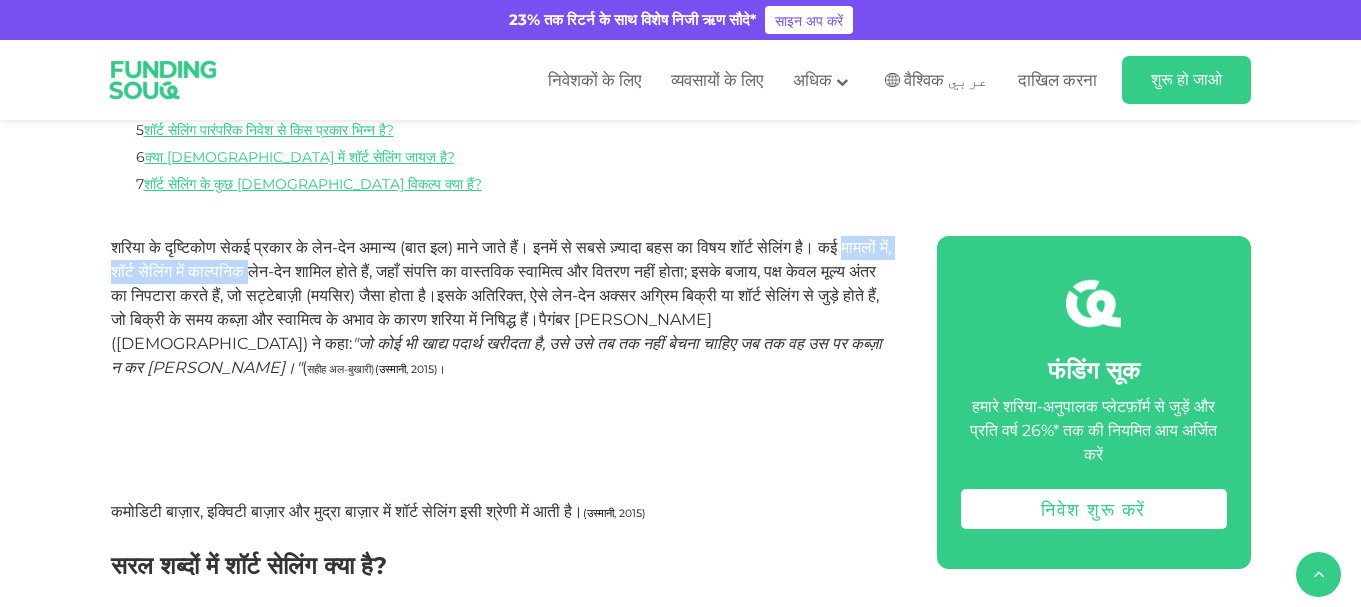 drag, startPoint x: 170, startPoint y: 268, endPoint x: 416, endPoint y: 261, distance: 246.09958 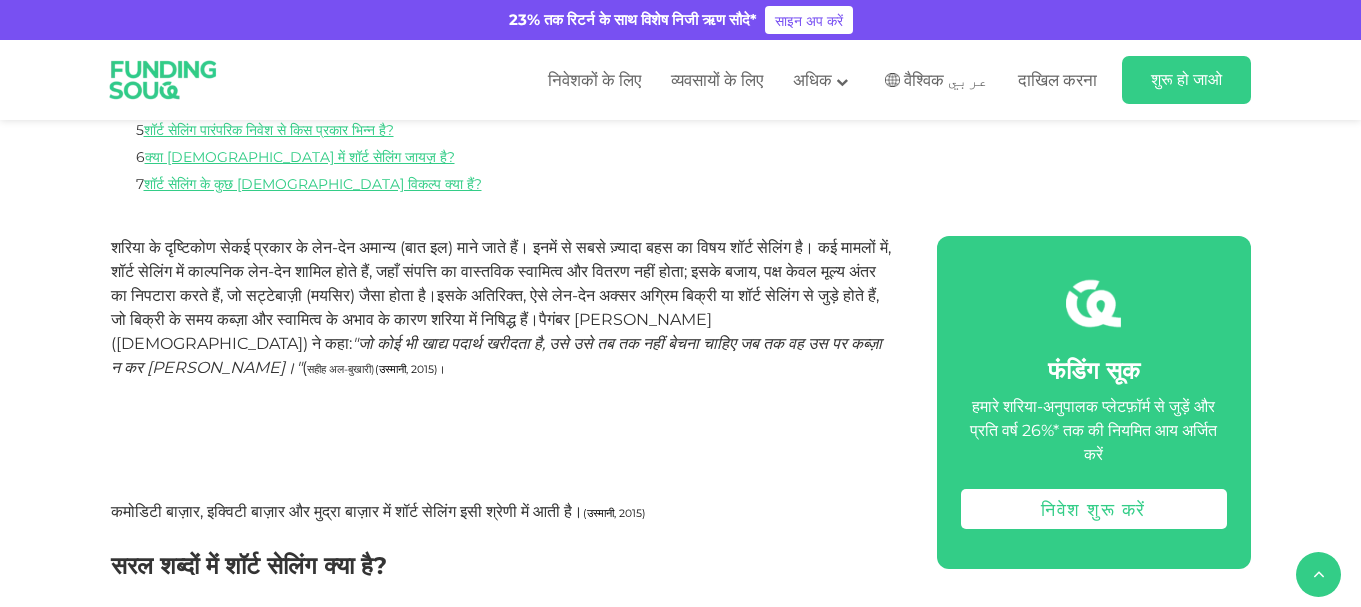 click on "शरिया के दृष्टिकोण से  कई प्रकार के लेन-देन अमान्य (बा  त इल) माने जाते हैं। इनमें से सबसे ज़्यादा बहस का विषय शॉर्ट सेलिंग है  । कई मामलों में, शॉर्ट सेलिंग में काल्पनिक लेन-देन शामिल होते हैं, जहाँ संपत्ति का वास्तविक स्वामित्व और वितरण नहीं होता; इसके बजाय, पक्ष केवल मूल्य अंतर का निपटारा करते हैं, जो सट्टेबाज़ी (मयसिर) जैसा होता है।  [PERSON_NAME] (  [PERSON_NAME]  ) ने कहा:   (  [PERSON_NAME])  (उस्मानी, 2015)।" at bounding box center (501, 368) 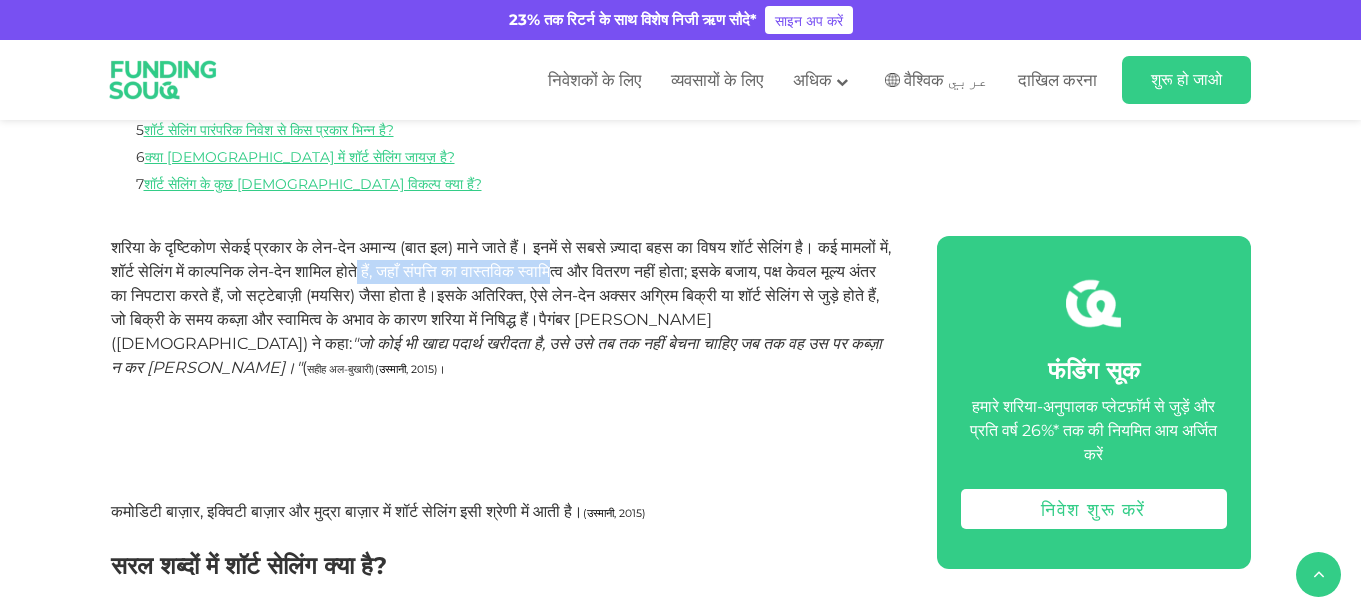 drag, startPoint x: 475, startPoint y: 261, endPoint x: 698, endPoint y: 269, distance: 223.14345 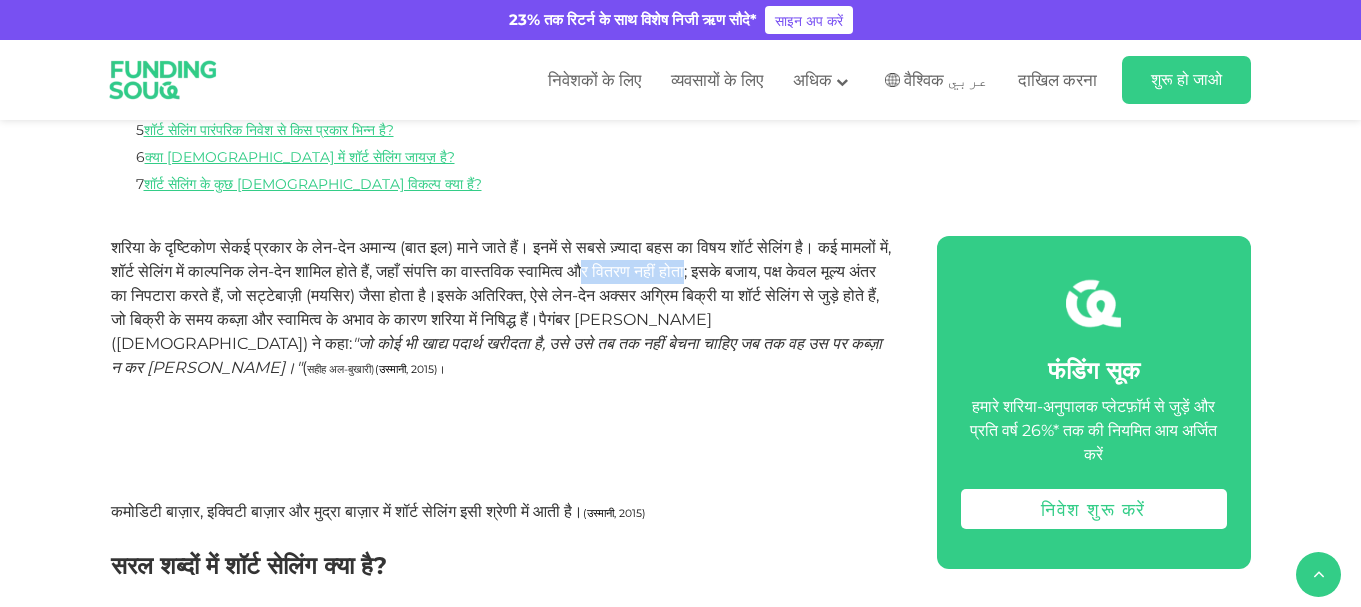 drag, startPoint x: 725, startPoint y: 264, endPoint x: 620, endPoint y: 297, distance: 110.06362 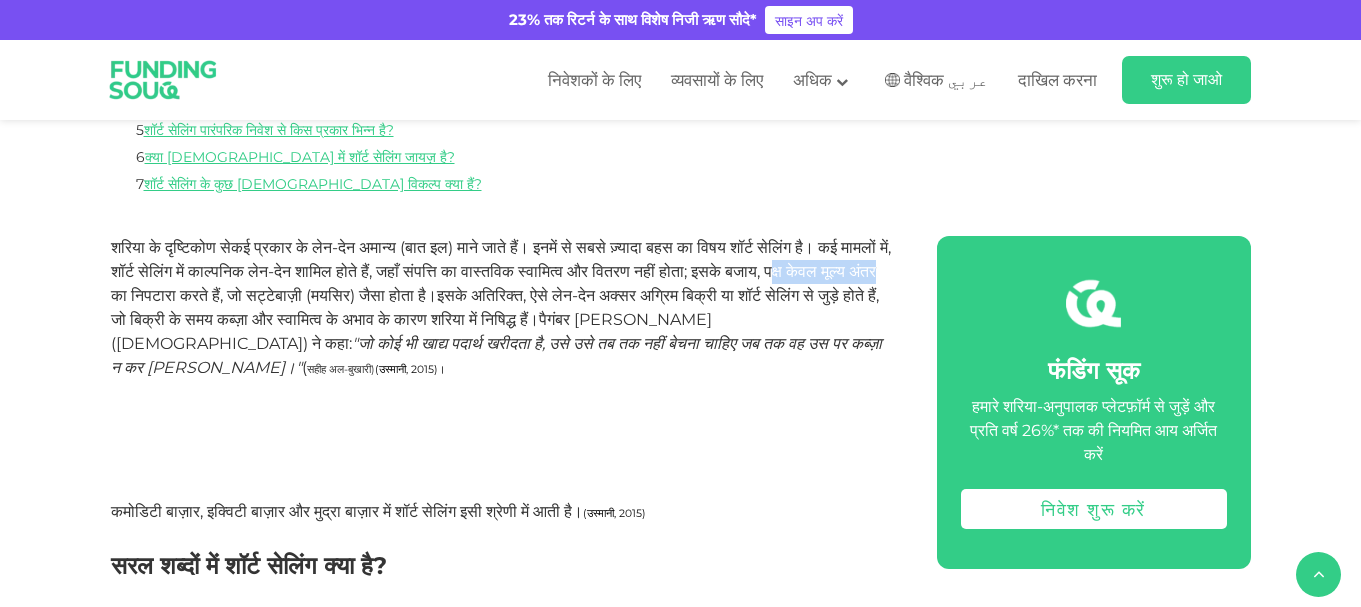 drag, startPoint x: 226, startPoint y: 298, endPoint x: 283, endPoint y: 291, distance: 57.428215 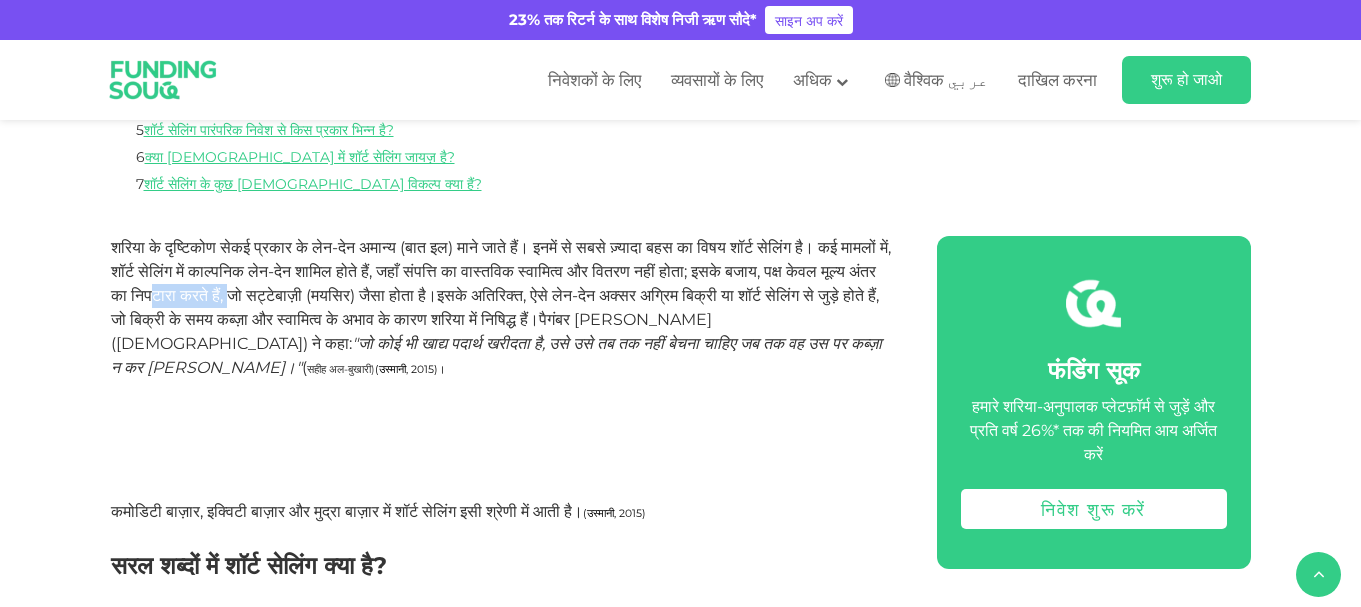 drag, startPoint x: 331, startPoint y: 286, endPoint x: 435, endPoint y: 289, distance: 104.04326 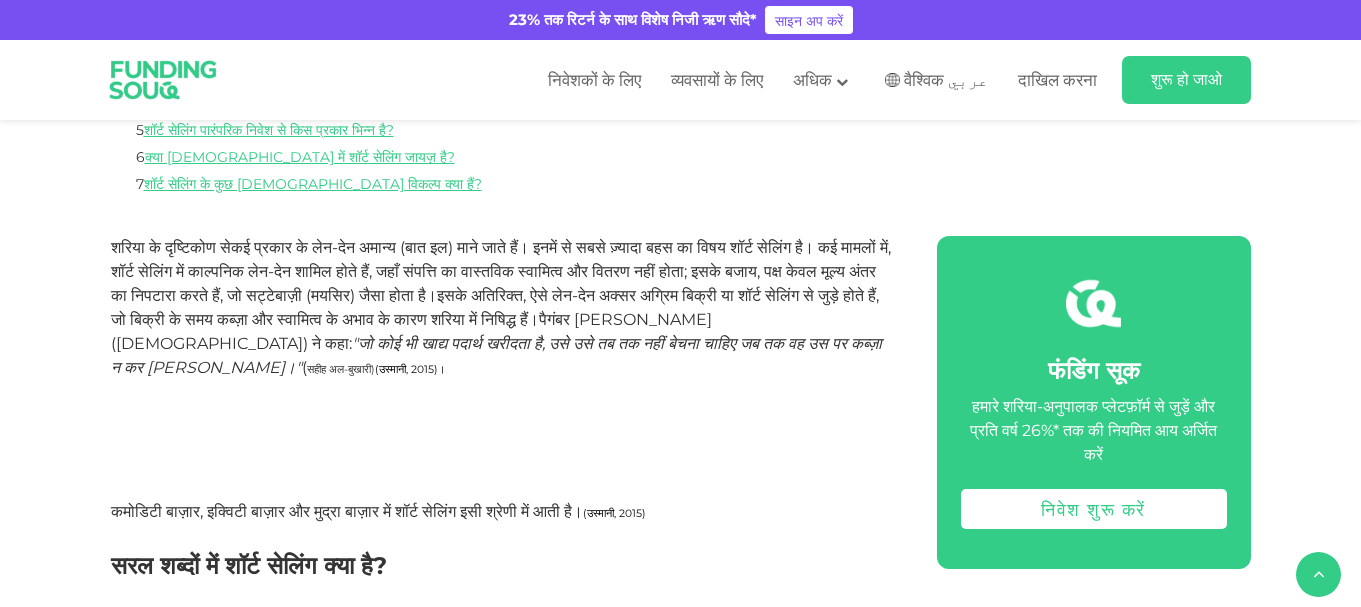 click on "शरिया के दृष्टिकोण से  कई प्रकार के लेन-देन अमान्य (बा  त इल) माने जाते हैं। इनमें से सबसे ज़्यादा बहस का विषय शॉर्ट सेलिंग है  । कई मामलों में, शॉर्ट सेलिंग में काल्पनिक लेन-देन शामिल होते हैं, जहाँ संपत्ति का वास्तविक स्वामित्व और वितरण नहीं होता; इसके बजाय, पक्ष केवल मूल्य अंतर का निपटारा करते हैं, जो सट्टेबाज़ी (मयसिर) जैसा होता है।  [PERSON_NAME] (  [PERSON_NAME]  ) ने कहा:   (  [PERSON_NAME])  (उस्मानी, 2015)।" at bounding box center [501, 368] 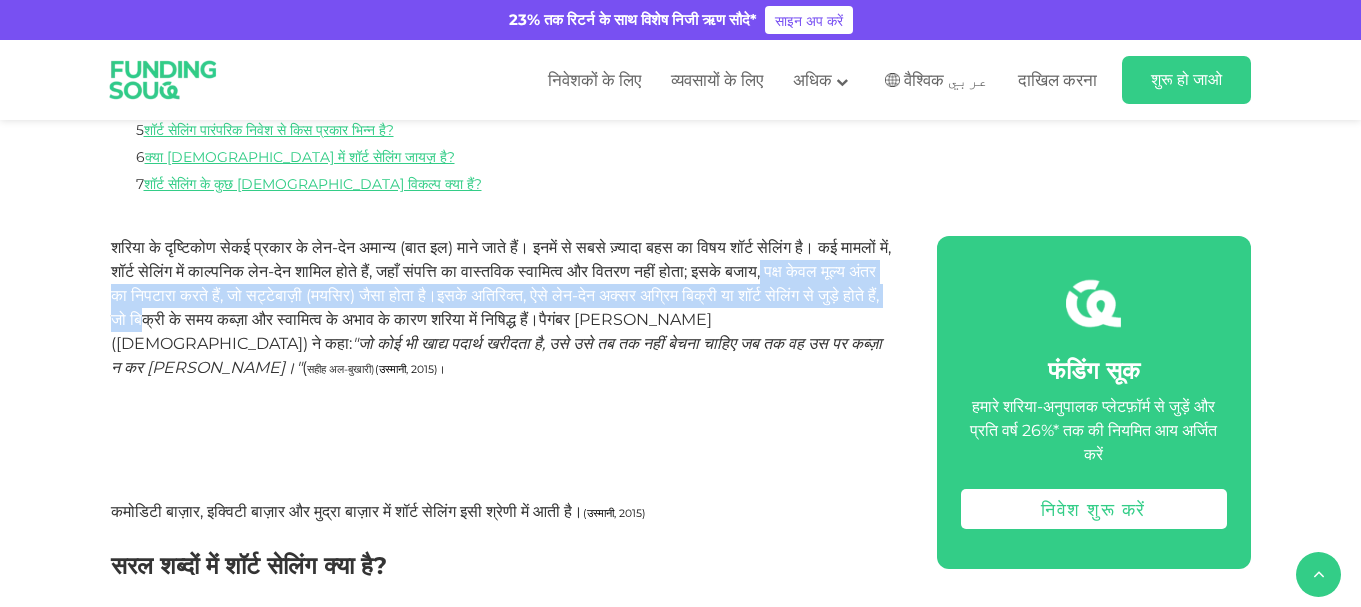 drag, startPoint x: 152, startPoint y: 297, endPoint x: 407, endPoint y: 310, distance: 255.33116 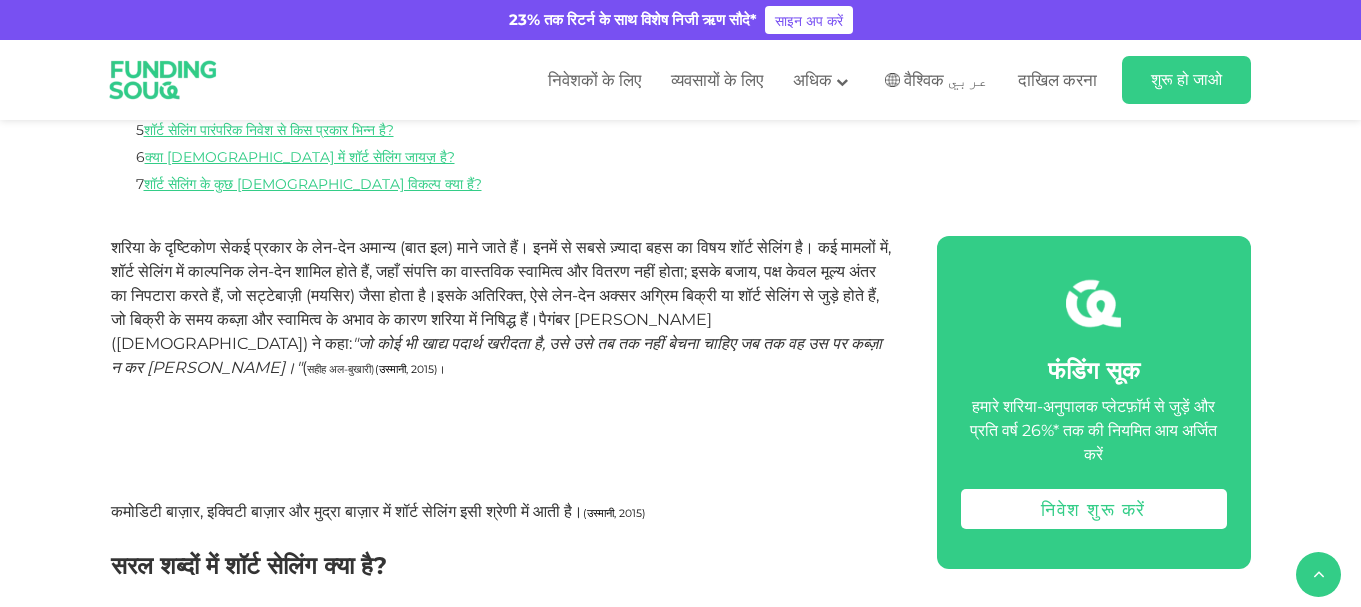 click on "इसके अतिरिक्त, ऐसे लेन-देन अक्सर अग्रिम बिक्री या शॉर्ट सेलिंग से जुड़े होते हैं, जो बिक्री के समय कब्ज़ा और स्वामित्व के अभाव के कारण शरिया में निषिद्ध हैं।" at bounding box center [495, 307] 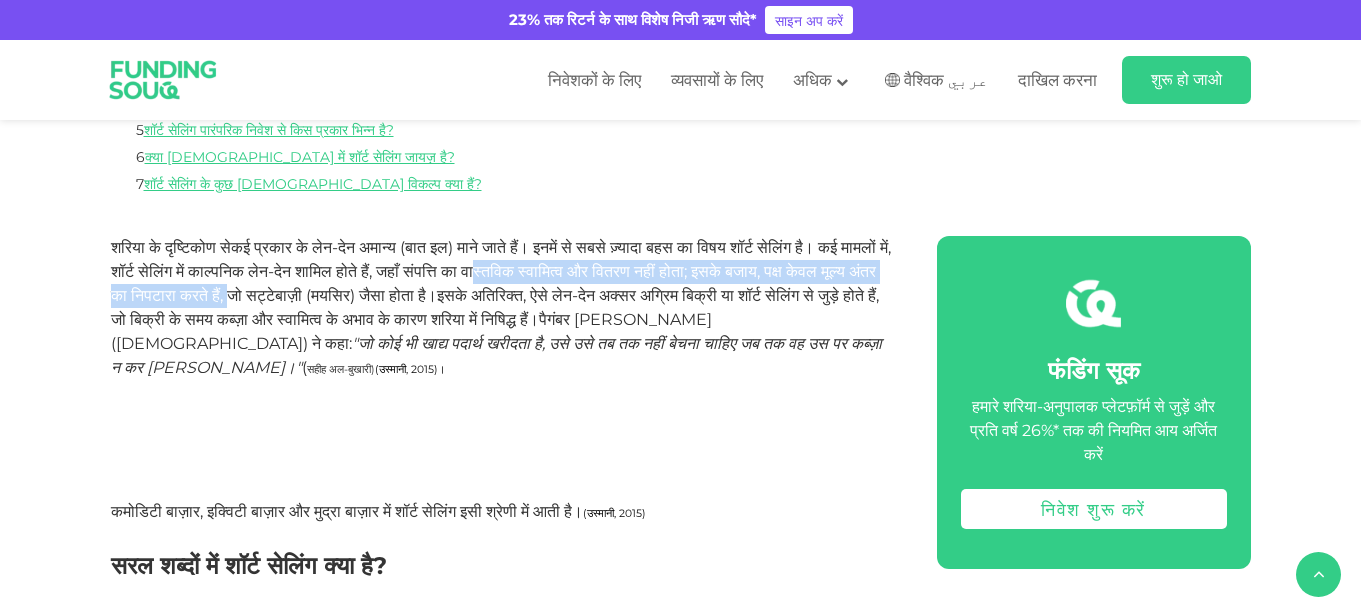 drag, startPoint x: 417, startPoint y: 286, endPoint x: 607, endPoint y: 284, distance: 190.01053 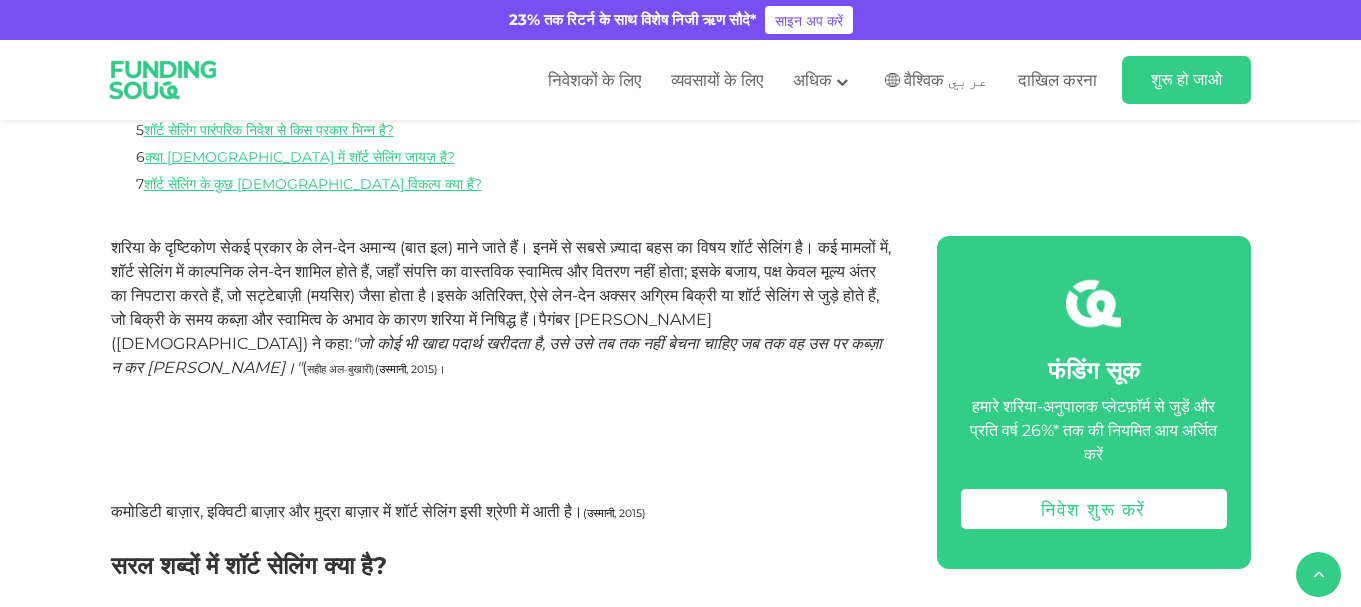 click on "इसके अतिरिक्त, ऐसे लेन-देन अक्सर अग्रिम बिक्री या शॉर्ट सेलिंग से जुड़े होते हैं, जो बिक्री के समय कब्ज़ा और स्वामित्व के अभाव के कारण शरिया में निषिद्ध हैं।" at bounding box center (495, 307) 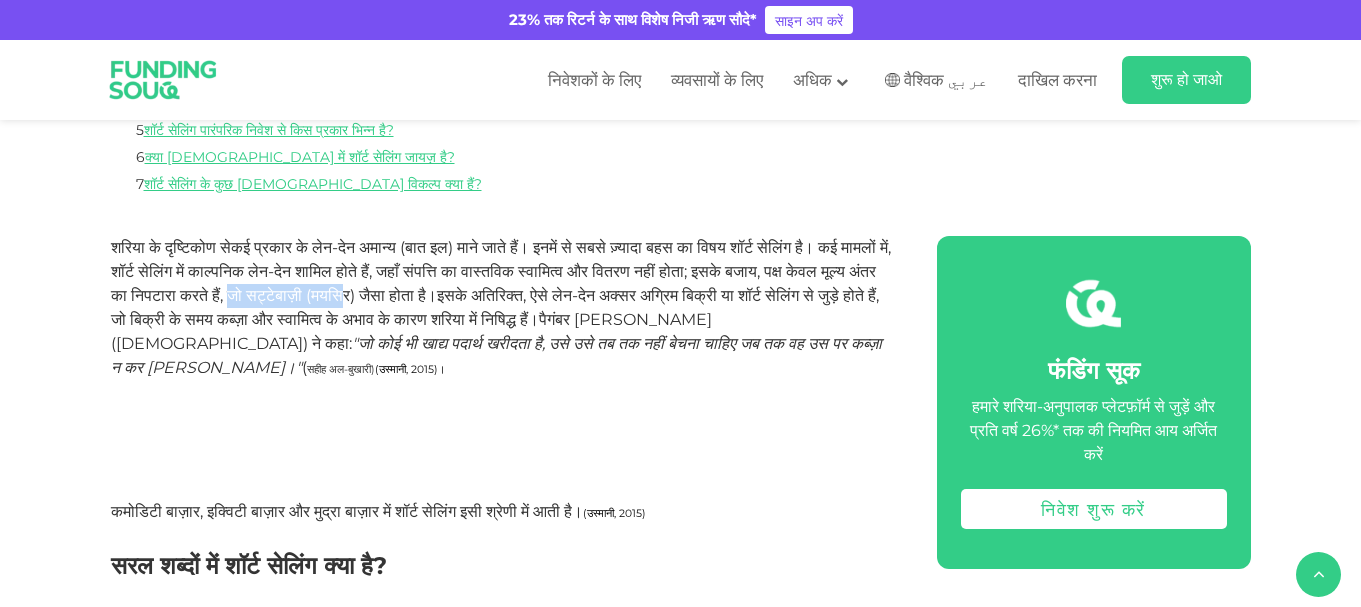 drag, startPoint x: 412, startPoint y: 296, endPoint x: 532, endPoint y: 294, distance: 120.01666 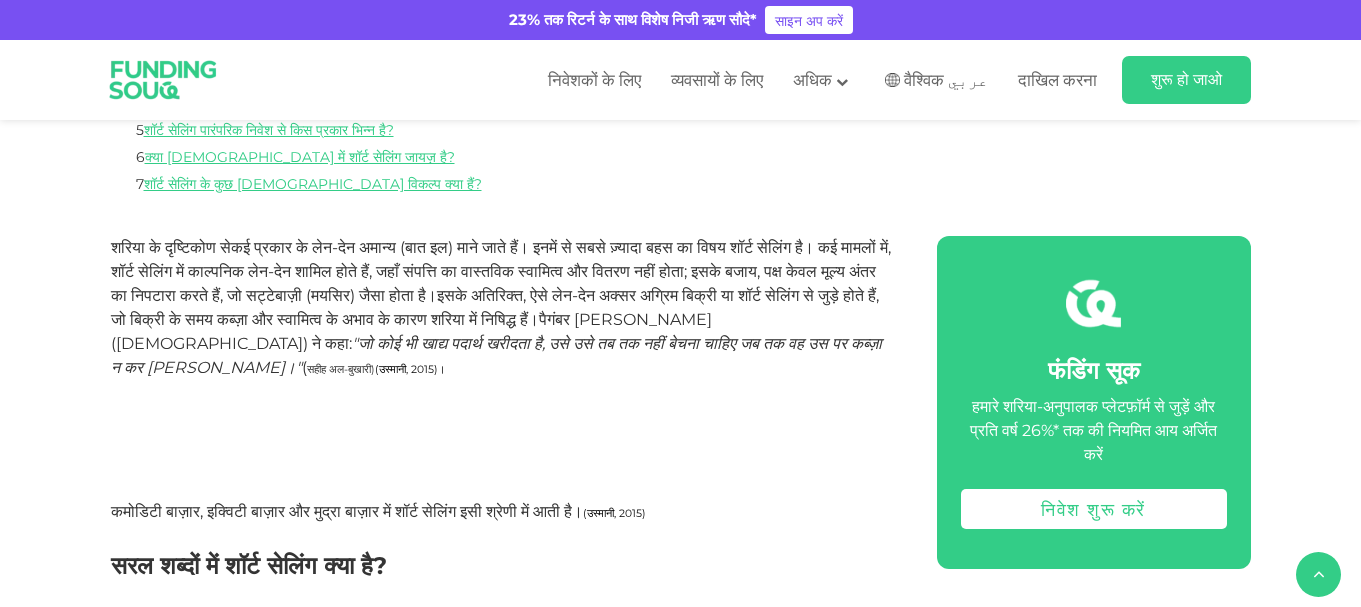 click on "शरिया के दृष्टिकोण से  कई प्रकार के लेन-देन अमान्य (बा  त इल) माने जाते हैं। इनमें से सबसे ज़्यादा बहस का विषय शॉर्ट सेलिंग है  । कई मामलों में, शॉर्ट सेलिंग में काल्पनिक लेन-देन शामिल होते हैं, जहाँ संपत्ति का वास्तविक स्वामित्व और वितरण नहीं होता; इसके बजाय, पक्ष केवल मूल्य अंतर का निपटारा करते हैं, जो सट्टेबाज़ी (मयसिर) जैसा होता है।  [PERSON_NAME] (  [PERSON_NAME]  ) ने कहा:   (  [PERSON_NAME])  (उस्मानी, 2015)।" at bounding box center (501, 368) 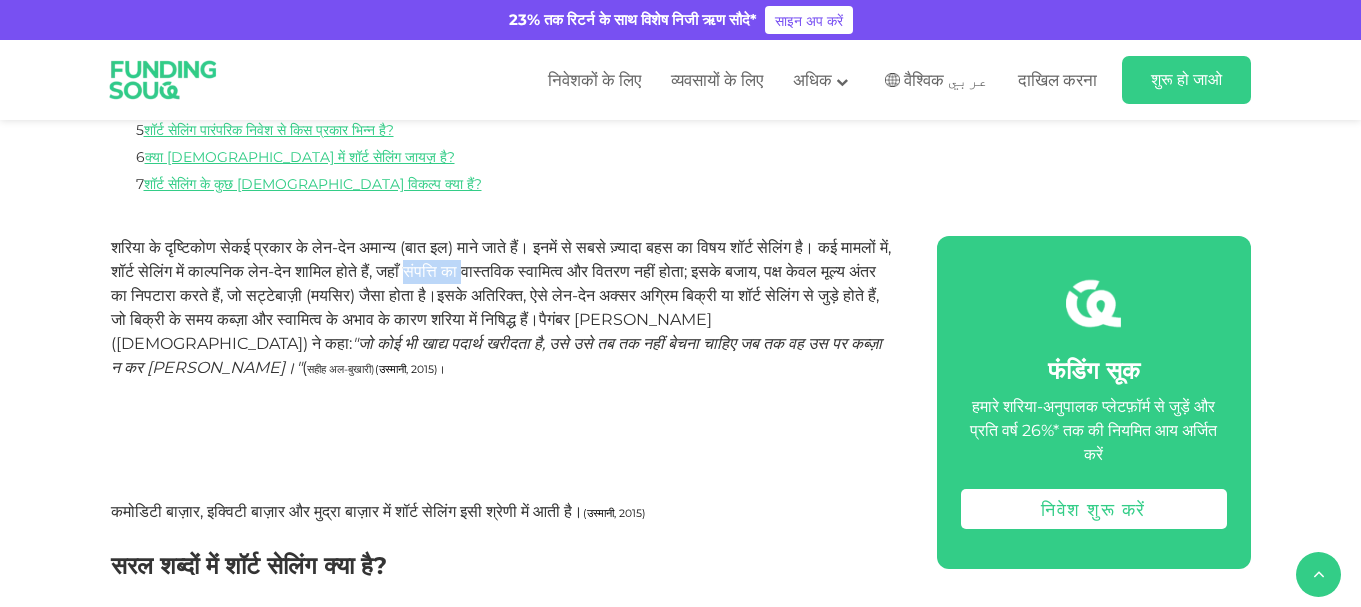 drag, startPoint x: 556, startPoint y: 283, endPoint x: 632, endPoint y: 283, distance: 76 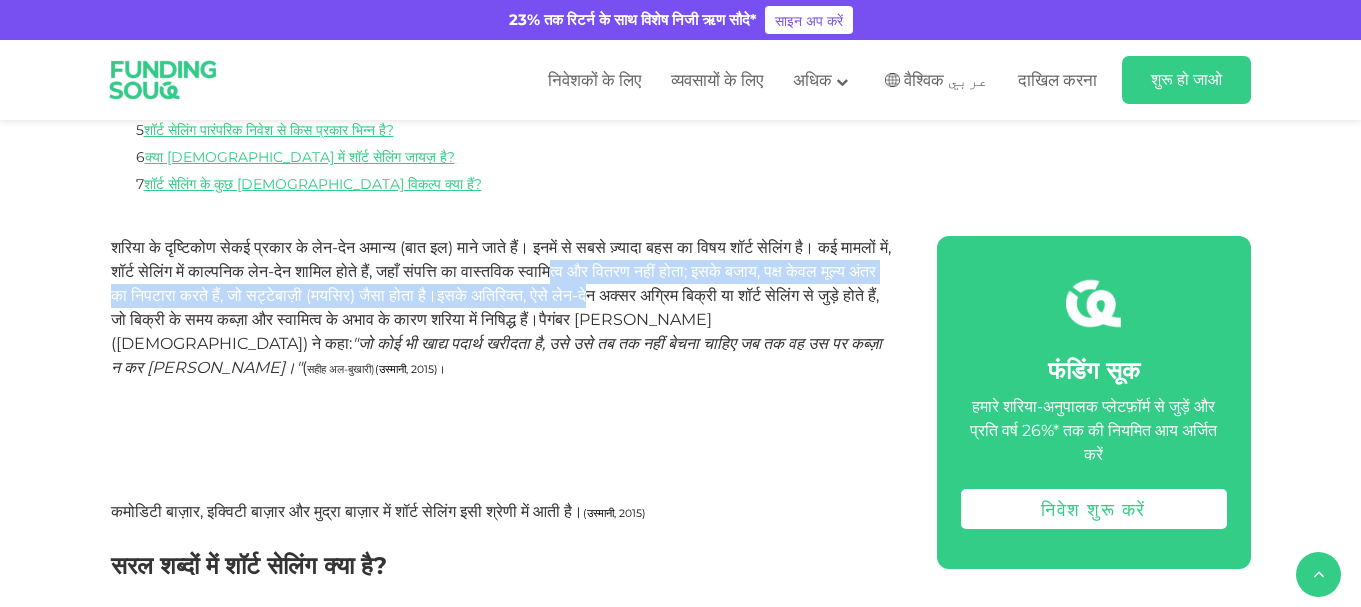 drag, startPoint x: 748, startPoint y: 286, endPoint x: 802, endPoint y: 297, distance: 55.108982 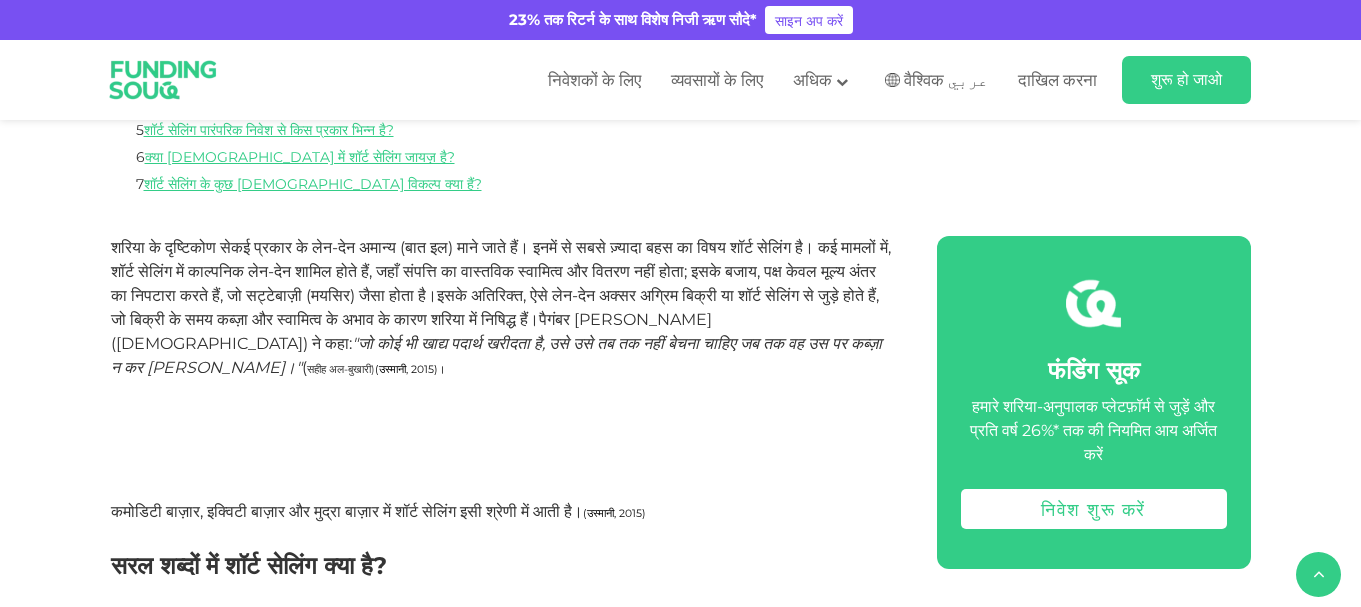 click on "शरिया के दृष्टिकोण से  कई प्रकार के लेन-देन अमान्य (बा  त इल) माने जाते हैं। इनमें से सबसे ज़्यादा बहस का विषय शॉर्ट सेलिंग है  । कई मामलों में, शॉर्ट सेलिंग में काल्पनिक लेन-देन शामिल होते हैं, जहाँ संपत्ति का वास्तविक स्वामित्व और वितरण नहीं होता; इसके बजाय, पक्ष केवल मूल्य अंतर का निपटारा करते हैं, जो सट्टेबाज़ी (मयसिर) जैसा होता है।  [PERSON_NAME] (  [PERSON_NAME]  ) ने कहा:   (  [PERSON_NAME])  (उस्मानी, 2015)।" at bounding box center [501, 368] 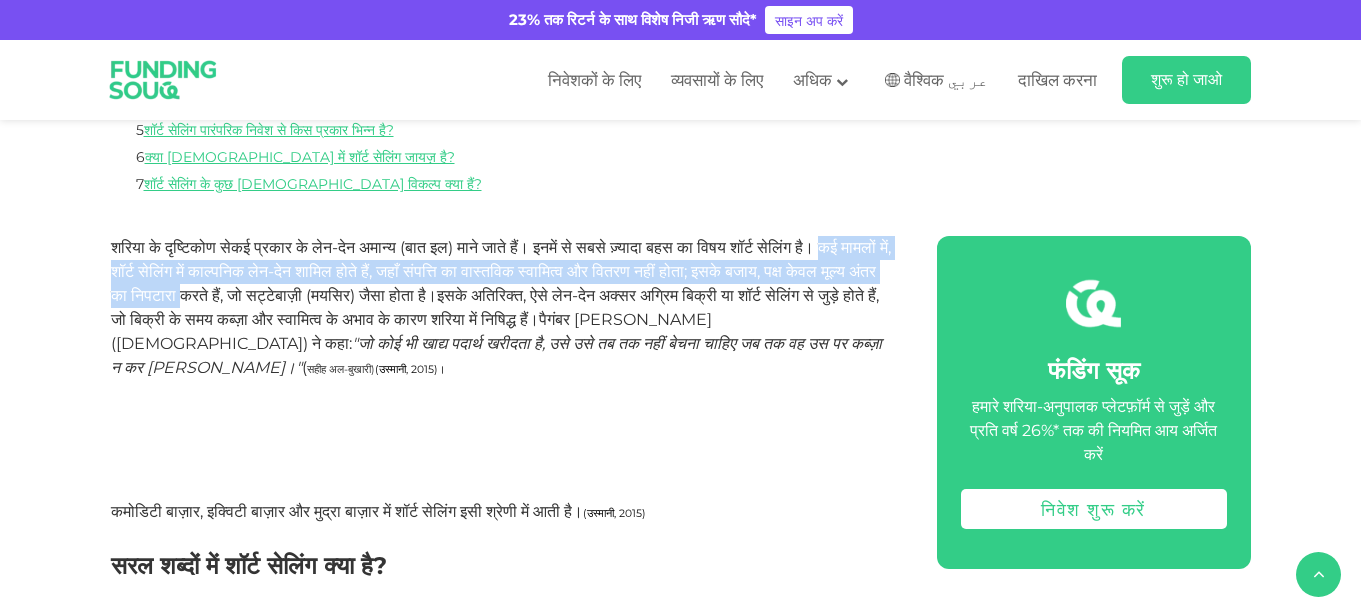 drag, startPoint x: 115, startPoint y: 285, endPoint x: 385, endPoint y: 308, distance: 270.97784 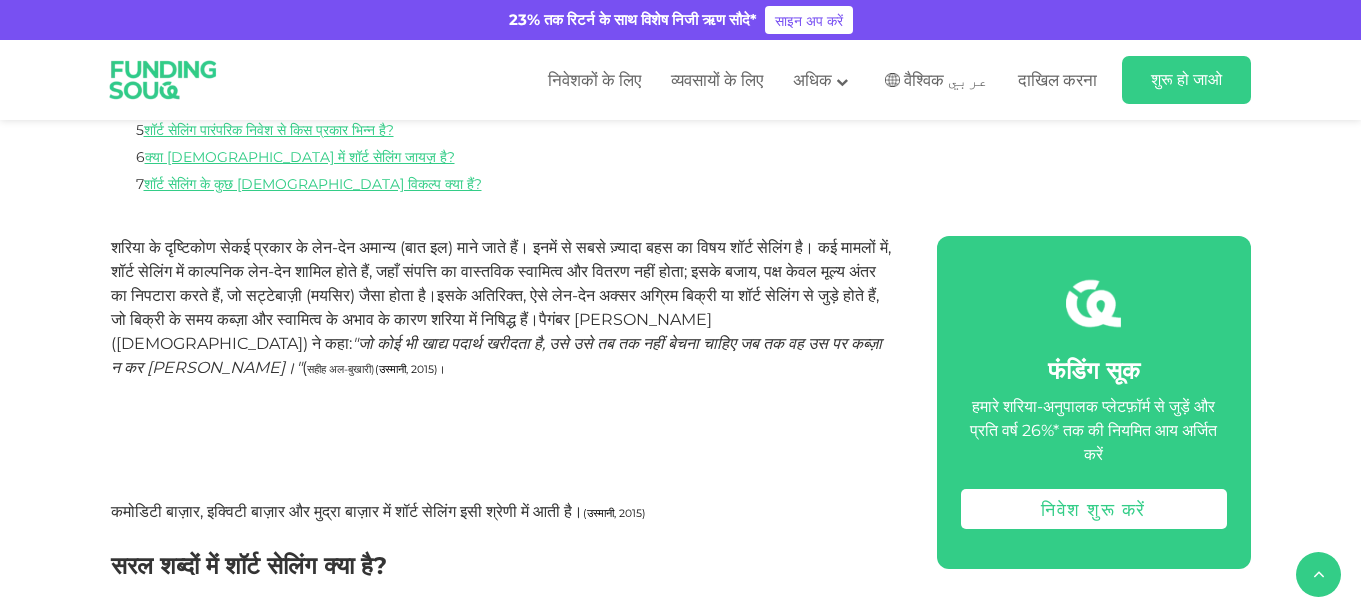 click on "शरिया के दृष्टिकोण से  कई प्रकार के लेन-देन अमान्य (बा  त इल) माने जाते हैं। इनमें से सबसे ज़्यादा बहस का विषय शॉर्ट सेलिंग है  । कई मामलों में, शॉर्ट सेलिंग में काल्पनिक लेन-देन शामिल होते हैं, जहाँ संपत्ति का वास्तविक स्वामित्व और वितरण नहीं होता; इसके बजाय, पक्ष केवल मूल्य अंतर का निपटारा करते हैं, जो सट्टेबाज़ी (मयसिर) जैसा होता है।  [PERSON_NAME] (  [PERSON_NAME]  ) ने कहा:   (  [PERSON_NAME])  (उस्मानी, 2015)।" at bounding box center (501, 368) 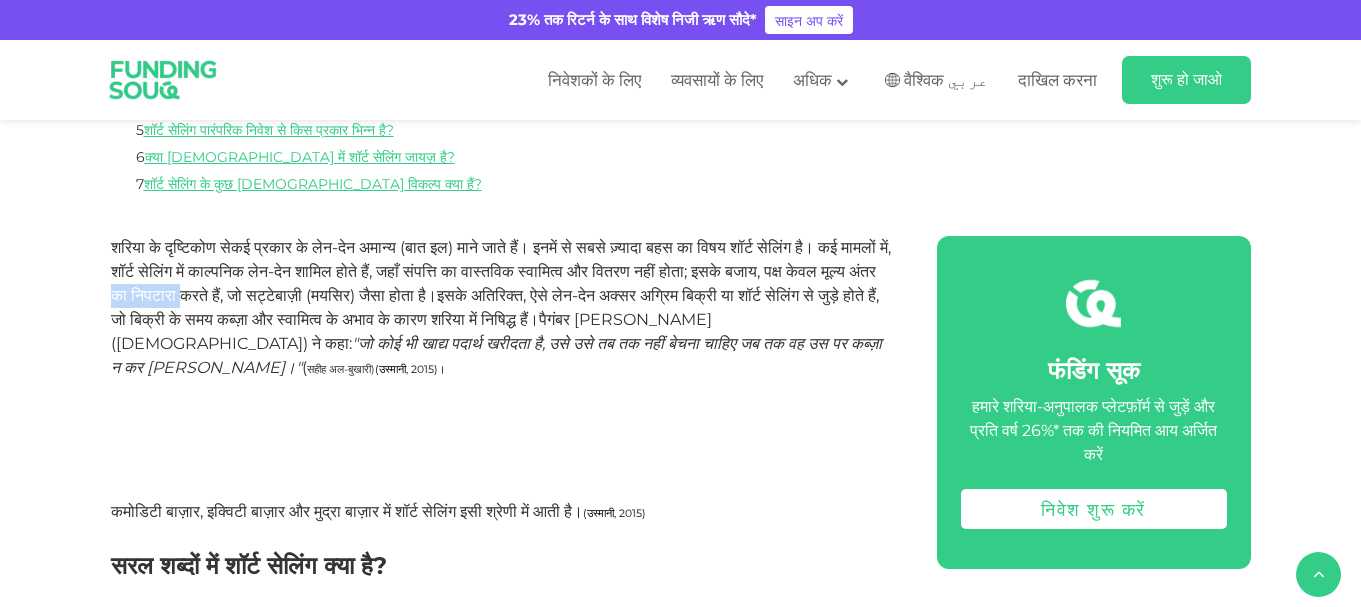 drag, startPoint x: 284, startPoint y: 289, endPoint x: 366, endPoint y: 295, distance: 82.219215 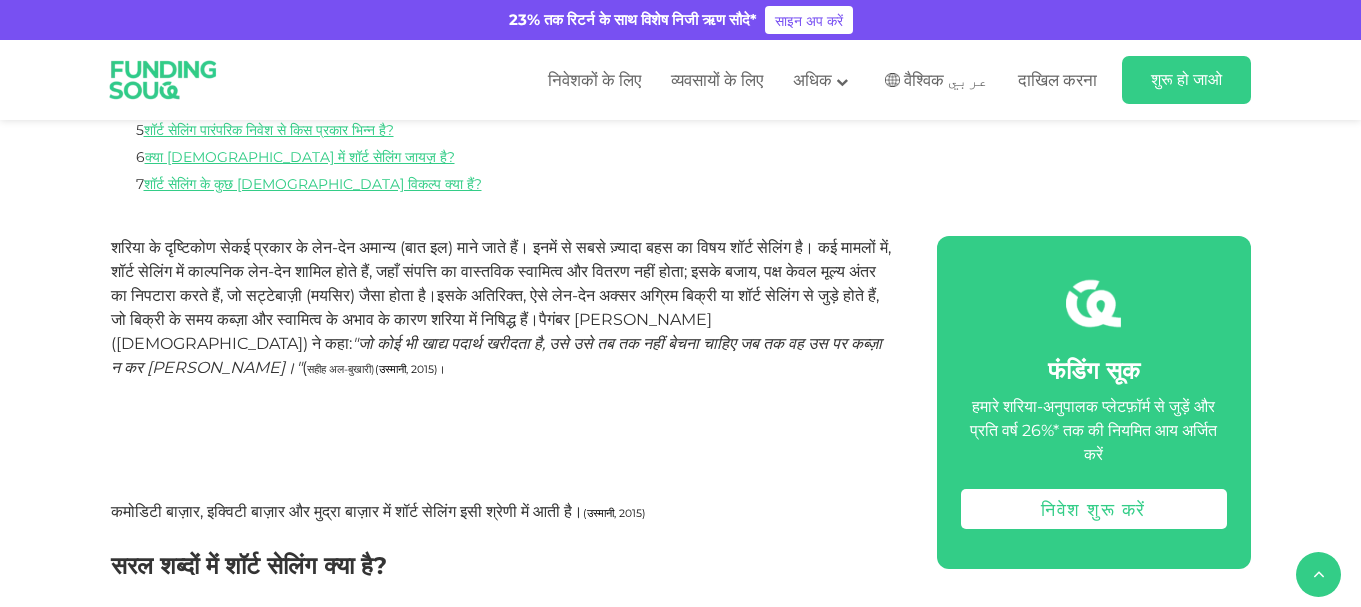click on "इसके अतिरिक्त, ऐसे लेन-देन अक्सर अग्रिम बिक्री या शॉर्ट सेलिंग से जुड़े होते हैं, जो बिक्री के समय कब्ज़ा और स्वामित्व के अभाव के कारण शरिया में निषिद्ध हैं।" at bounding box center [495, 307] 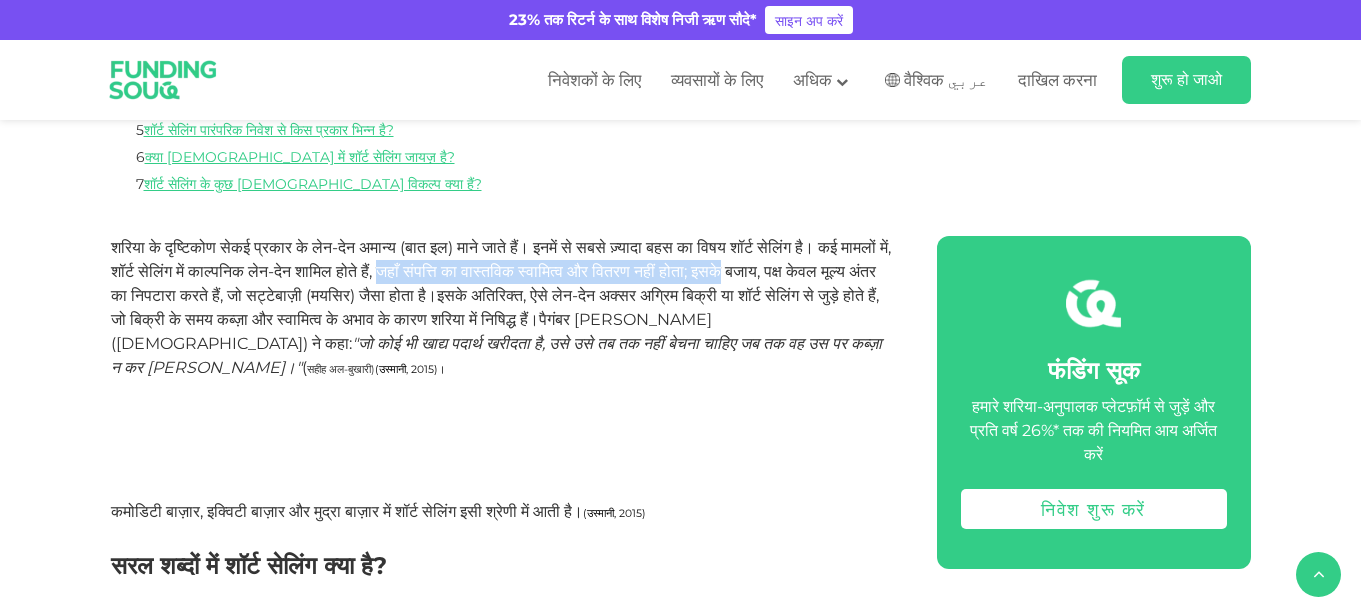 drag, startPoint x: 503, startPoint y: 268, endPoint x: 882, endPoint y: 267, distance: 379.0013 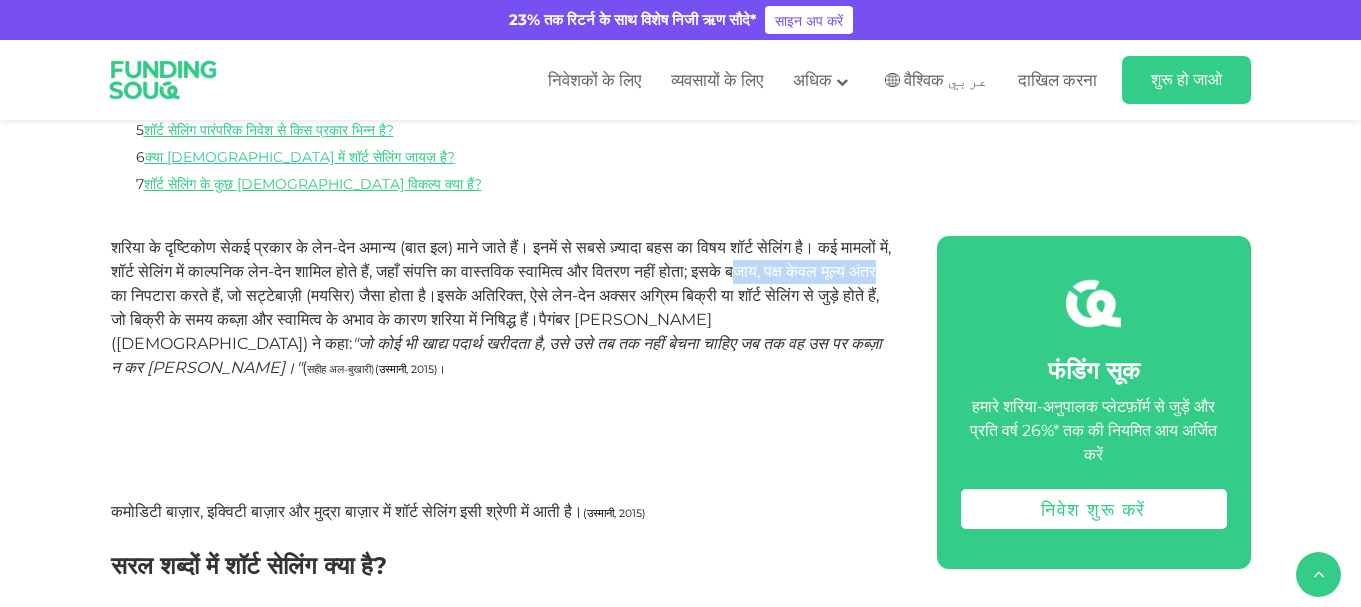 drag, startPoint x: 140, startPoint y: 299, endPoint x: 309, endPoint y: 302, distance: 169.02663 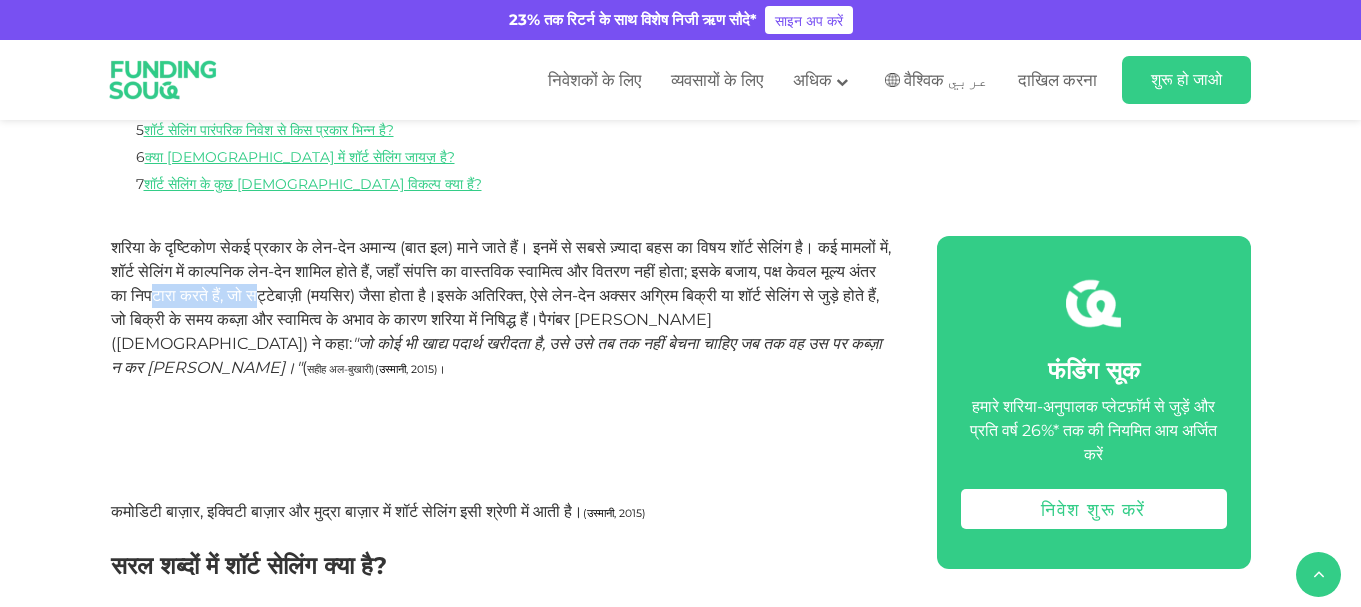 drag, startPoint x: 336, startPoint y: 297, endPoint x: 440, endPoint y: 294, distance: 104.04326 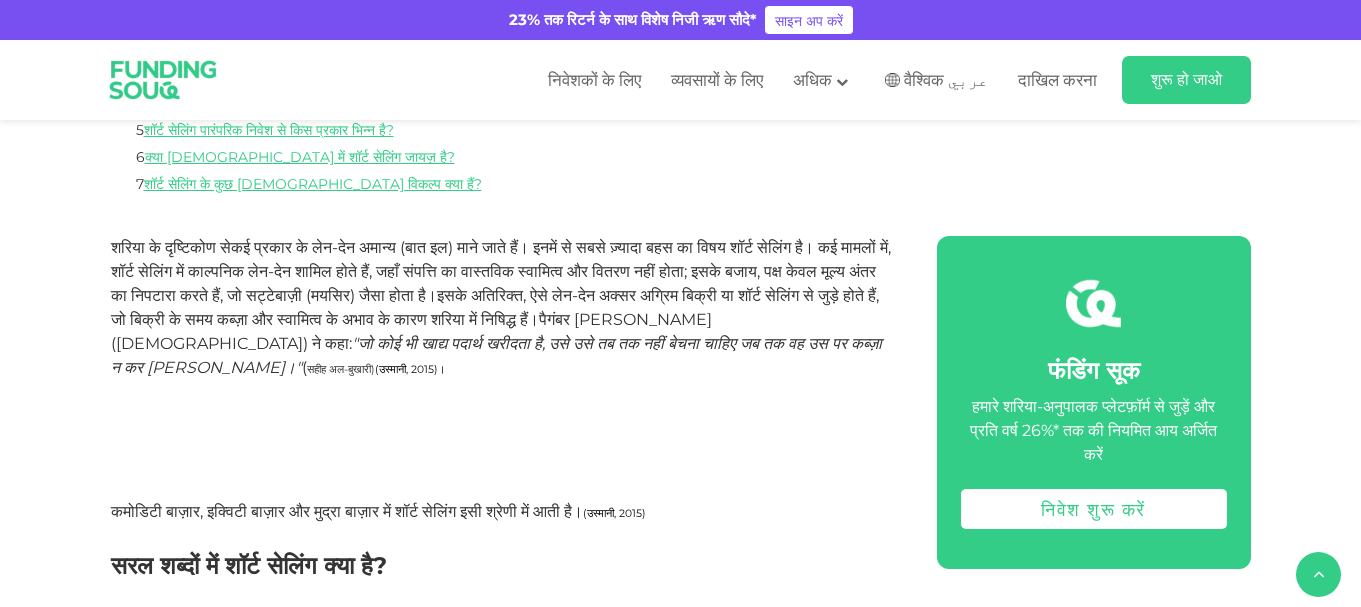 click on "इसके अतिरिक्त, ऐसे लेन-देन अक्सर अग्रिम बिक्री या शॉर्ट सेलिंग से जुड़े होते हैं, जो बिक्री के समय कब्ज़ा और स्वामित्व के अभाव के कारण शरिया में निषिद्ध हैं।" at bounding box center [495, 307] 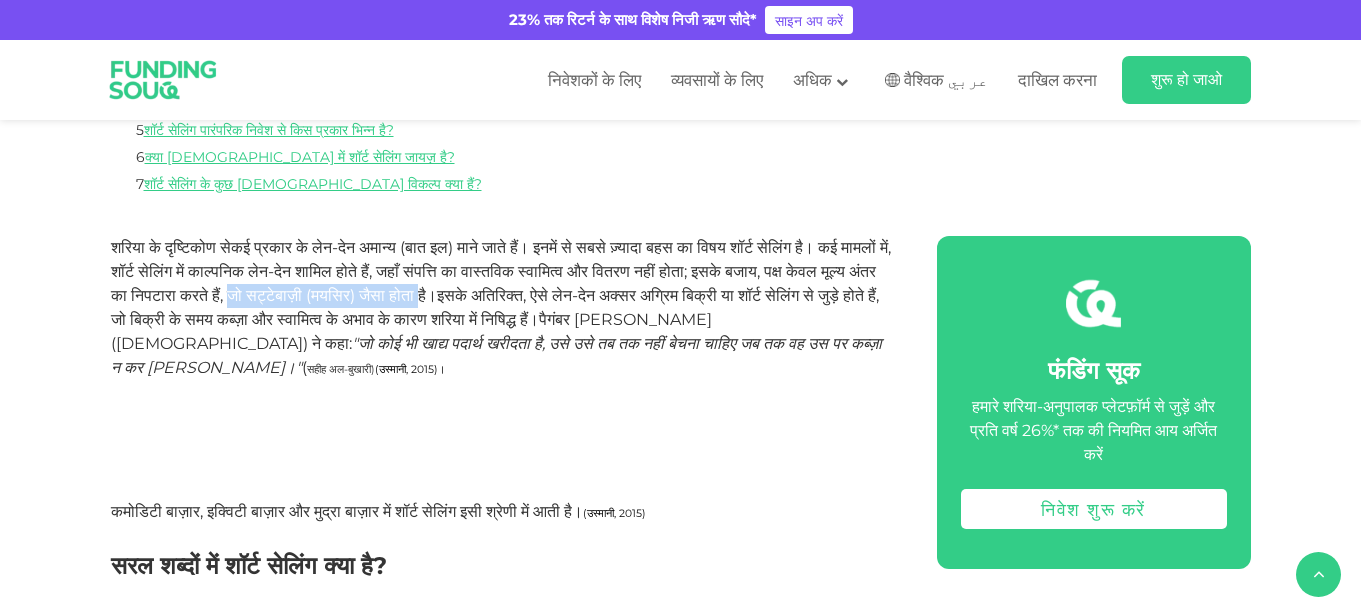 drag, startPoint x: 416, startPoint y: 297, endPoint x: 613, endPoint y: 293, distance: 197.0406 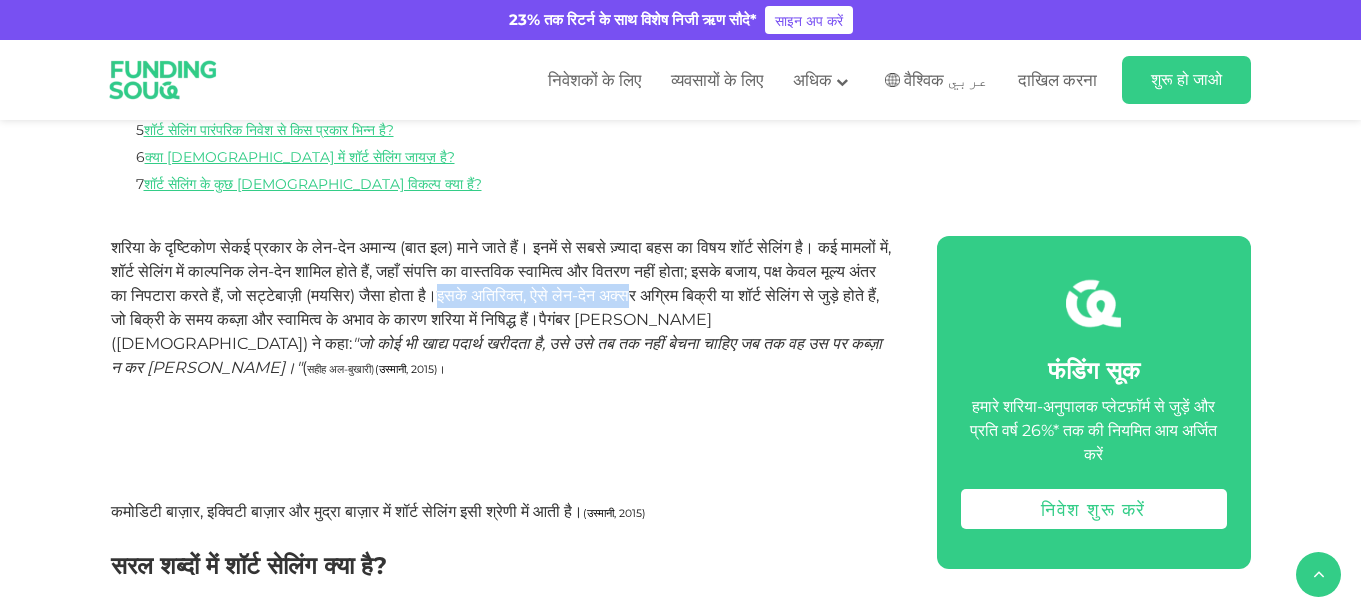 drag, startPoint x: 636, startPoint y: 293, endPoint x: 847, endPoint y: 289, distance: 211.03792 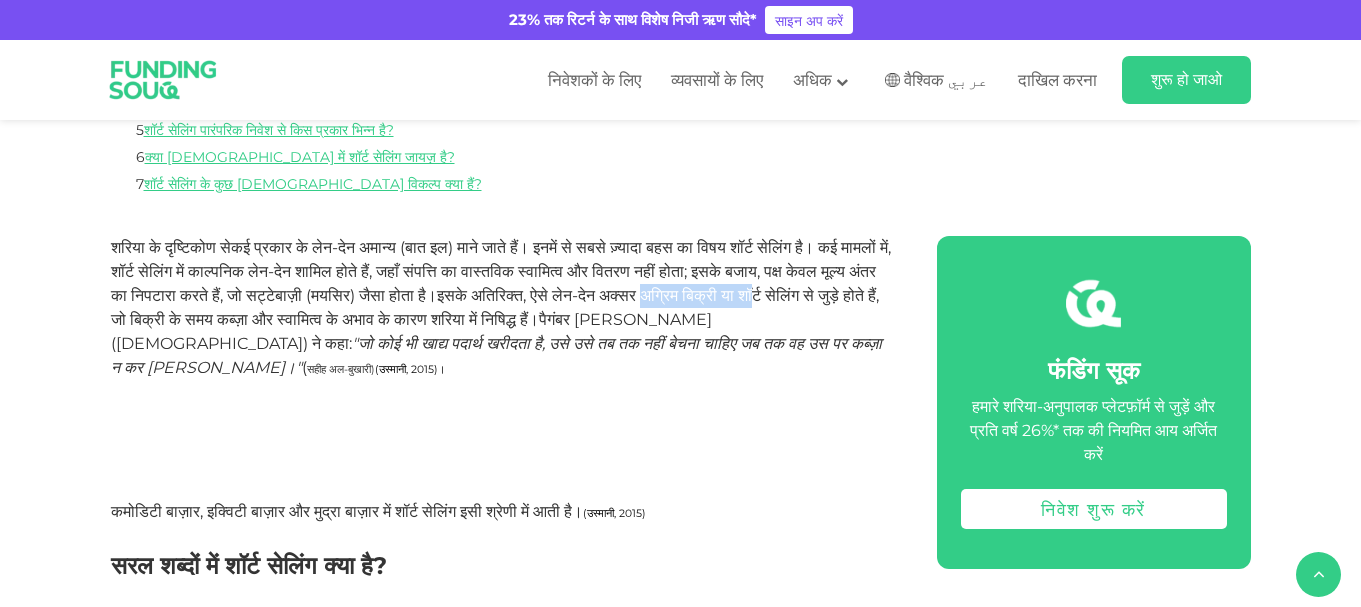 drag, startPoint x: 122, startPoint y: 324, endPoint x: 231, endPoint y: 321, distance: 109.041275 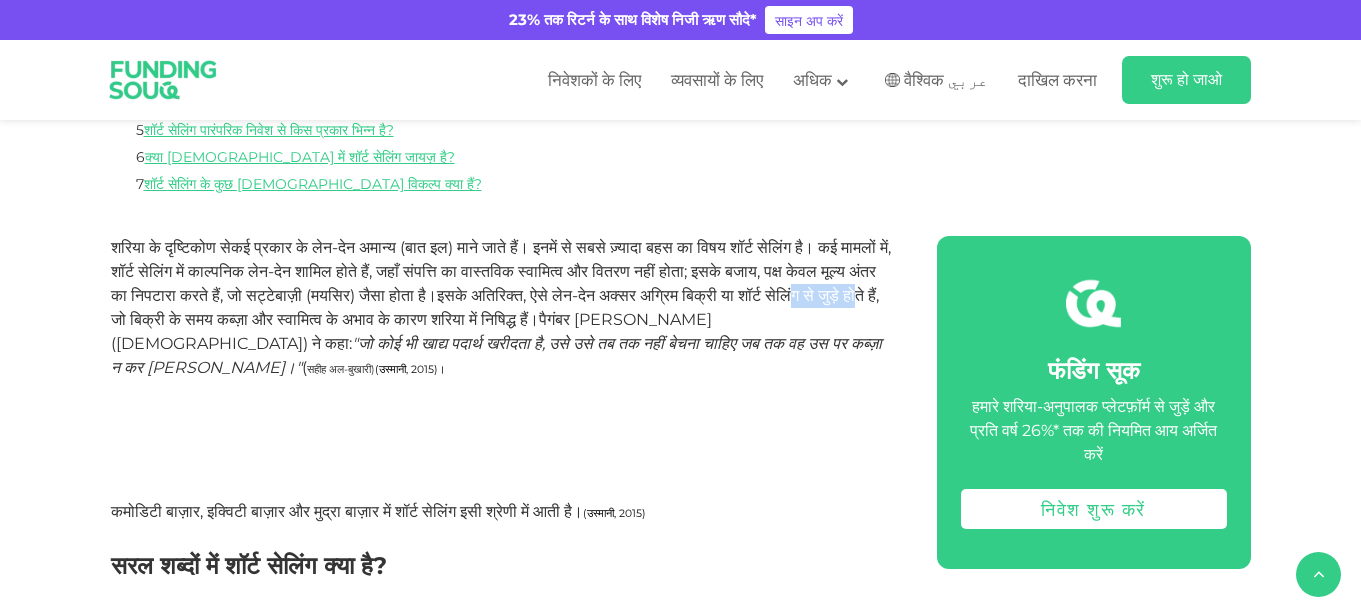 drag, startPoint x: 259, startPoint y: 317, endPoint x: 341, endPoint y: 318, distance: 82.006096 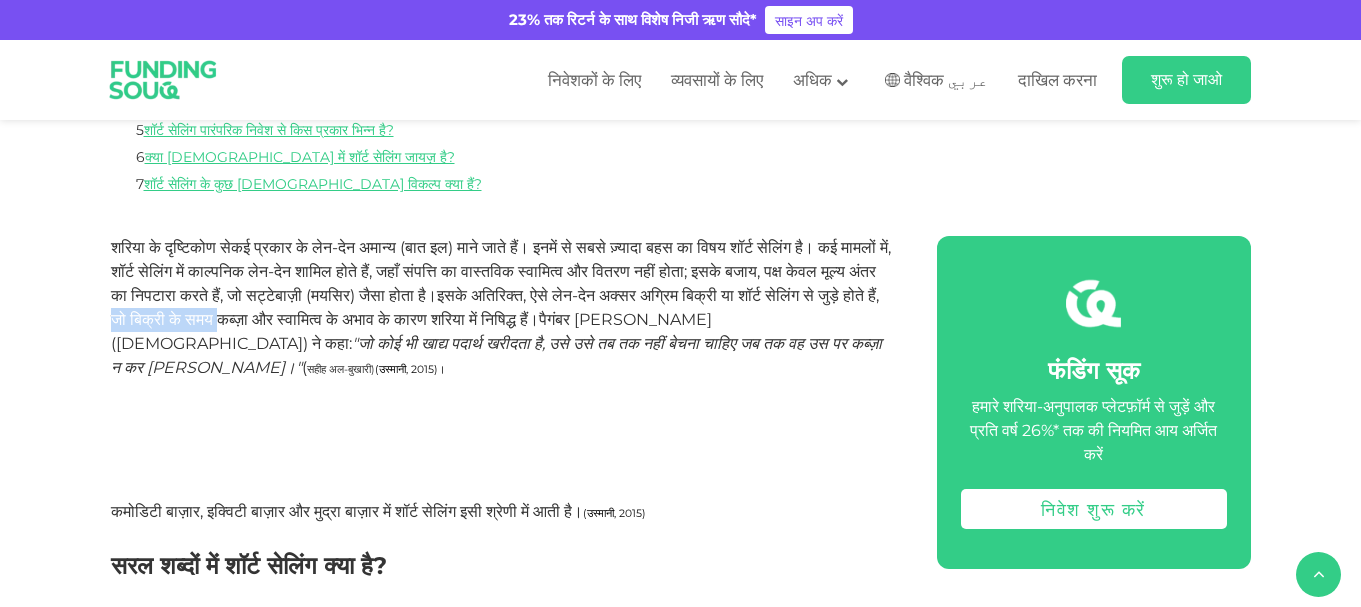 drag, startPoint x: 458, startPoint y: 320, endPoint x: 481, endPoint y: 323, distance: 23.194826 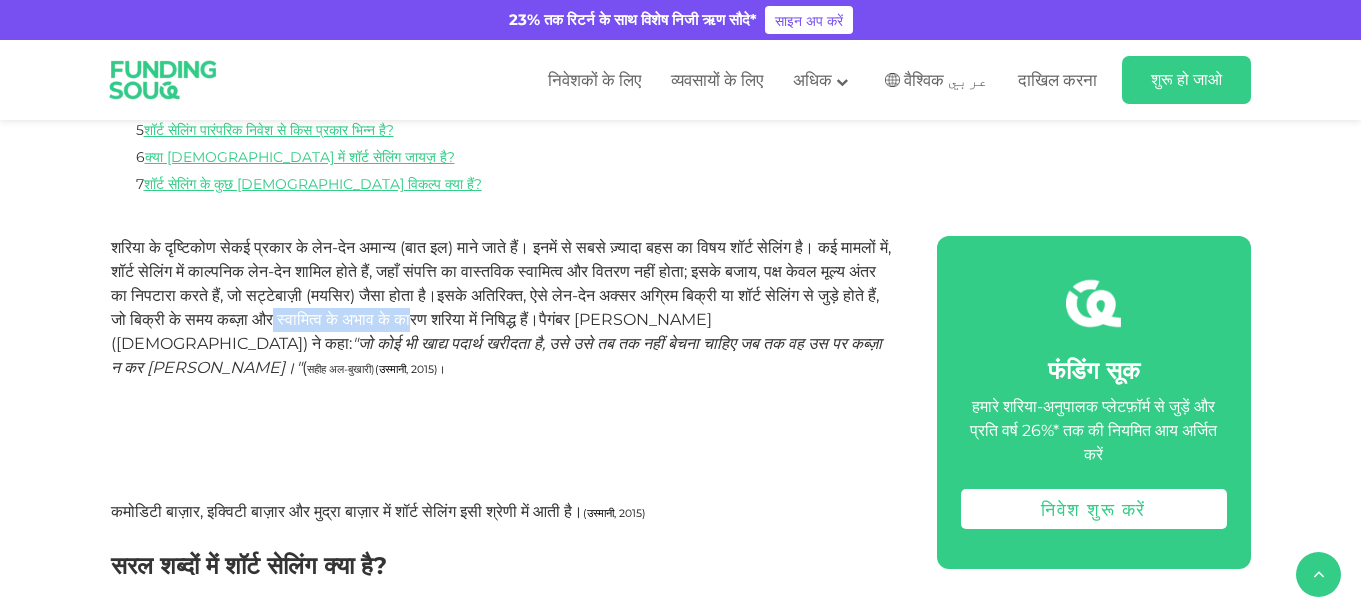 drag, startPoint x: 547, startPoint y: 322, endPoint x: 715, endPoint y: 321, distance: 168.00298 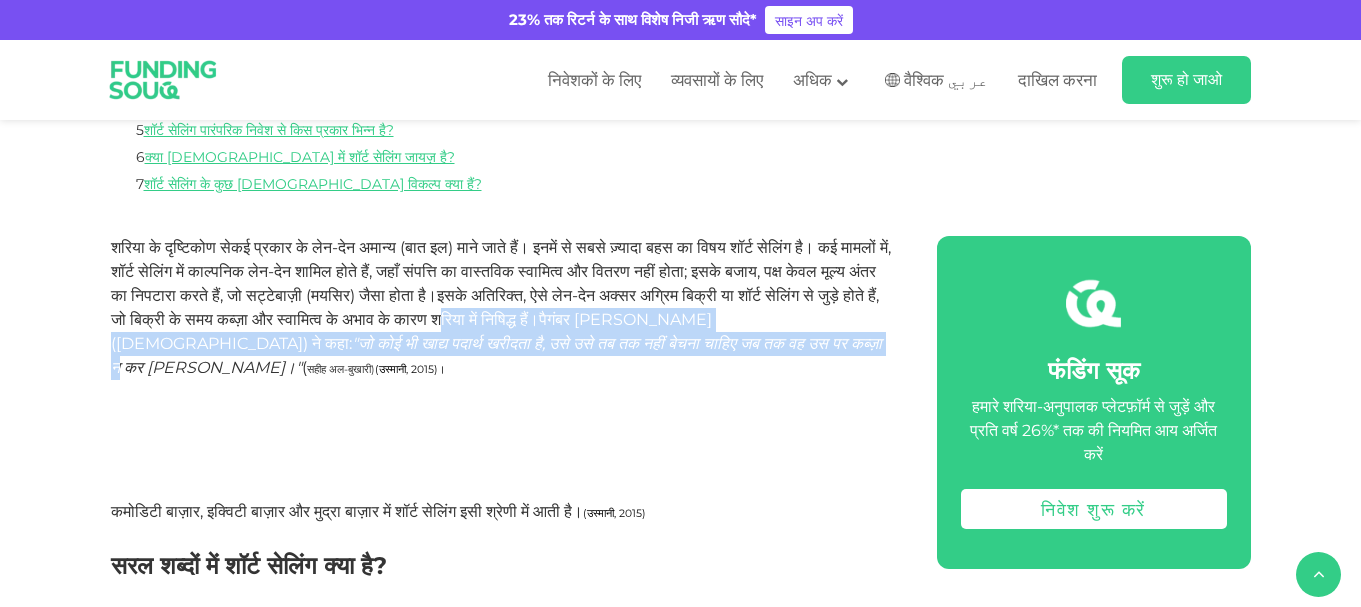 drag, startPoint x: 819, startPoint y: 328, endPoint x: 857, endPoint y: 334, distance: 38.470768 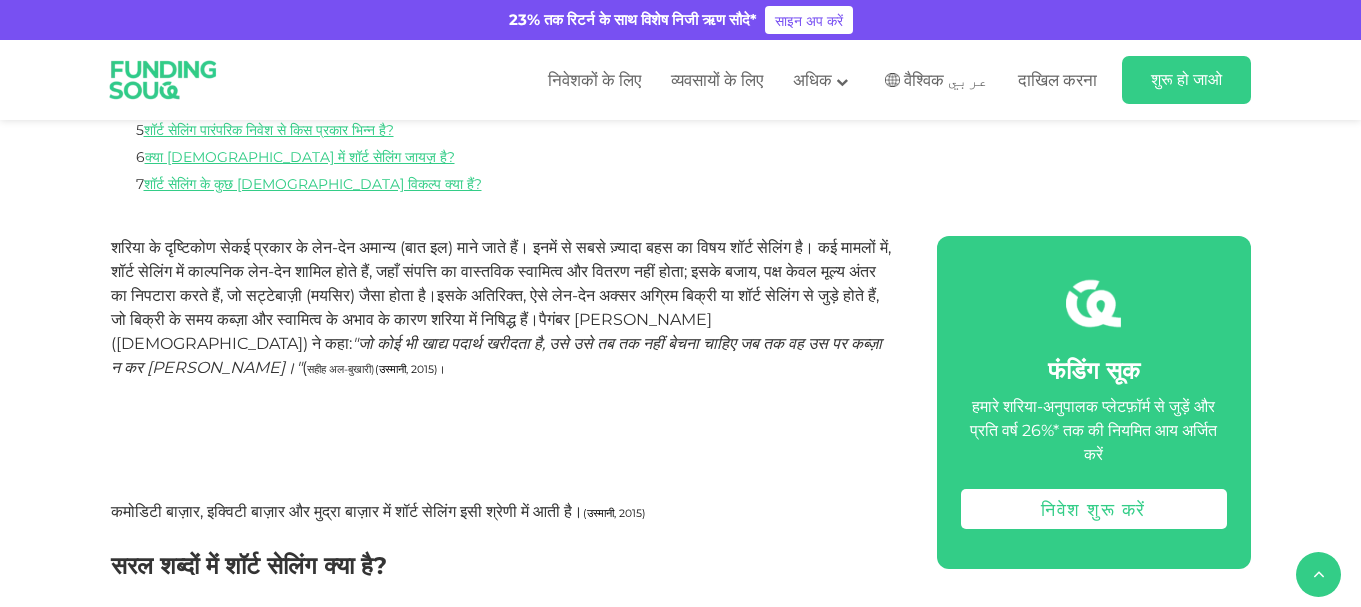 click on "इसके अतिरिक्त, ऐसे लेन-देन अक्सर अग्रिम बिक्री या शॉर्ट सेलिंग से जुड़े होते हैं, जो बिक्री के समय कब्ज़ा और स्वामित्व के अभाव के कारण शरिया में निषिद्ध हैं।" at bounding box center (495, 307) 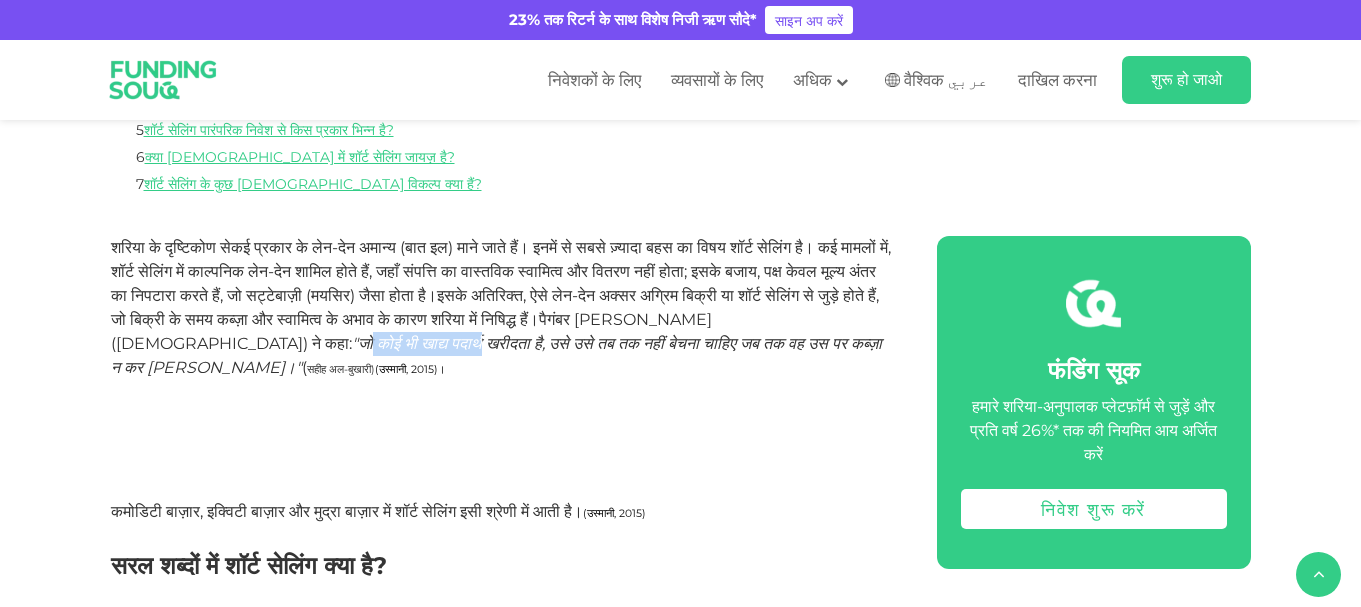 drag, startPoint x: 263, startPoint y: 340, endPoint x: 388, endPoint y: 338, distance: 125.016 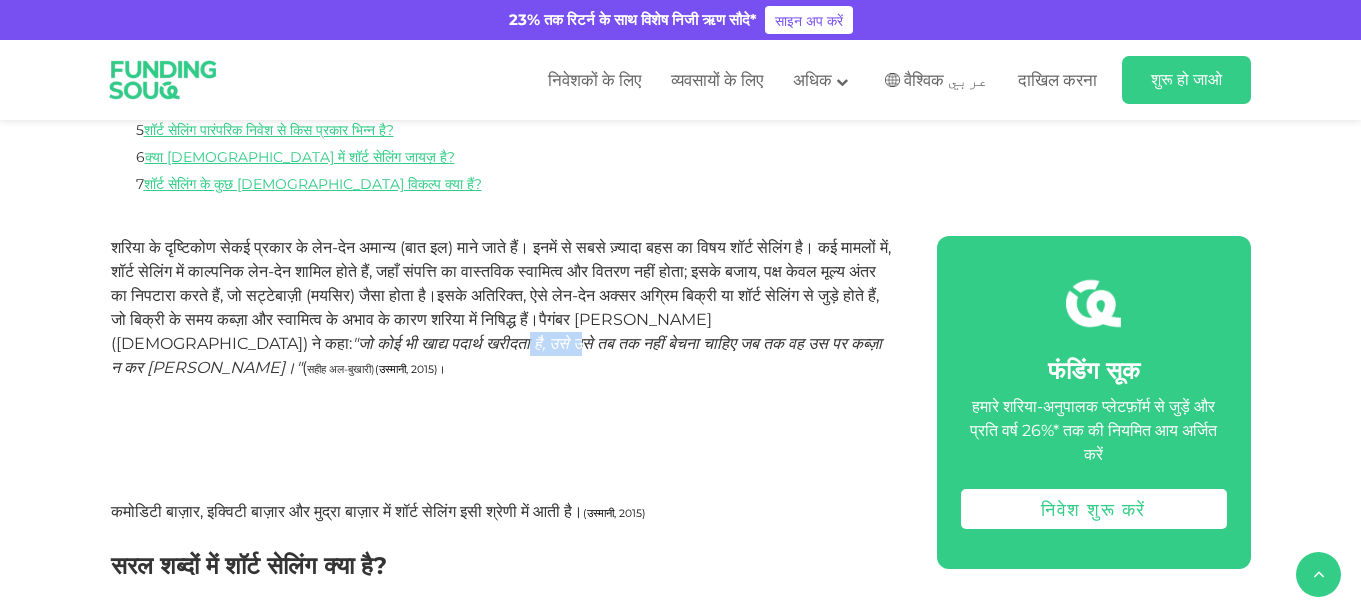 drag, startPoint x: 437, startPoint y: 339, endPoint x: 514, endPoint y: 349, distance: 77.64664 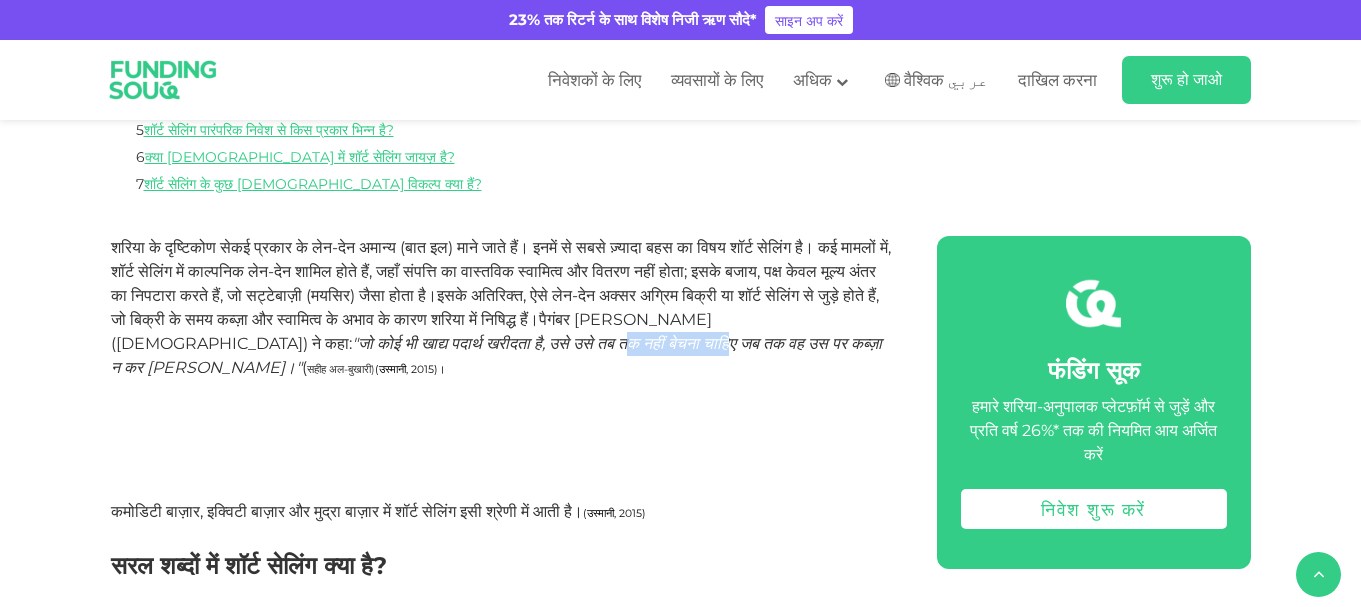 drag, startPoint x: 557, startPoint y: 346, endPoint x: 684, endPoint y: 344, distance: 127.01575 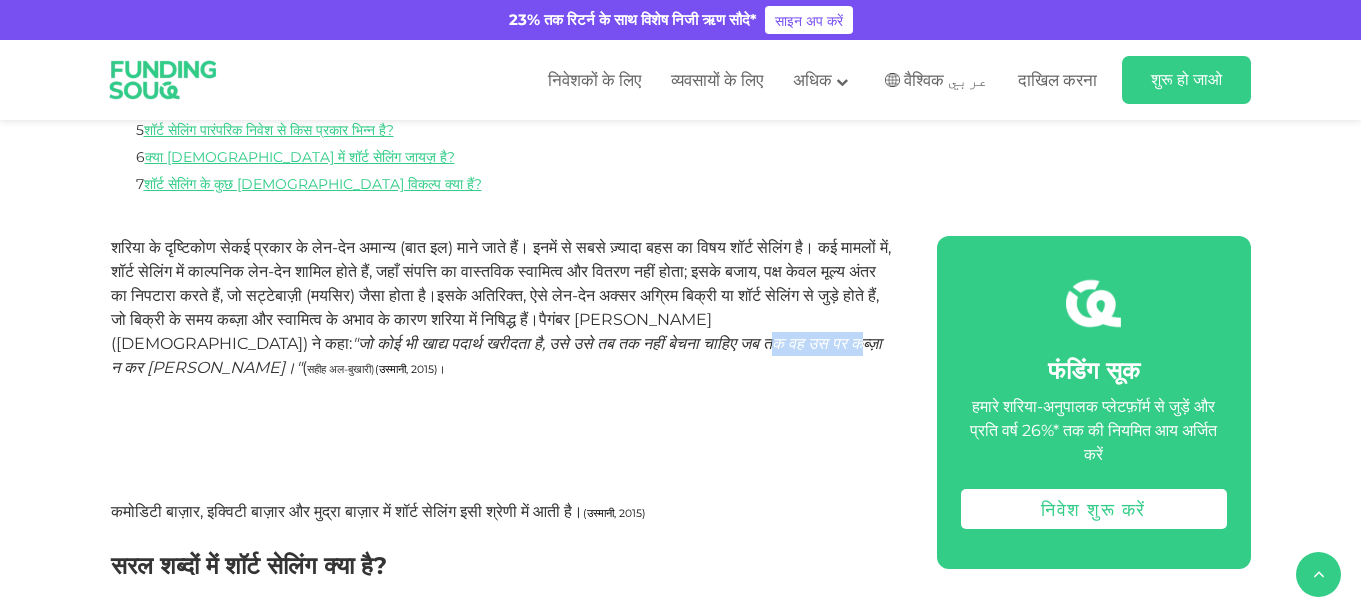 drag, startPoint x: 745, startPoint y: 344, endPoint x: 817, endPoint y: 355, distance: 72.835434 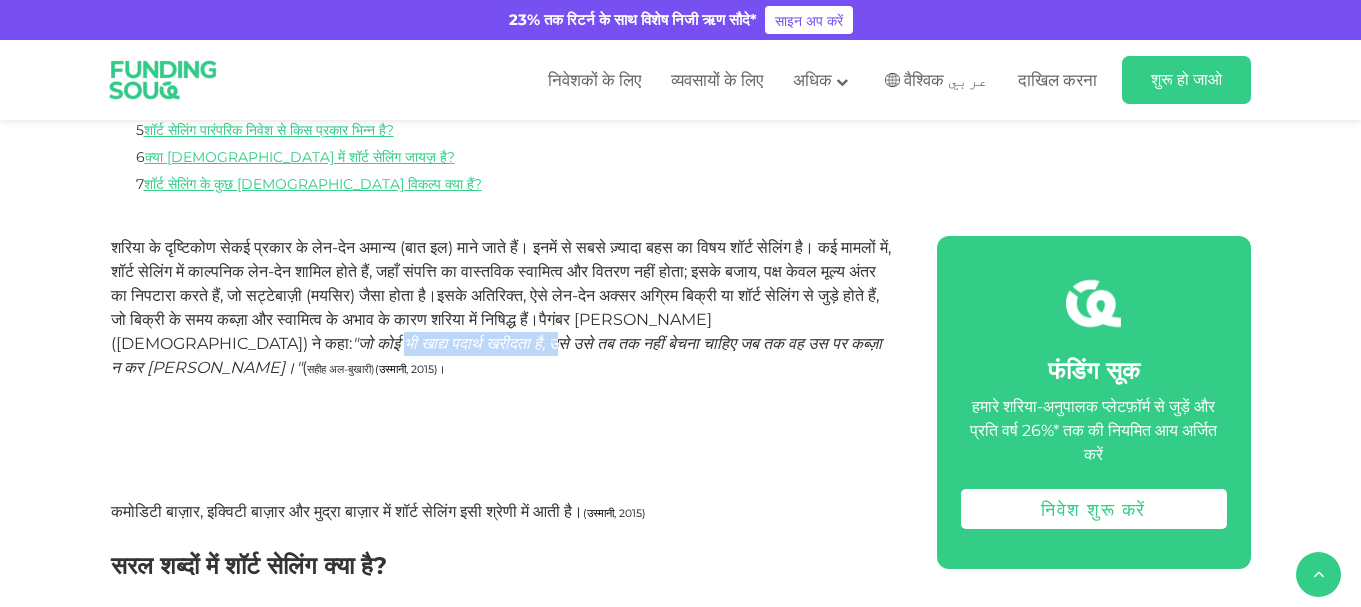 drag, startPoint x: 302, startPoint y: 344, endPoint x: 476, endPoint y: 339, distance: 174.07182 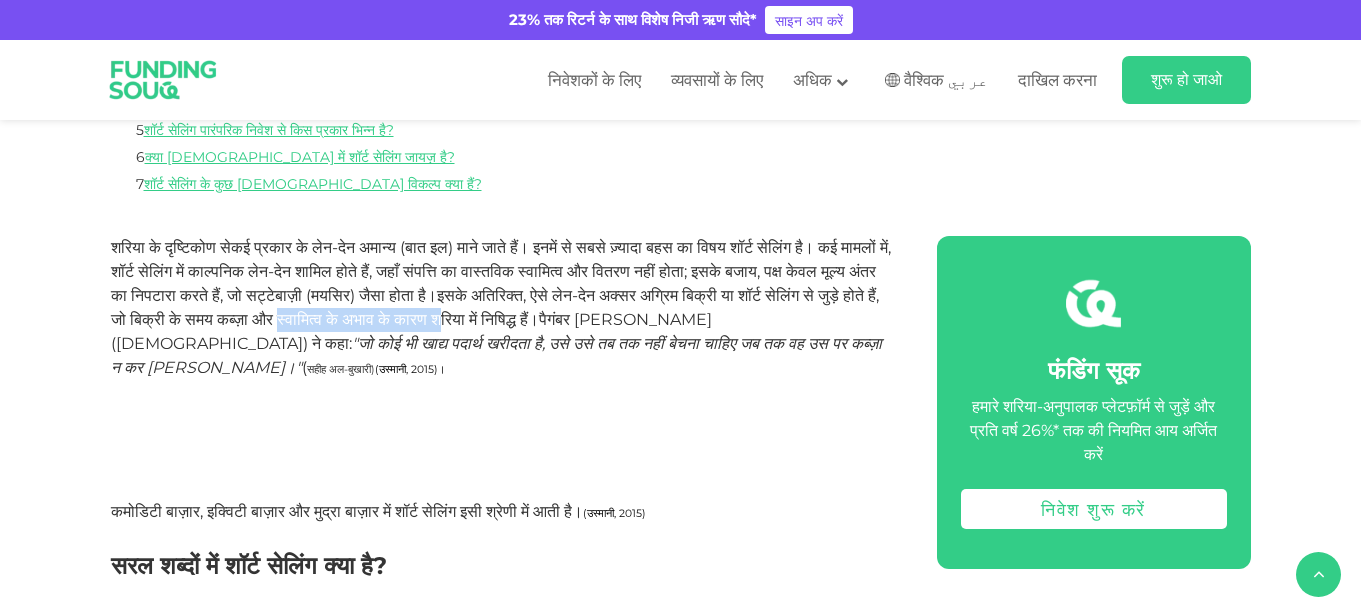 drag, startPoint x: 546, startPoint y: 331, endPoint x: 731, endPoint y: 331, distance: 185 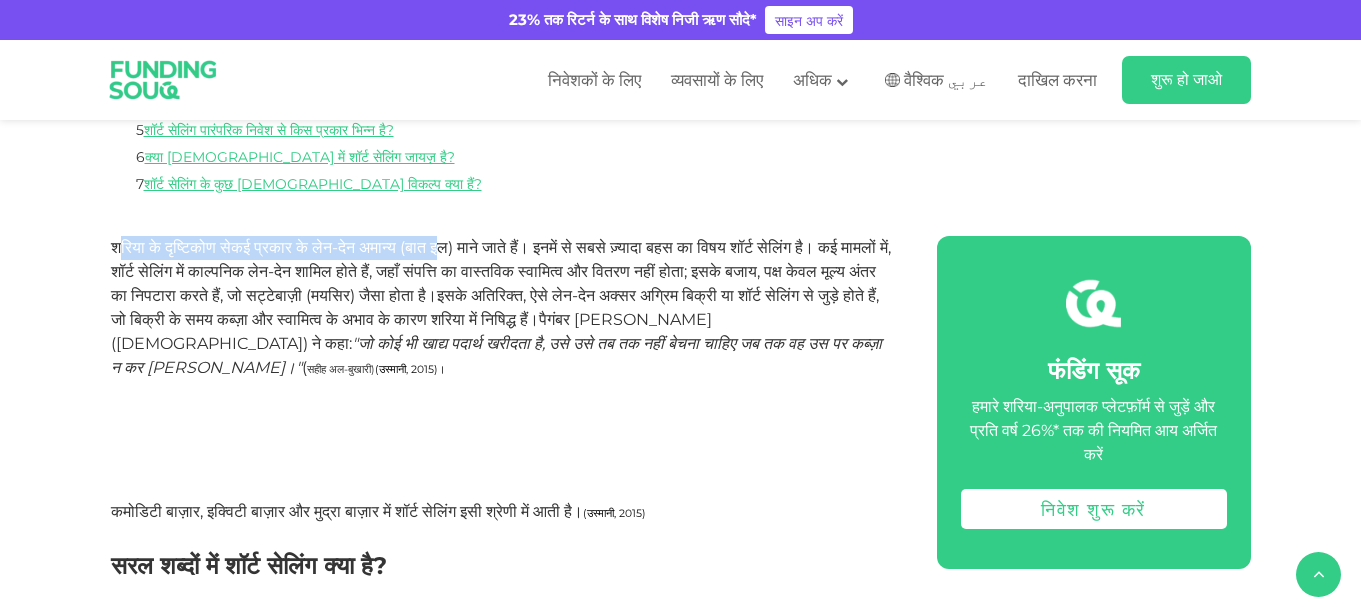 drag, startPoint x: 180, startPoint y: 235, endPoint x: 500, endPoint y: 233, distance: 320.00626 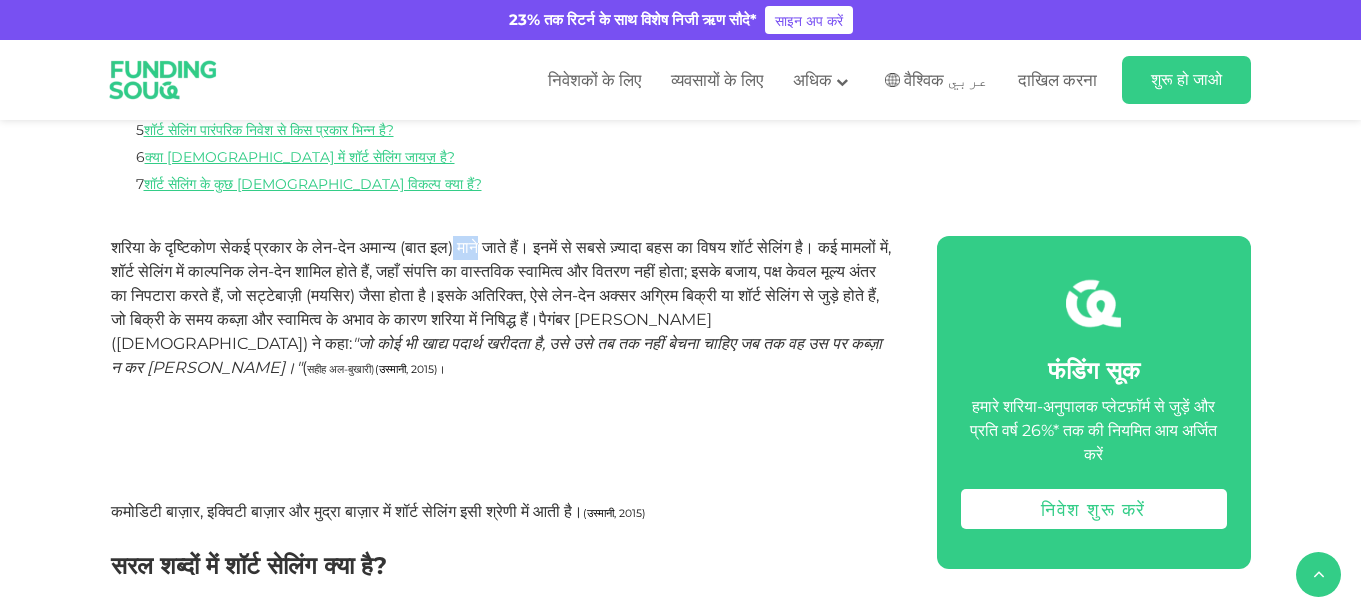 drag, startPoint x: 500, startPoint y: 233, endPoint x: 526, endPoint y: 233, distance: 26 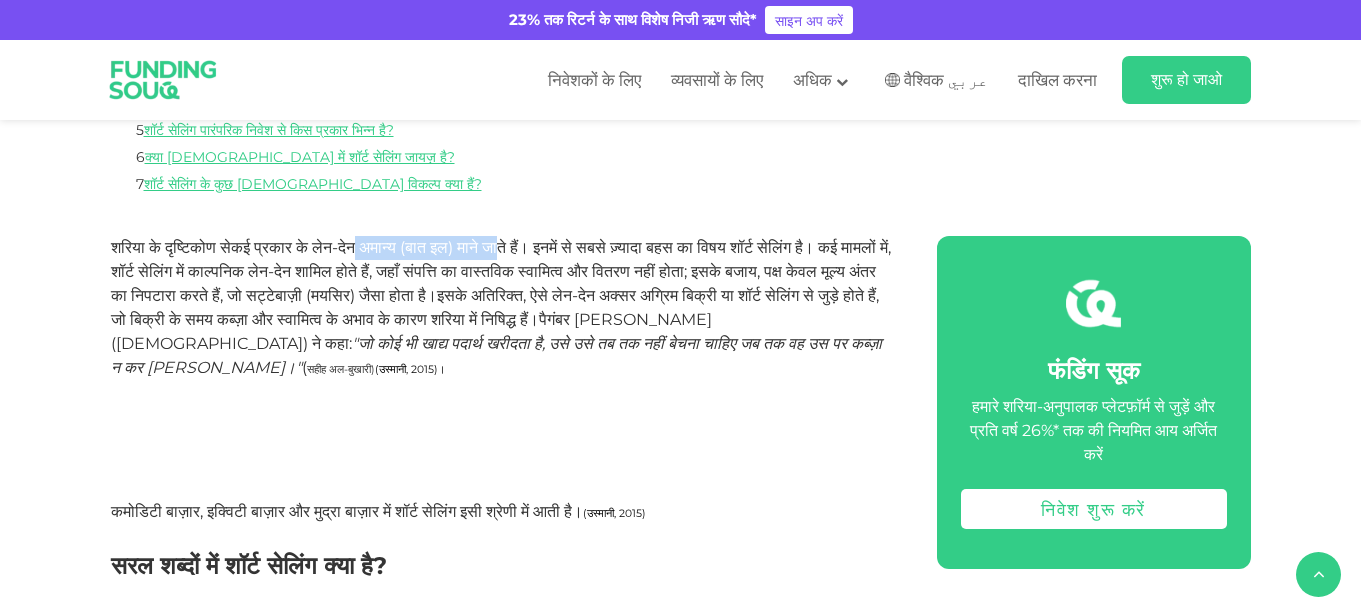 drag 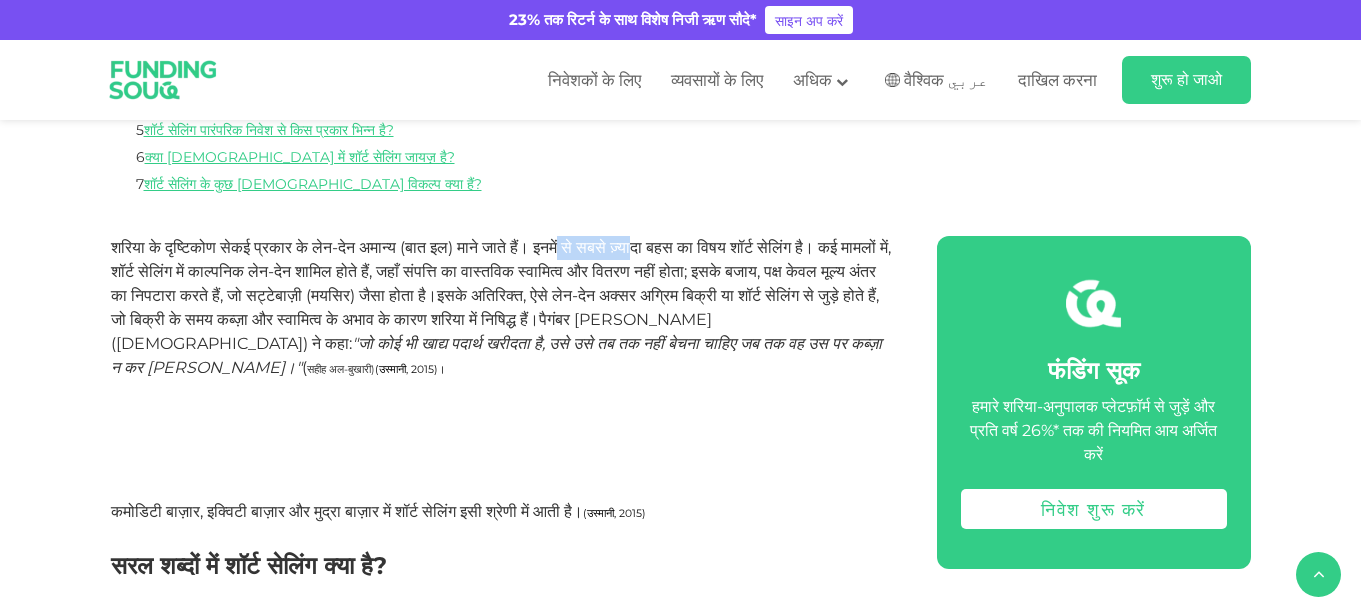 click on "त इल) माने जाते हैं। इनमें से सबसे ज़्यादा बहस का विषय शॉर्ट सेलिंग है" at bounding box center (610, 247) 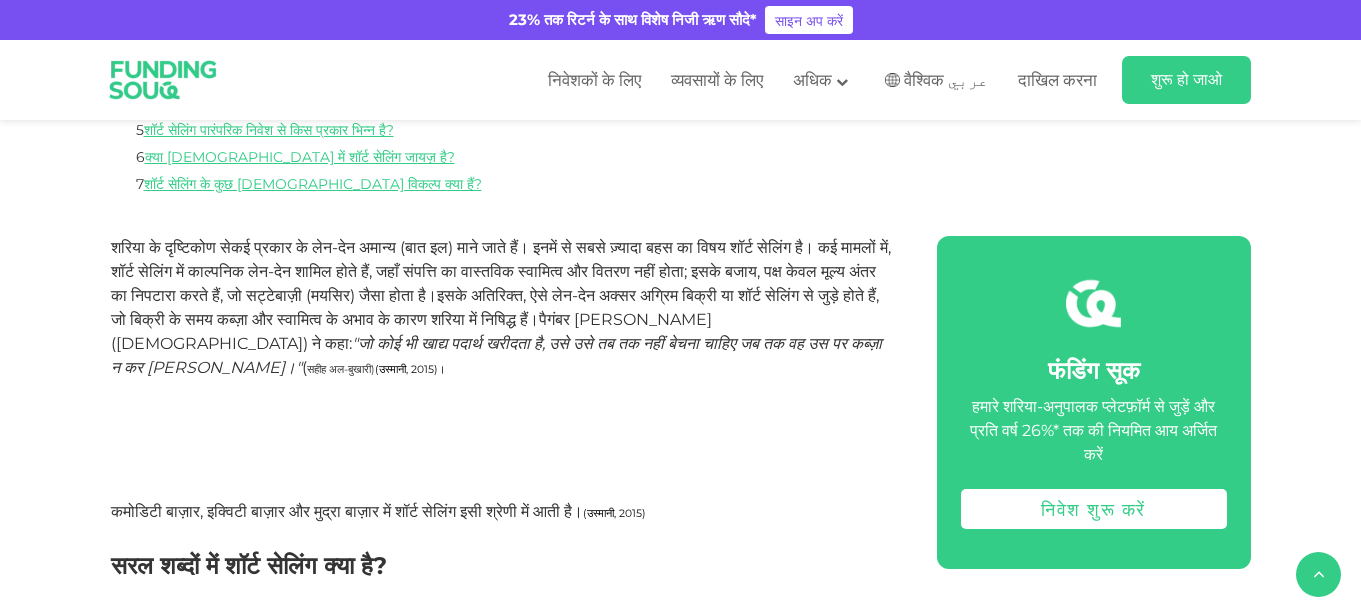 click on "। कई मामलों में, शॉर्ट सेलिंग में काल्पनिक लेन-देन शामिल होते हैं, जहाँ संपत्ति का वास्तविक स्वामित्व और वितरण नहीं होता; इसके बजाय, पक्ष केवल मूल्य अंतर का निपटारा करते हैं, जो सट्टेबाज़ी (मयसिर) जैसा होता है।" at bounding box center [501, 271] 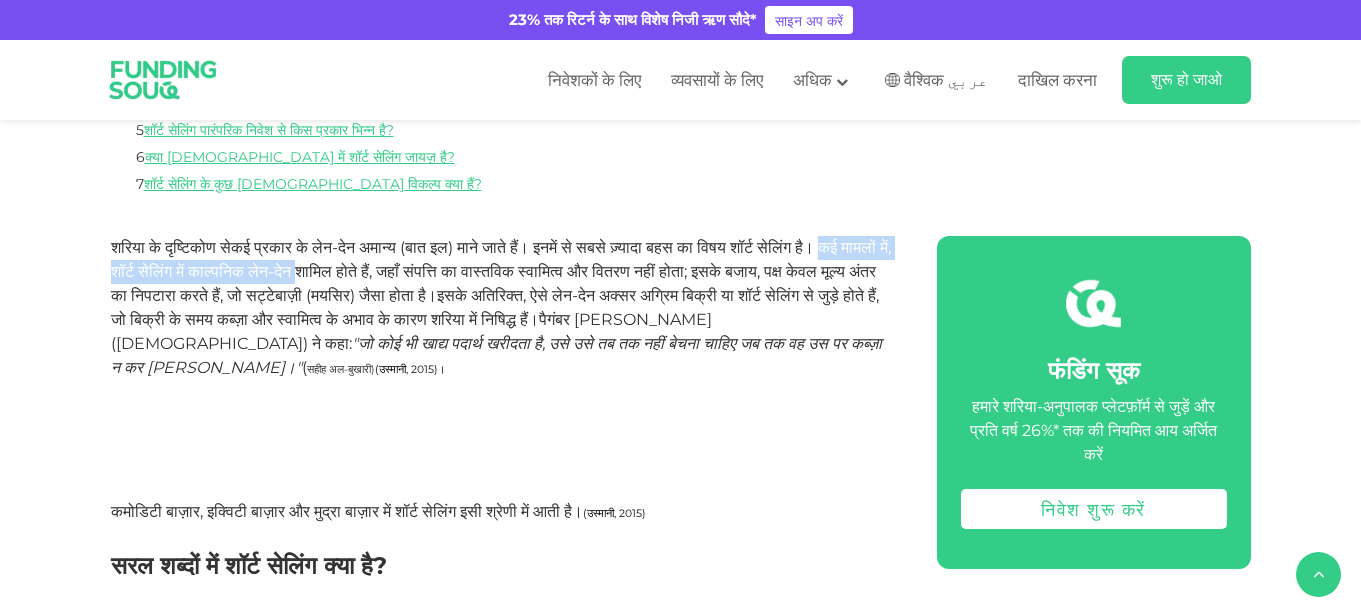 click on "घर
ब्लॉग
शरिया अनुपालन
1  2" at bounding box center (680, 1628) 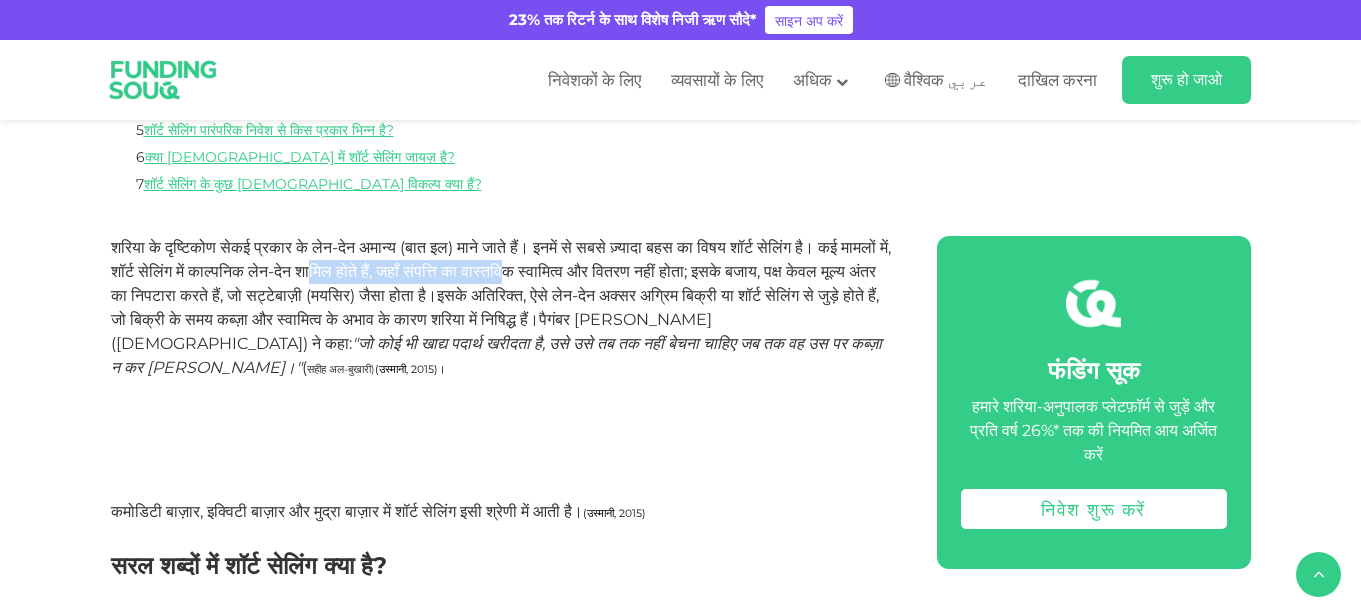 click on "। कई मामलों में, शॉर्ट सेलिंग में काल्पनिक लेन-देन शामिल होते हैं, जहाँ संपत्ति का वास्तविक स्वामित्व और वितरण नहीं होता; इसके बजाय, पक्ष केवल मूल्य अंतर का निपटारा करते हैं, जो सट्टेबाज़ी (मयसिर) जैसा होता है।" at bounding box center (501, 271) 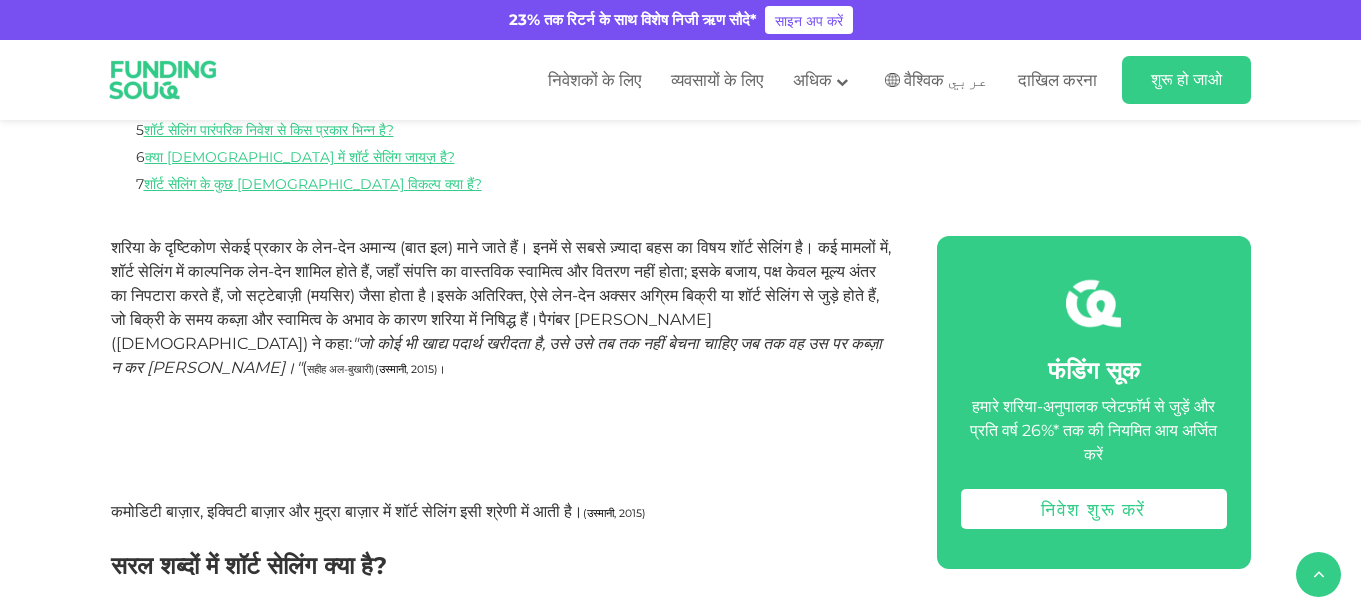 click on "। कई मामलों में, शॉर्ट सेलिंग में काल्पनिक लेन-देन शामिल होते हैं, जहाँ संपत्ति का वास्तविक स्वामित्व और वितरण नहीं होता; इसके बजाय, पक्ष केवल मूल्य अंतर का निपटारा करते हैं, जो सट्टेबाज़ी (मयसिर) जैसा होता है।" at bounding box center [501, 271] 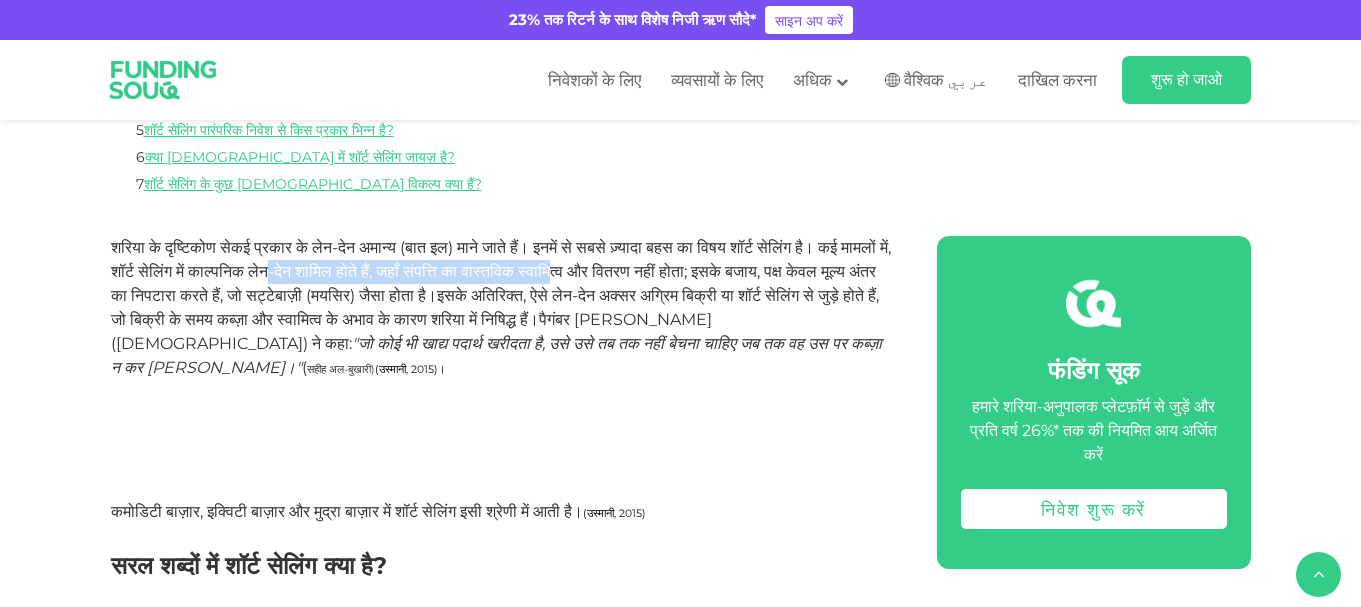 click on "। कई मामलों में, शॉर्ट सेलिंग में काल्पनिक लेन-देन शामिल होते हैं, जहाँ संपत्ति का वास्तविक स्वामित्व और वितरण नहीं होता; इसके बजाय, पक्ष केवल मूल्य अंतर का निपटारा करते हैं, जो सट्टेबाज़ी (मयसिर) जैसा होता है।" at bounding box center (501, 271) 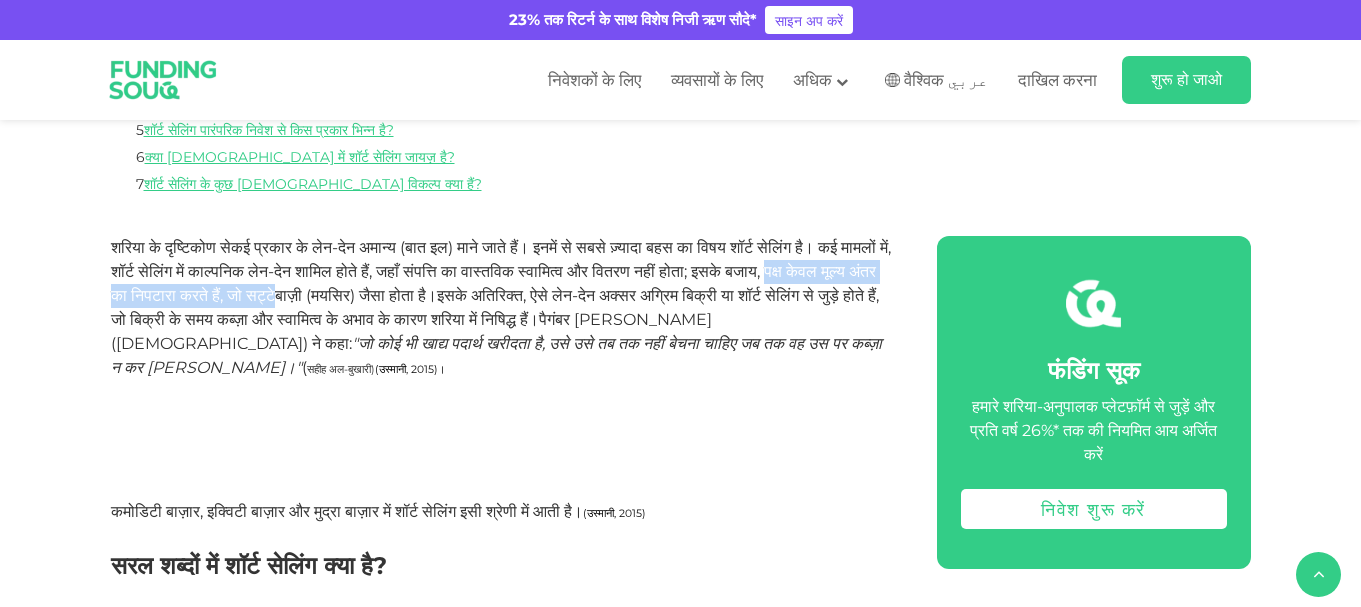 click on "। कई मामलों में, शॉर्ट सेलिंग में काल्पनिक लेन-देन शामिल होते हैं, जहाँ संपत्ति का वास्तविक स्वामित्व और वितरण नहीं होता; इसके बजाय, पक्ष केवल मूल्य अंतर का निपटारा करते हैं, जो सट्टेबाज़ी (मयसिर) जैसा होता है।" at bounding box center [501, 271] 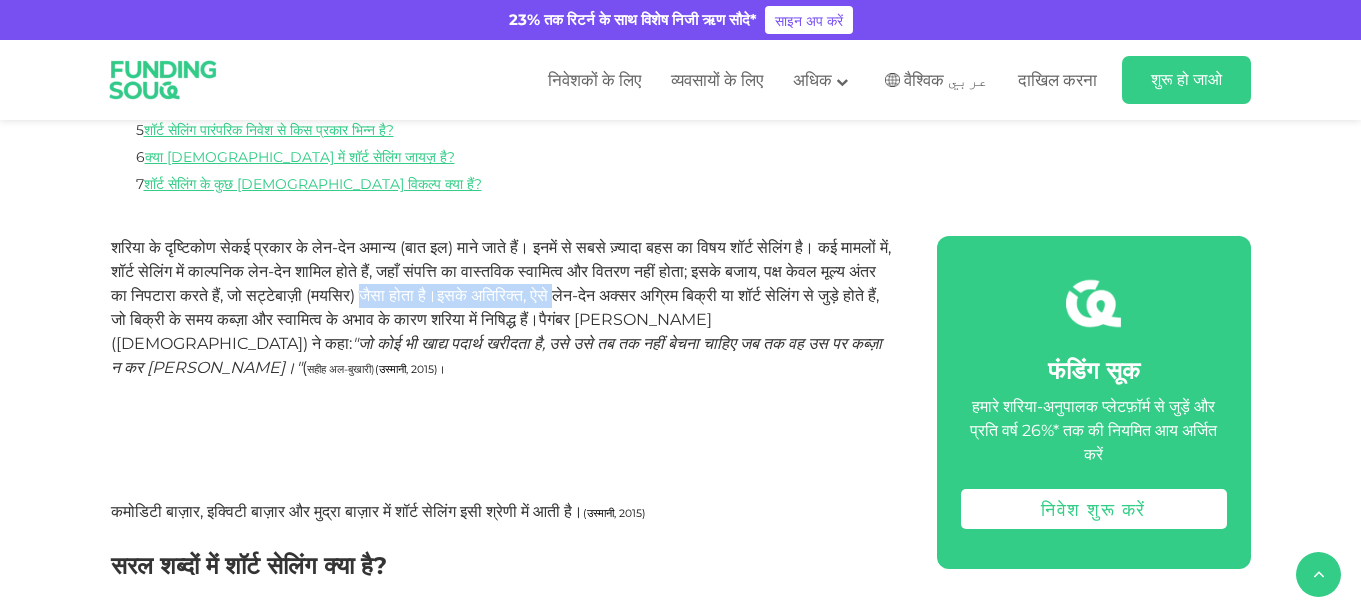click on "। कई मामलों में, शॉर्ट सेलिंग में काल्पनिक लेन-देन शामिल होते हैं, जहाँ संपत्ति का वास्तविक स्वामित्व और वितरण नहीं होता; इसके बजाय, पक्ष केवल मूल्य अंतर का निपटारा करते हैं, जो सट्टेबाज़ी (मयसिर) जैसा होता है।  इसके अतिरिक्त, ऐसे लेन-देन अक्सर अग्रिम बिक्री या शॉर्ट सेलिंग से जुड़े होते हैं, जो बिक्री के समय कब्ज़ा और स्वामित्व के अभाव के कारण शरिया में निषिद्ध हैं।  [PERSON_NAME] (  [PERSON_NAME]  ) ने कहा:" at bounding box center (501, 307) 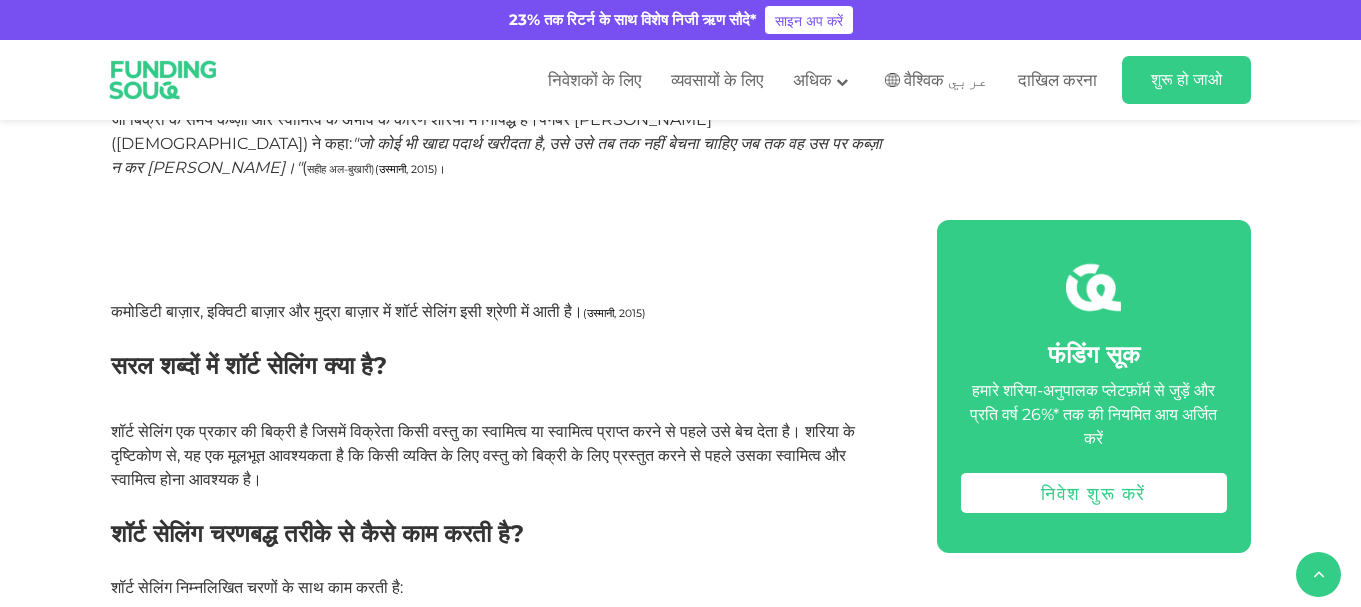 scroll, scrollTop: 1100, scrollLeft: 0, axis: vertical 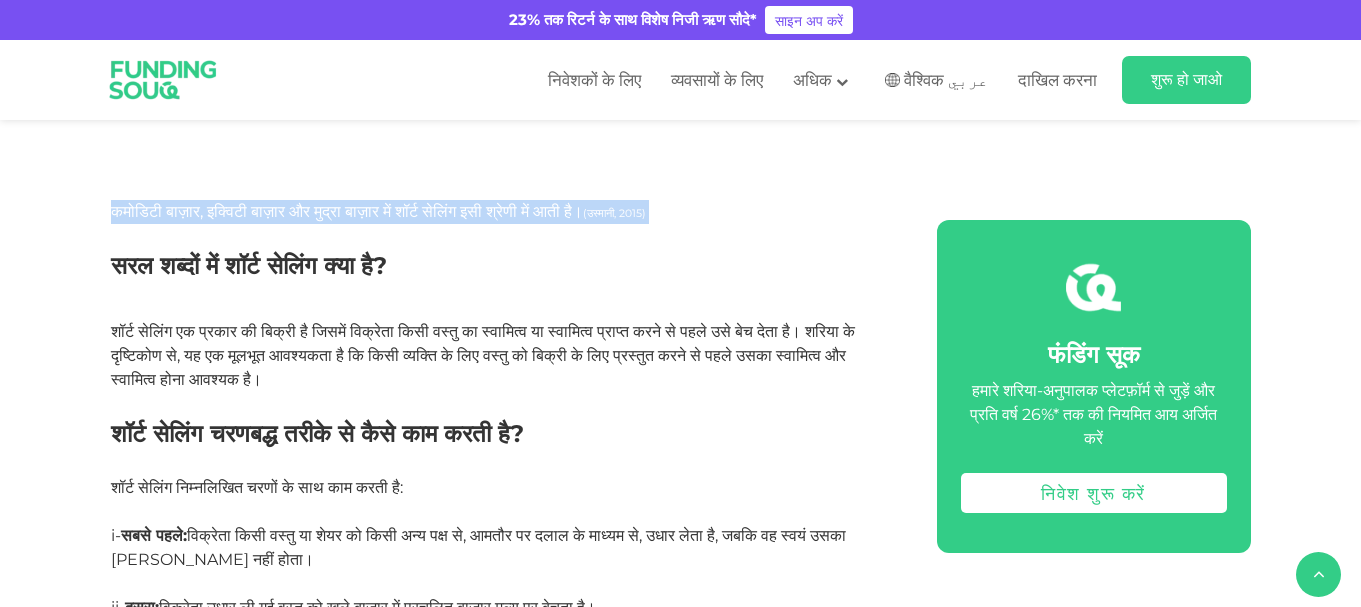 click on "कमोडिटी बाज़ार, इक्विटी बाज़ार और मुद्रा बाज़ार में शॉर्ट सेलिंग इसी श्रेणी में आती है।  (उस्मानी, 2015)" at bounding box center [501, 224] 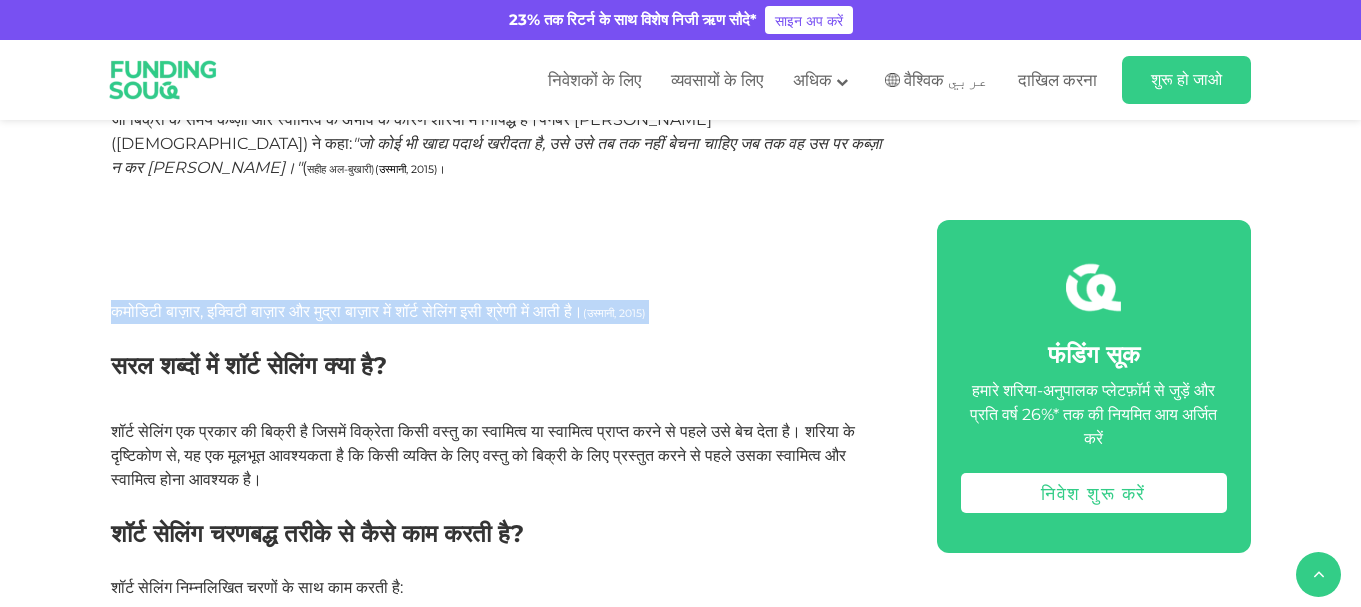 scroll, scrollTop: 1100, scrollLeft: 0, axis: vertical 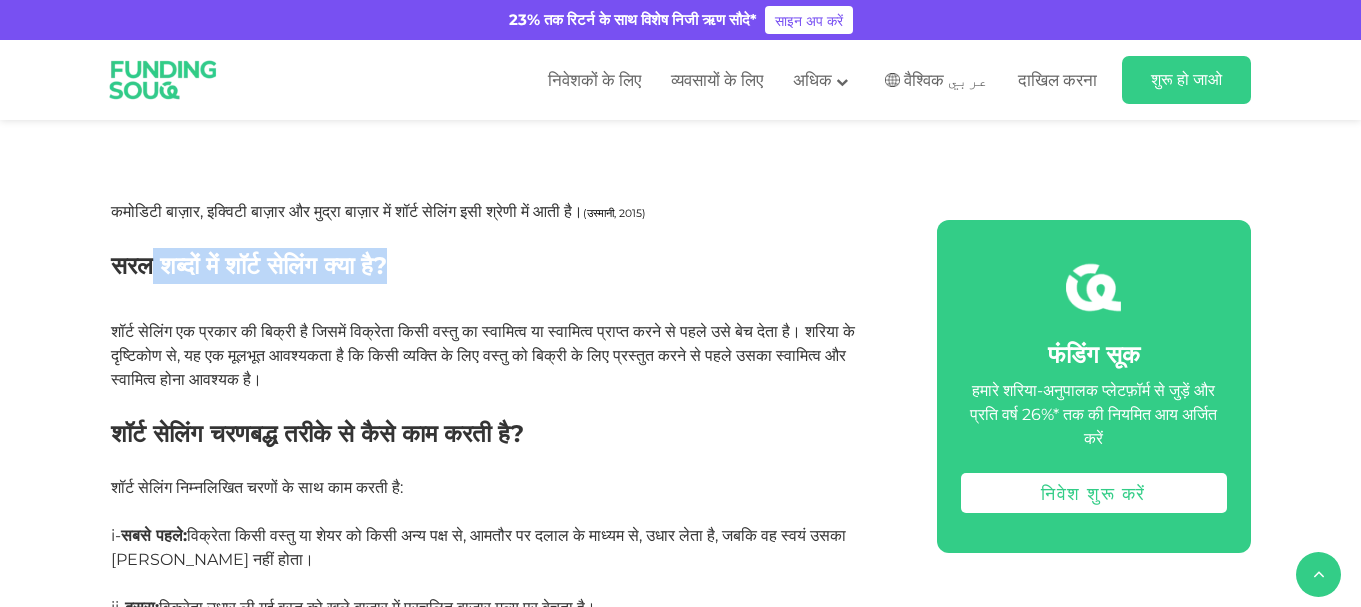 click on "सरल शब्दों में शॉर्ट सेलिंग क्या है?" at bounding box center (501, 284) 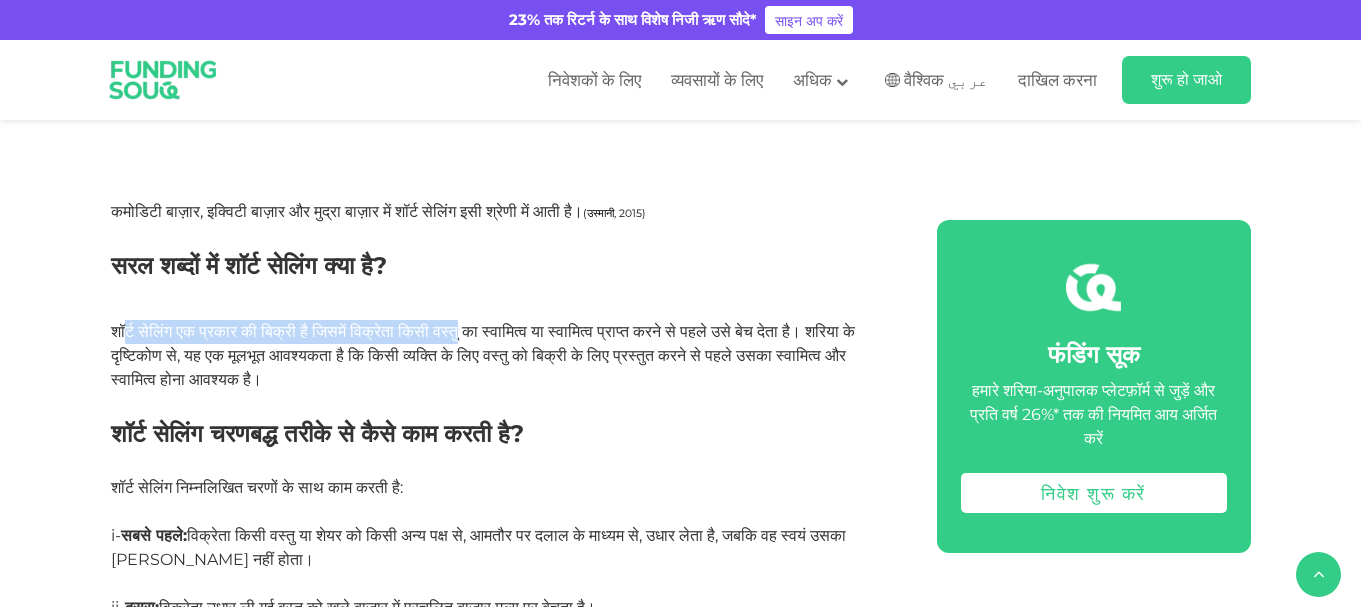 click on "शॉर्ट सेलिंग एक प्रकार की बिक्री है जिसमें विक्रेता किसी वस्तु का स्वामित्व या स्वामित्व प्राप्त करने से पहले उसे बेच देता है। शरिया के दृष्टिकोण से, यह एक मूलभूत आवश्यकता है कि किसी व्यक्ति के लिए वस्तु को बिक्री के लिए प्रस्तुत करने से पहले उसका स्वामित्व और स्वामित्व होना आवश्यक है।" at bounding box center (501, 356) 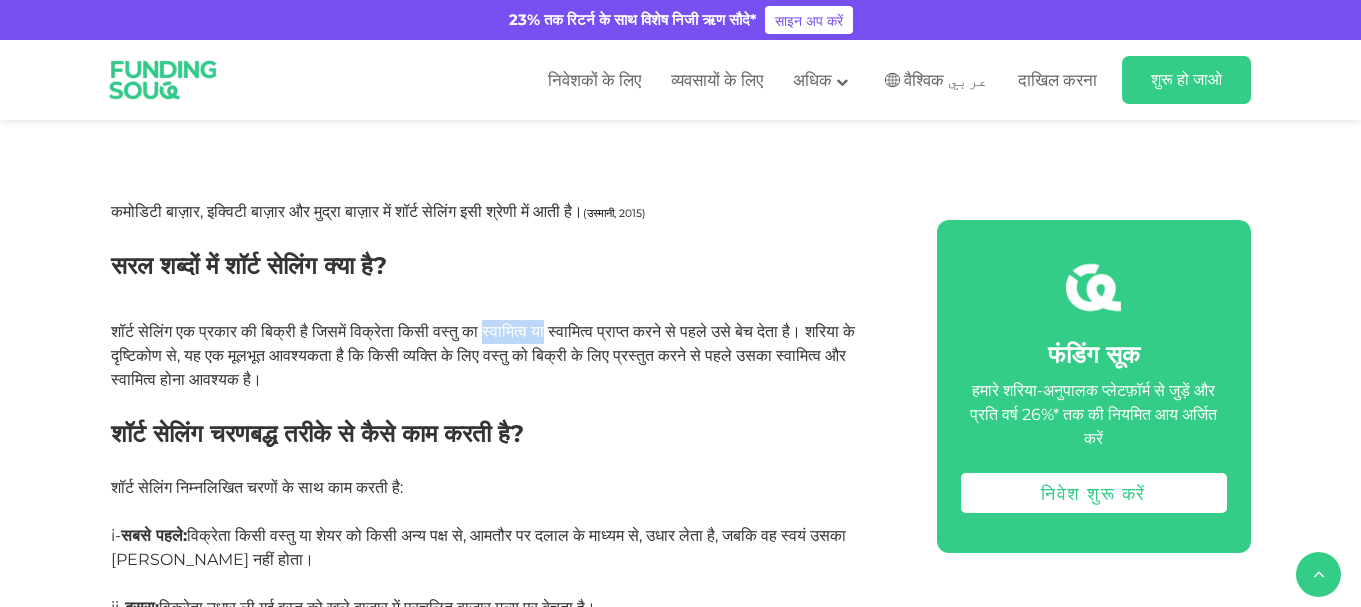 click on "शॉर्ट सेलिंग एक प्रकार की बिक्री है जिसमें विक्रेता किसी वस्तु का स्वामित्व या स्वामित्व प्राप्त करने से पहले उसे बेच देता है। शरिया के दृष्टिकोण से, यह एक मूलभूत आवश्यकता है कि किसी व्यक्ति के लिए वस्तु को बिक्री के लिए प्रस्तुत करने से पहले उसका स्वामित्व और स्वामित्व होना आवश्यक है।" at bounding box center [483, 355] 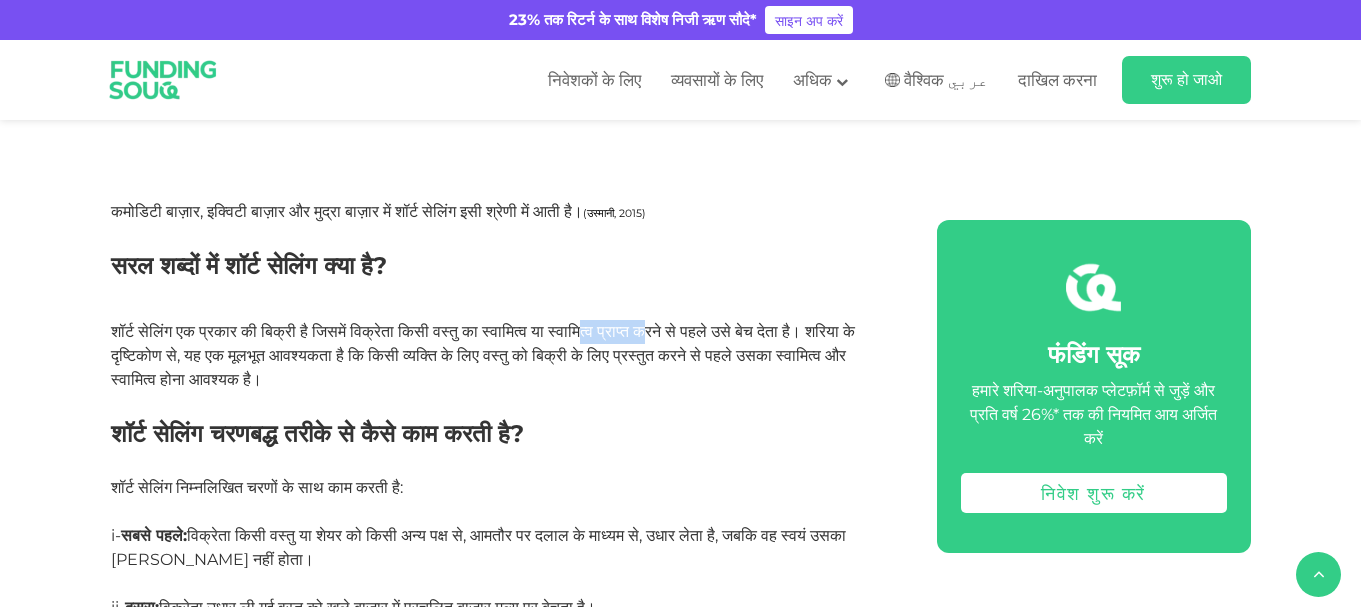 click on "शॉर्ट सेलिंग एक प्रकार की बिक्री है जिसमें विक्रेता किसी वस्तु का स्वामित्व या स्वामित्व प्राप्त करने से पहले उसे बेच देता है। शरिया के दृष्टिकोण से, यह एक मूलभूत आवश्यकता है कि किसी व्यक्ति के लिए वस्तु को बिक्री के लिए प्रस्तुत करने से पहले उसका स्वामित्व और स्वामित्व होना आवश्यक है।" at bounding box center (483, 355) 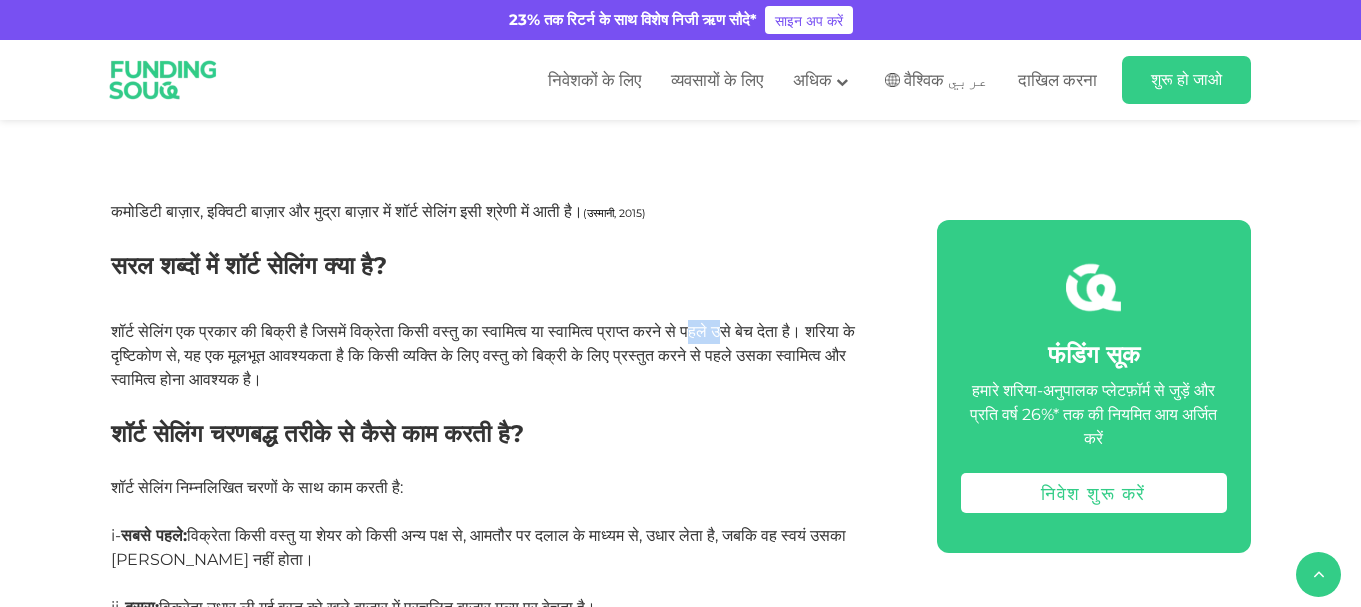click on "शरिया के दृष्टिकोण से  कई प्रकार के लेन-देन अमान्य (बा  त इल) माने जाते हैं। इनमें से सबसे ज़्यादा बहस का विषय शॉर्ट सेलिंग है  । कई मामलों में, शॉर्ट सेलिंग में काल्पनिक लेन-देन शामिल होते हैं, जहाँ संपत्ति का वास्तविक स्वामित्व और वितरण नहीं होता; इसके बजाय, पक्ष केवल मूल्य अंतर का निपटारा करते हैं, जो सट्टेबाज़ी (मयसिर) जैसा होता है।  [PERSON_NAME] (  [PERSON_NAME]  ) ने कहा:   (  [PERSON_NAME])  (उस्मानी, 2015)।" at bounding box center (501, 1285) 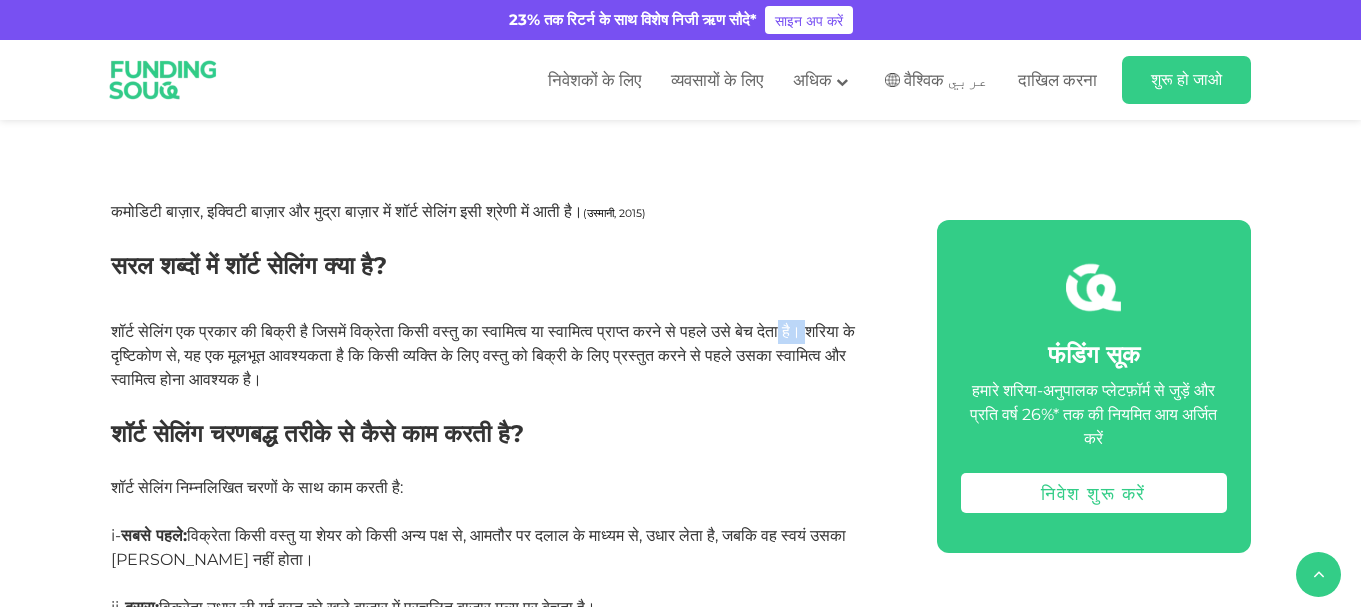 click on "शॉर्ट सेलिंग एक प्रकार की बिक्री है जिसमें विक्रेता किसी वस्तु का स्वामित्व या स्वामित्व प्राप्त करने से पहले उसे बेच देता है। शरिया के दृष्टिकोण से, यह एक मूलभूत आवश्यकता है कि किसी व्यक्ति के लिए वस्तु को बिक्री के लिए प्रस्तुत करने से पहले उसका स्वामित्व और स्वामित्व होना आवश्यक है।" at bounding box center (483, 355) 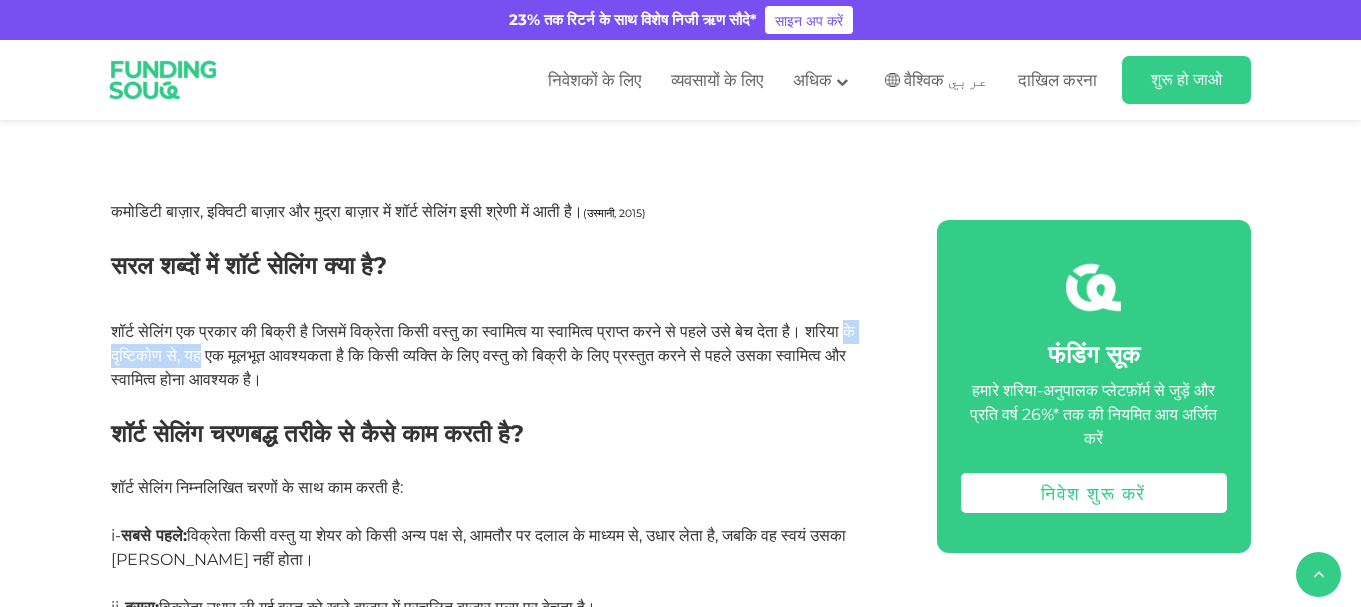 click on "घर
ब्लॉग
शरिया अनुपालन
1  2" at bounding box center (680, 1328) 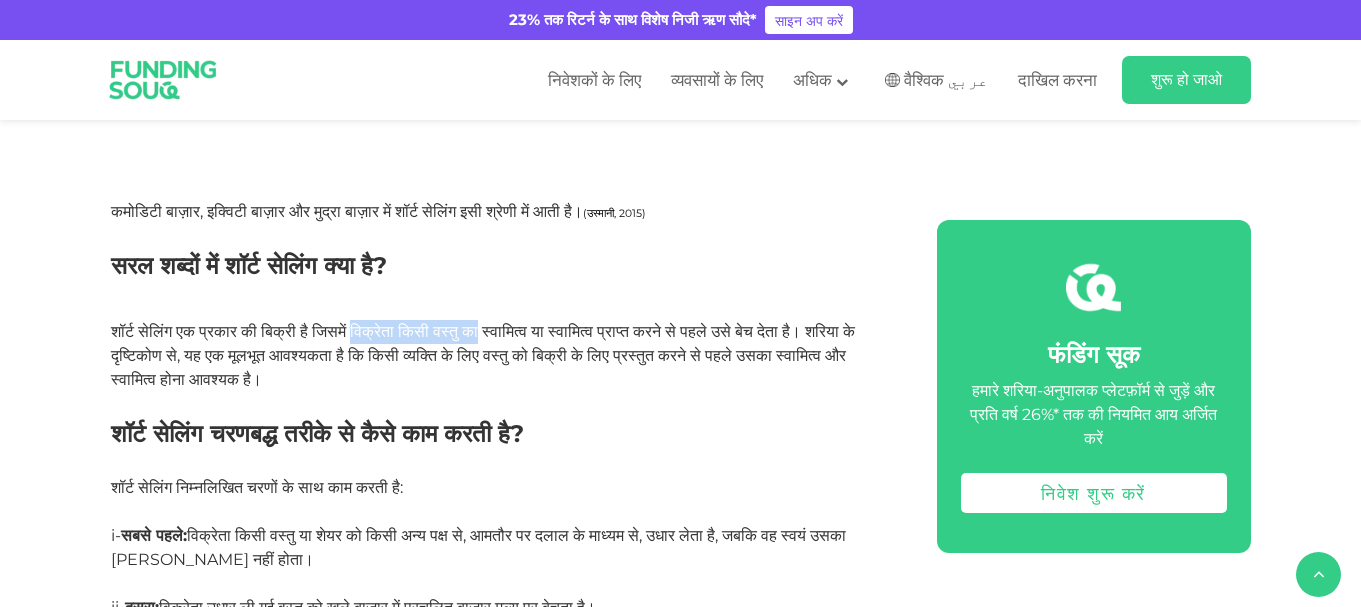 click on "शॉर्ट सेलिंग एक प्रकार की बिक्री है जिसमें विक्रेता किसी वस्तु का स्वामित्व या स्वामित्व प्राप्त करने से पहले उसे बेच देता है। शरिया के दृष्टिकोण से, यह एक मूलभूत आवश्यकता है कि किसी व्यक्ति के लिए वस्तु को बिक्री के लिए प्रस्तुत करने से पहले उसका स्वामित्व और स्वामित्व होना आवश्यक है।" at bounding box center [483, 355] 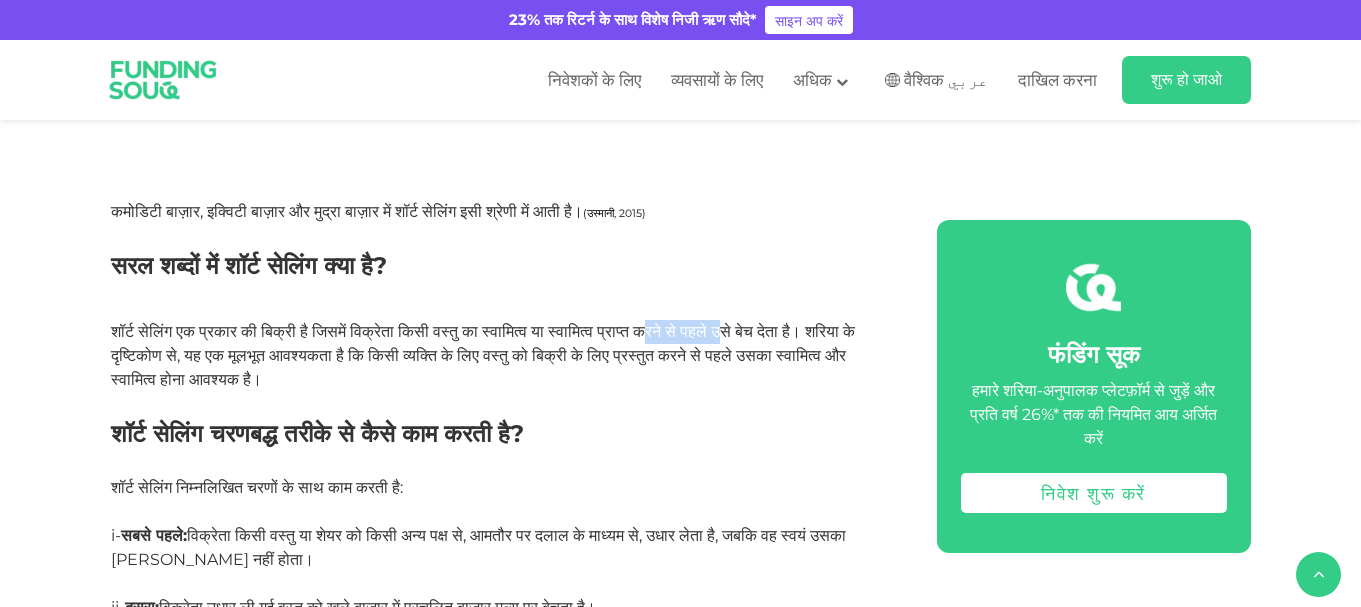 click on "शॉर्ट सेलिंग एक प्रकार की बिक्री है जिसमें विक्रेता किसी वस्तु का स्वामित्व या स्वामित्व प्राप्त करने से पहले उसे बेच देता है। शरिया के दृष्टिकोण से, यह एक मूलभूत आवश्यकता है कि किसी व्यक्ति के लिए वस्तु को बिक्री के लिए प्रस्तुत करने से पहले उसका स्वामित्व और स्वामित्व होना आवश्यक है।" at bounding box center (483, 355) 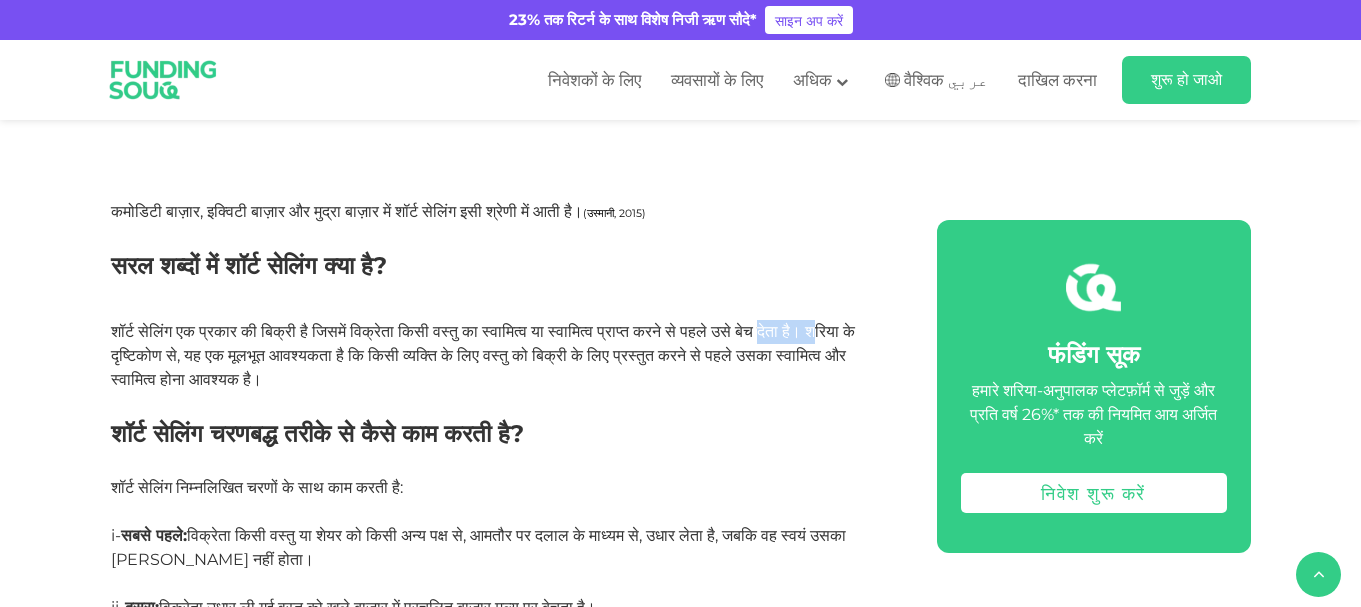 click on "शॉर्ट सेलिंग एक प्रकार की बिक्री है जिसमें विक्रेता किसी वस्तु का स्वामित्व या स्वामित्व प्राप्त करने से पहले उसे बेच देता है। शरिया के दृष्टिकोण से, यह एक मूलभूत आवश्यकता है कि किसी व्यक्ति के लिए वस्तु को बिक्री के लिए प्रस्तुत करने से पहले उसका स्वामित्व और स्वामित्व होना आवश्यक है।" at bounding box center (483, 355) 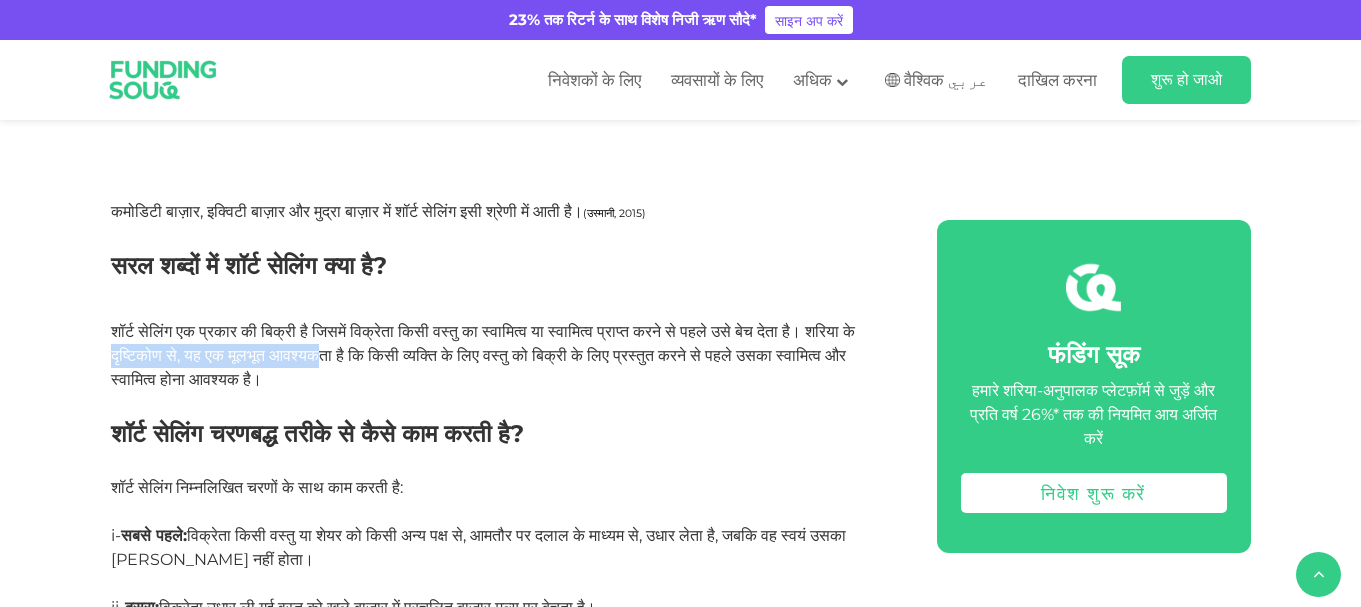 click on "शॉर्ट सेलिंग एक प्रकार की बिक्री है जिसमें विक्रेता किसी वस्तु का स्वामित्व या स्वामित्व प्राप्त करने से पहले उसे बेच देता है। शरिया के दृष्टिकोण से, यह एक मूलभूत आवश्यकता है कि किसी व्यक्ति के लिए वस्तु को बिक्री के लिए प्रस्तुत करने से पहले उसका स्वामित्व और स्वामित्व होना आवश्यक है।" at bounding box center [483, 355] 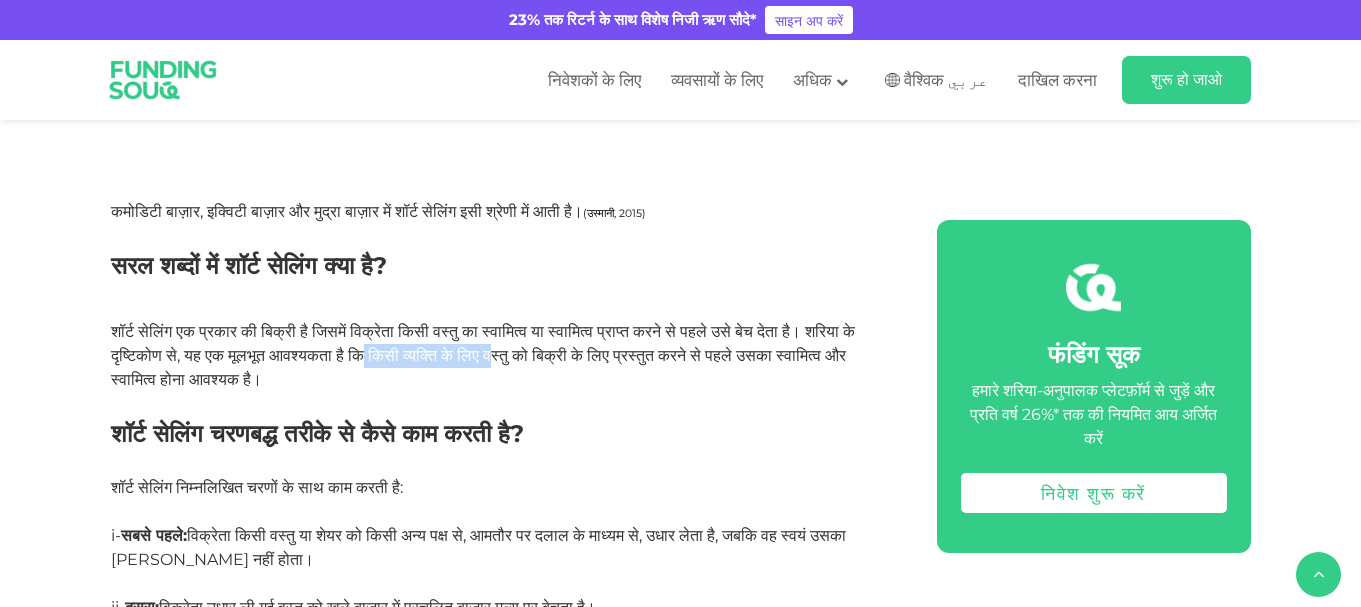 click on "शॉर्ट सेलिंग एक प्रकार की बिक्री है जिसमें विक्रेता किसी वस्तु का स्वामित्व या स्वामित्व प्राप्त करने से पहले उसे बेच देता है। शरिया के दृष्टिकोण से, यह एक मूलभूत आवश्यकता है कि किसी व्यक्ति के लिए वस्तु को बिक्री के लिए प्रस्तुत करने से पहले उसका स्वामित्व और स्वामित्व होना आवश्यक है।" at bounding box center [501, 356] 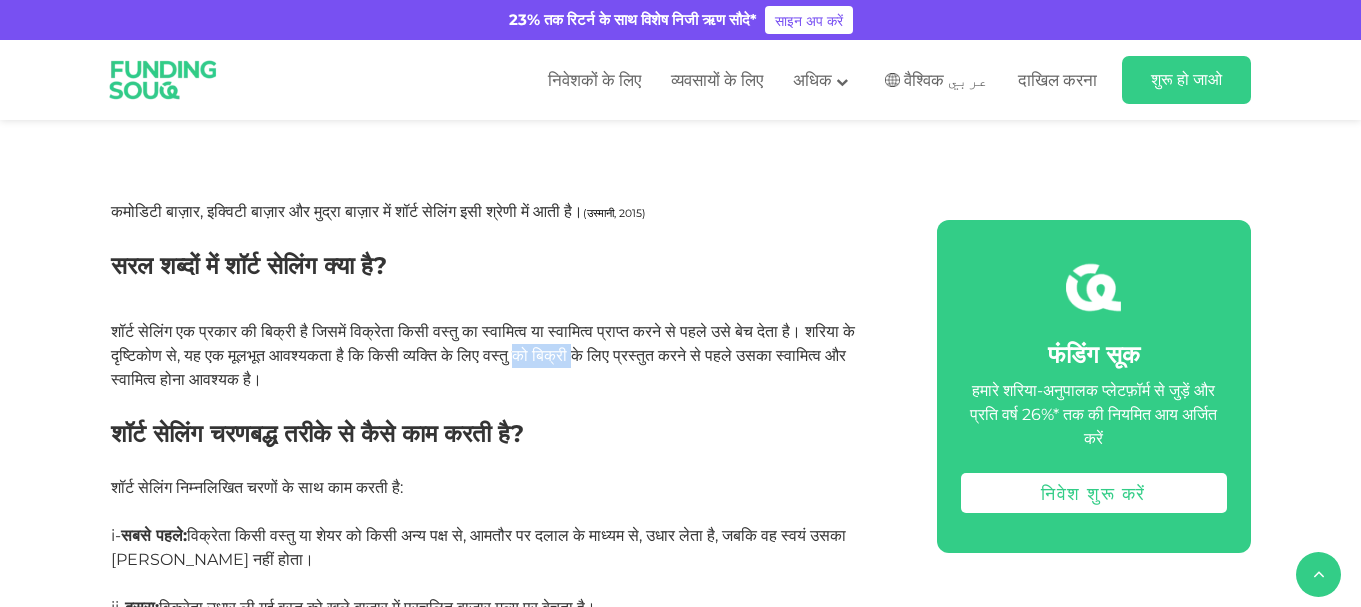 click on "शॉर्ट सेलिंग एक प्रकार की बिक्री है जिसमें विक्रेता किसी वस्तु का स्वामित्व या स्वामित्व प्राप्त करने से पहले उसे बेच देता है। शरिया के दृष्टिकोण से, यह एक मूलभूत आवश्यकता है कि किसी व्यक्ति के लिए वस्तु को बिक्री के लिए प्रस्तुत करने से पहले उसका स्वामित्व और स्वामित्व होना आवश्यक है।" at bounding box center [501, 356] 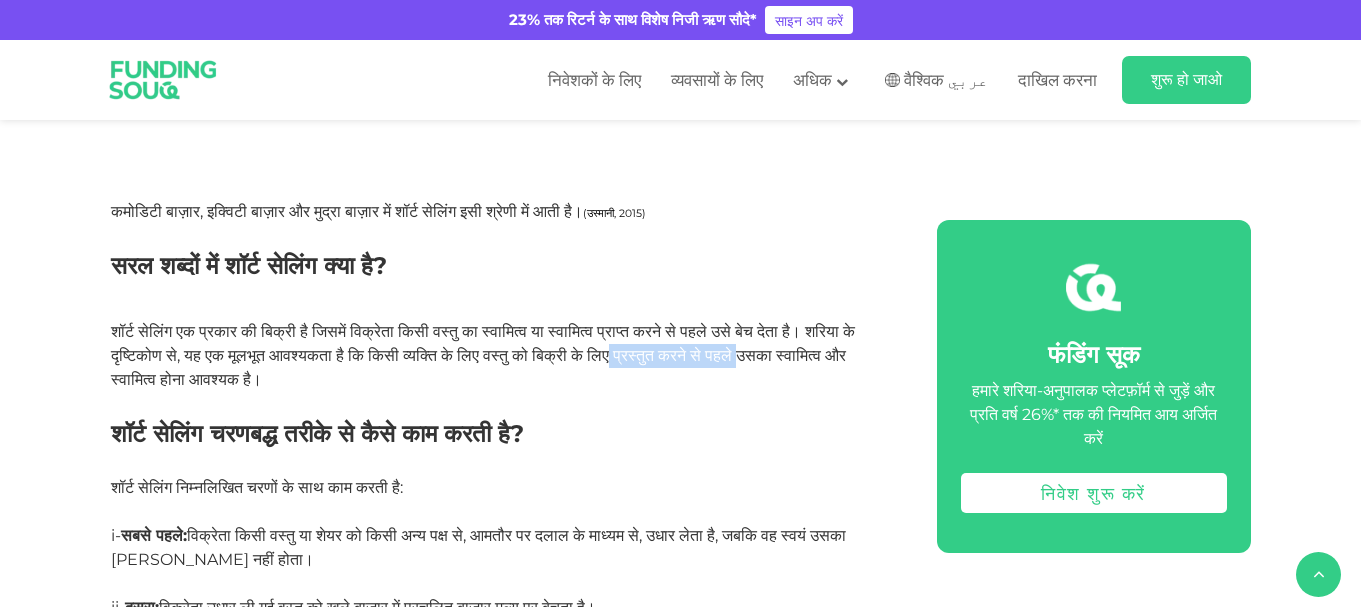 click on "शॉर्ट सेलिंग एक प्रकार की बिक्री है जिसमें विक्रेता किसी वस्तु का स्वामित्व या स्वामित्व प्राप्त करने से पहले उसे बेच देता है। शरिया के दृष्टिकोण से, यह एक मूलभूत आवश्यकता है कि किसी व्यक्ति के लिए वस्तु को बिक्री के लिए प्रस्तुत करने से पहले उसका स्वामित्व और स्वामित्व होना आवश्यक है।" at bounding box center (483, 355) 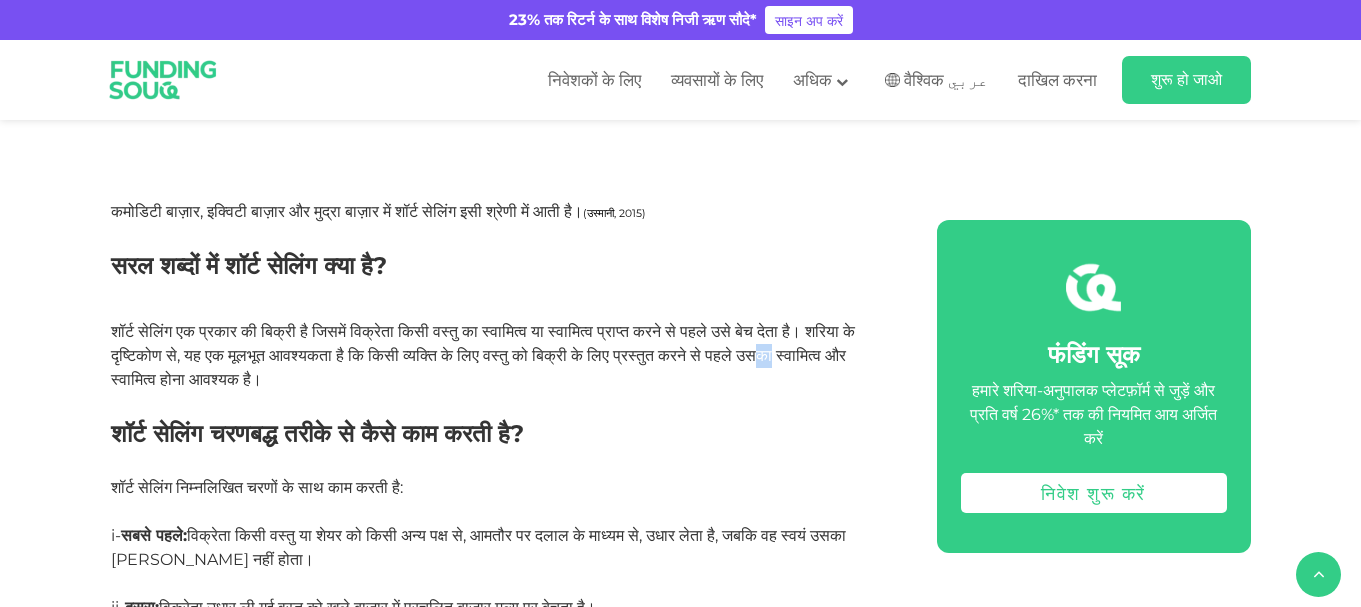 click on "शरिया के दृष्टिकोण से  कई प्रकार के लेन-देन अमान्य (बा  त इल) माने जाते हैं। इनमें से सबसे ज़्यादा बहस का विषय शॉर्ट सेलिंग है  । कई मामलों में, शॉर्ट सेलिंग में काल्पनिक लेन-देन शामिल होते हैं, जहाँ संपत्ति का वास्तविक स्वामित्व और वितरण नहीं होता; इसके बजाय, पक्ष केवल मूल्य अंतर का निपटारा करते हैं, जो सट्टेबाज़ी (मयसिर) जैसा होता है।  [DEMOGRAPHIC_DATA]  ) ने कहा:   (" at bounding box center (681, 1285) 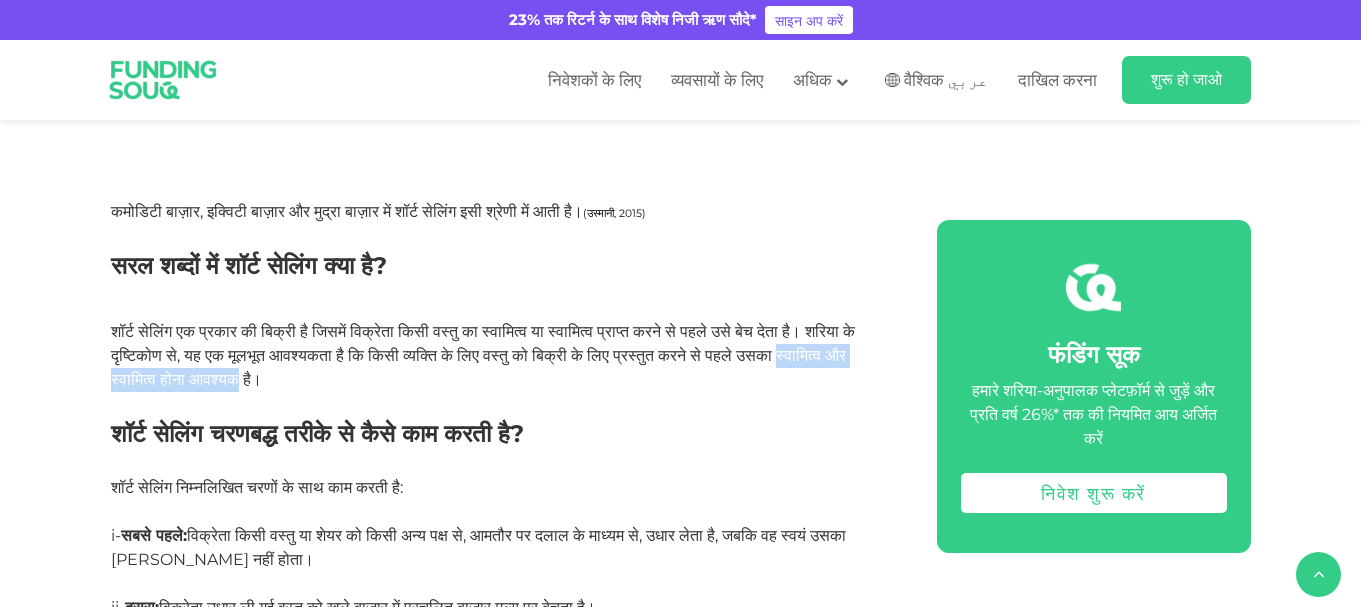click on "शॉर्ट सेलिंग एक प्रकार की बिक्री है जिसमें विक्रेता किसी वस्तु का स्वामित्व या स्वामित्व प्राप्त करने से पहले उसे बेच देता है। शरिया के दृष्टिकोण से, यह एक मूलभूत आवश्यकता है कि किसी व्यक्ति के लिए वस्तु को बिक्री के लिए प्रस्तुत करने से पहले उसका स्वामित्व और स्वामित्व होना आवश्यक है।" at bounding box center (483, 355) 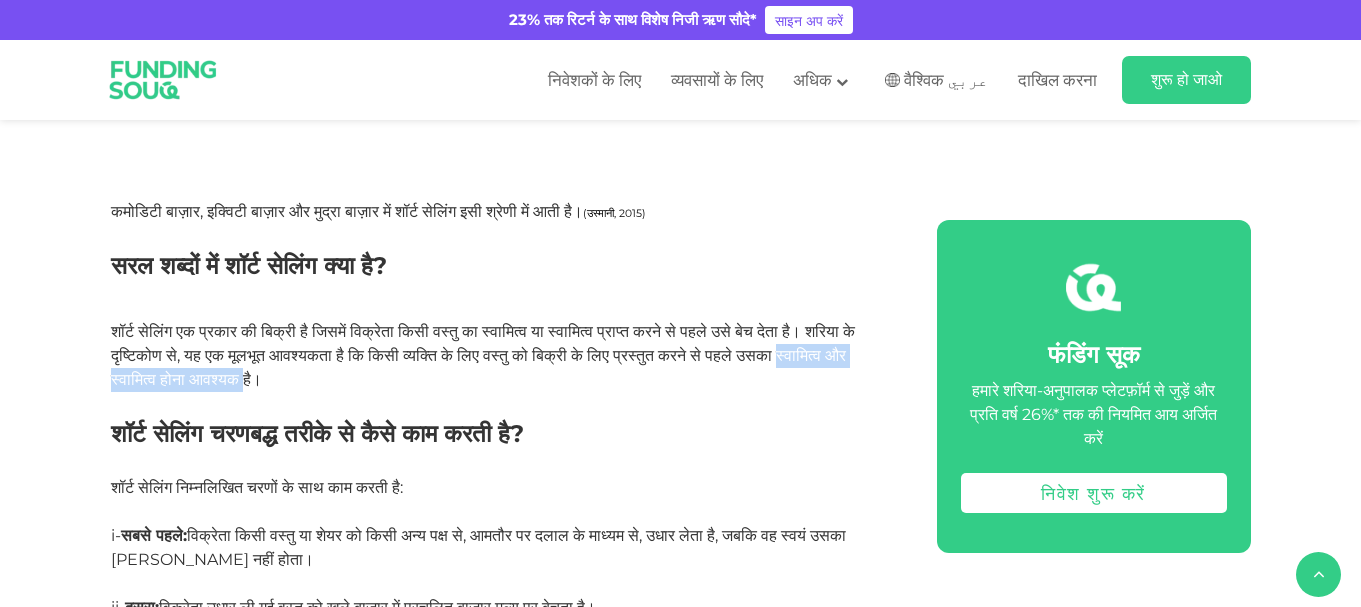 scroll, scrollTop: 1200, scrollLeft: 0, axis: vertical 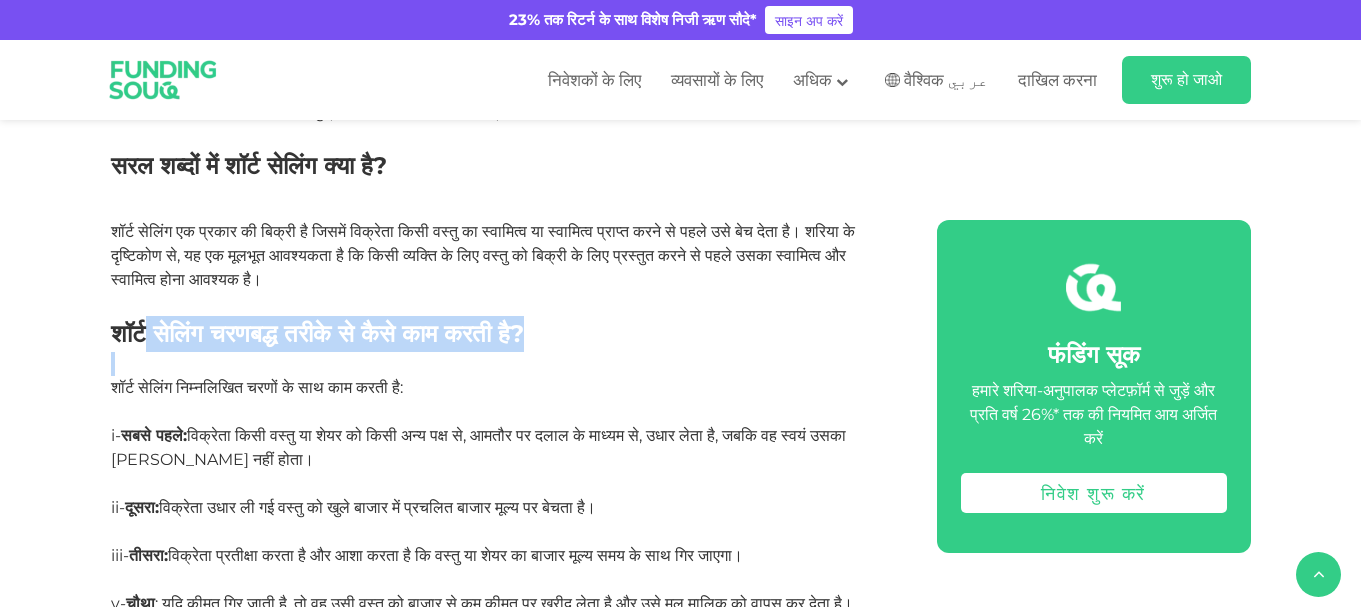 click on "शरिया के दृष्टिकोण से  कई प्रकार के लेन-देन अमान्य (बा  त इल) माने जाते हैं। इनमें से सबसे ज़्यादा बहस का विषय शॉर्ट सेलिंग है  । कई मामलों में, शॉर्ट सेलिंग में काल्पनिक लेन-देन शामिल होते हैं, जहाँ संपत्ति का वास्तविक स्वामित्व और वितरण नहीं होता; इसके बजाय, पक्ष केवल मूल्य अंतर का निपटारा करते हैं, जो सट्टेबाज़ी (मयसिर) जैसा होता है।  [PERSON_NAME] (  [PERSON_NAME]  ) ने कहा:   (  [PERSON_NAME])  (उस्मानी, 2015)।" at bounding box center [501, 1185] 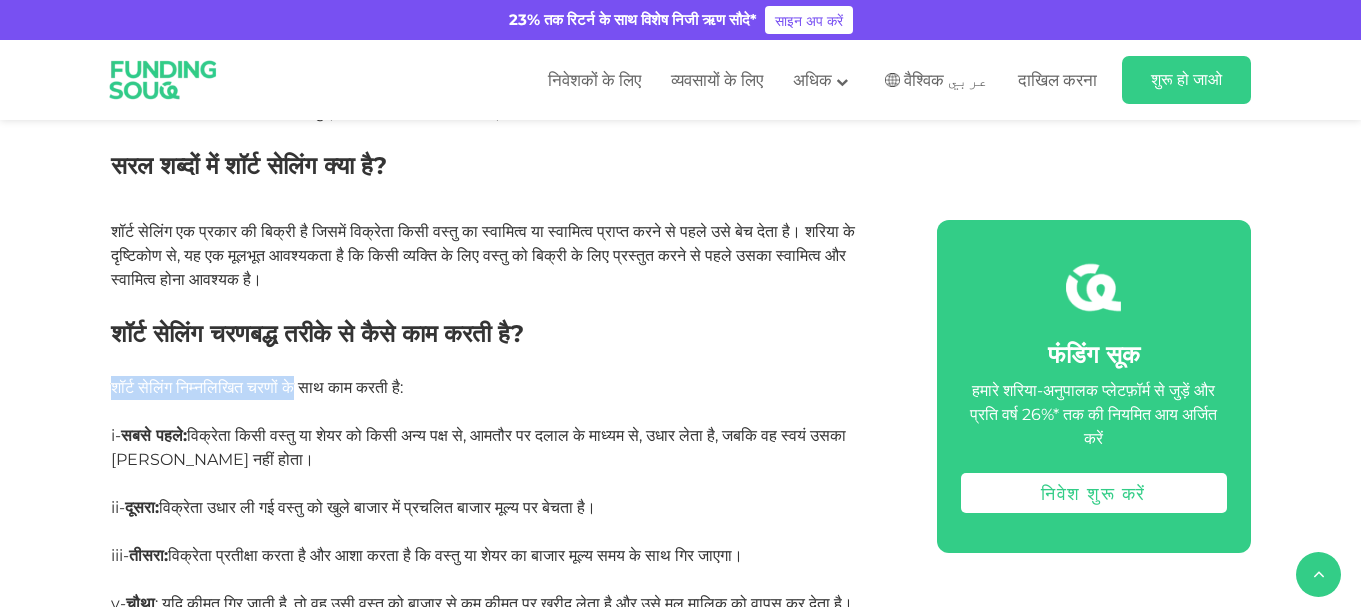 click on "घर
ब्लॉग
शरिया अनुपालन
1  2" at bounding box center [680, 1228] 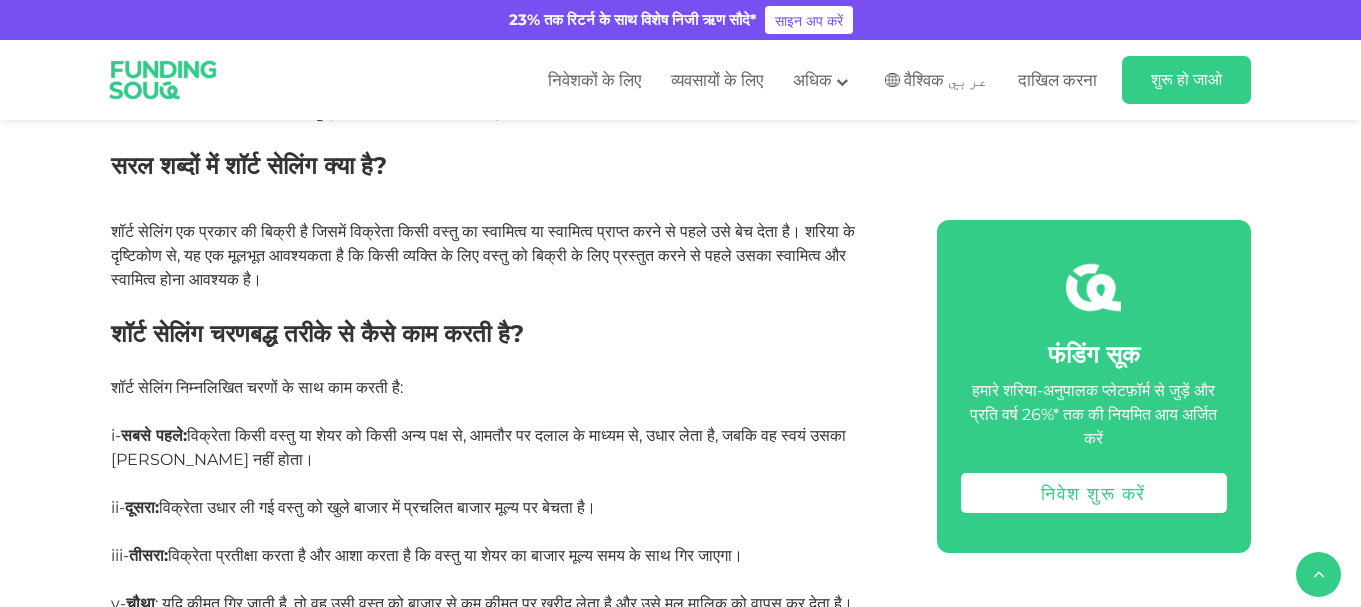 click on "शॉर्ट सेलिंग निम्नलिखित चरणों के साथ काम करती है:" at bounding box center [501, 400] 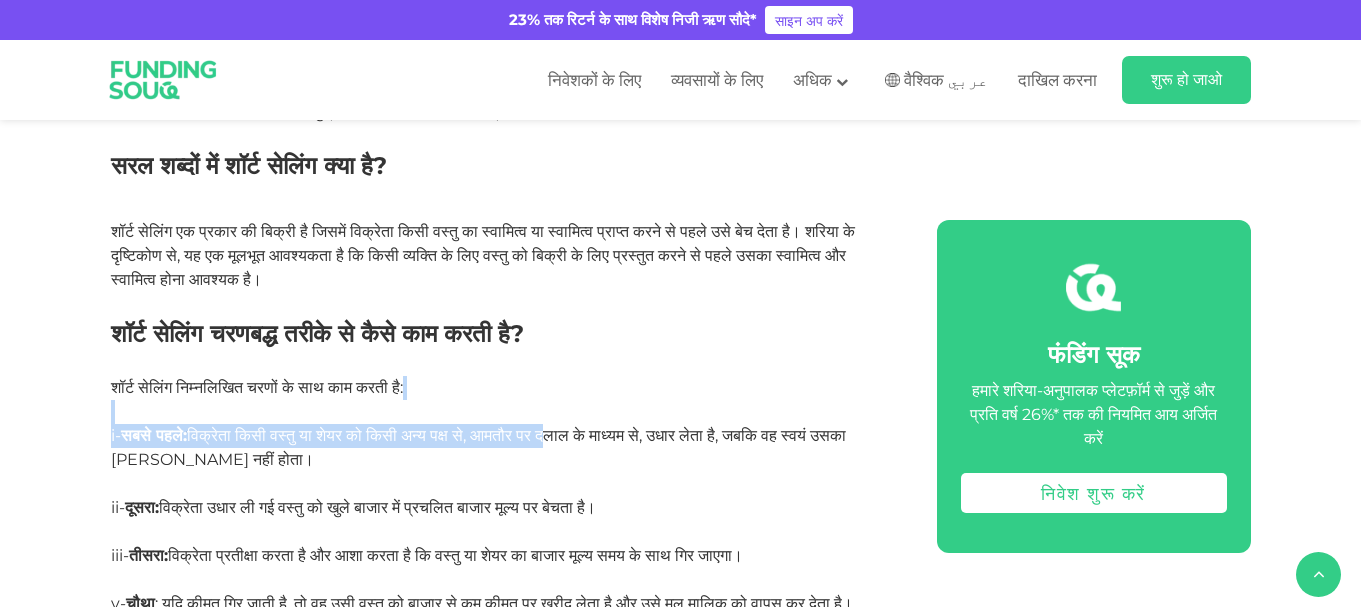 click on "शरिया के दृष्टिकोण से  कई प्रकार के लेन-देन अमान्य (बा  त इल) माने जाते हैं। इनमें से सबसे ज़्यादा बहस का विषय शॉर्ट सेलिंग है  । कई मामलों में, शॉर्ट सेलिंग में काल्पनिक लेन-देन शामिल होते हैं, जहाँ संपत्ति का वास्तविक स्वामित्व और वितरण नहीं होता; इसके बजाय, पक्ष केवल मूल्य अंतर का निपटारा करते हैं, जो सट्टेबाज़ी (मयसिर) जैसा होता है।  [PERSON_NAME] (  [PERSON_NAME]  ) ने कहा:   (  [PERSON_NAME])  (उस्मानी, 2015)।" at bounding box center [501, 1185] 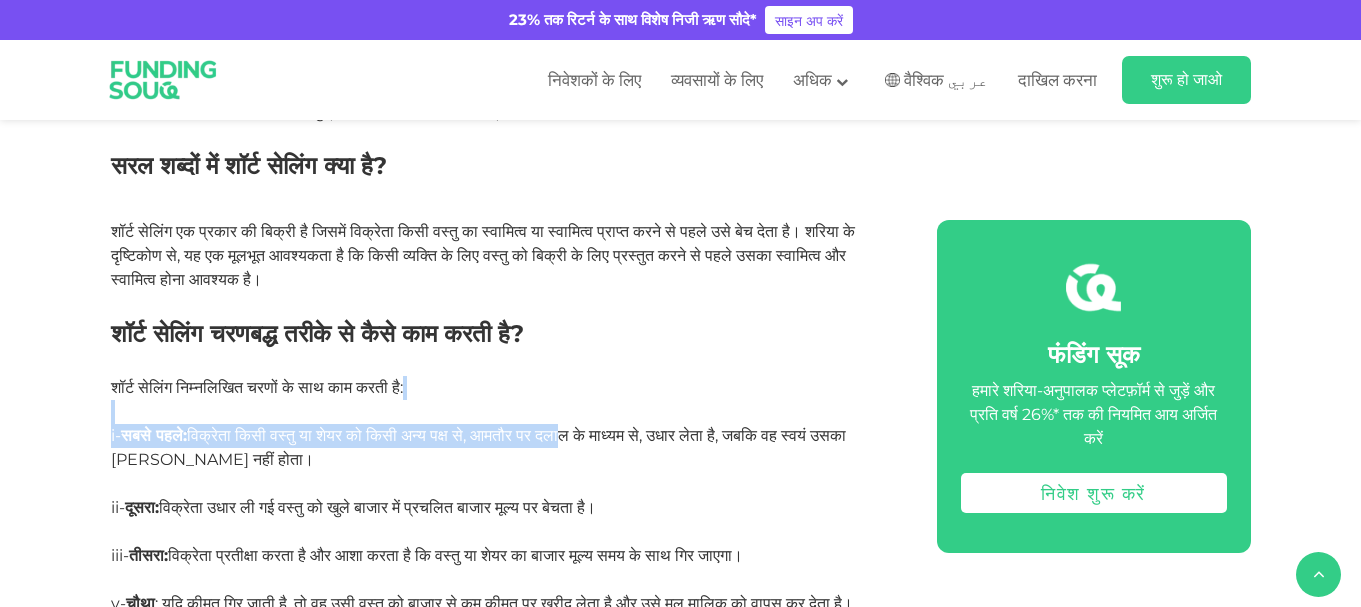 scroll, scrollTop: 1300, scrollLeft: 0, axis: vertical 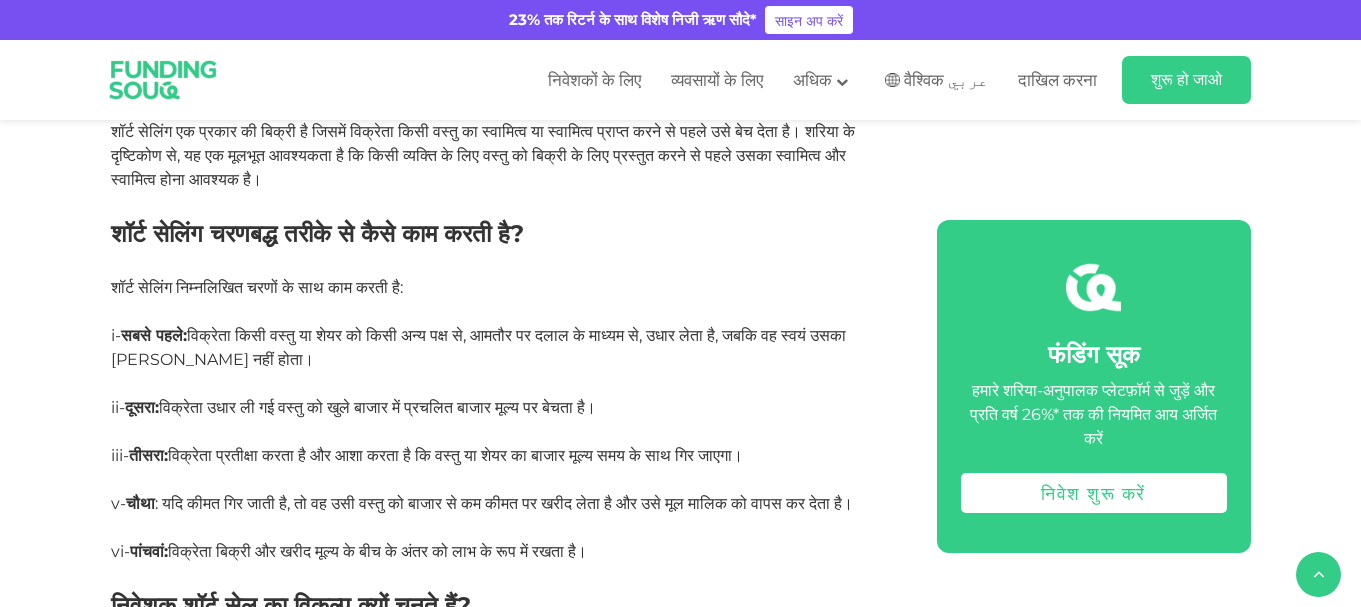 click on "ii-  दूसरा:  विक्रेता उधार ली गई वस्तु को खुले बाजार में प्रचलित बाजार मूल्य पर बेचता है।" at bounding box center (501, 420) 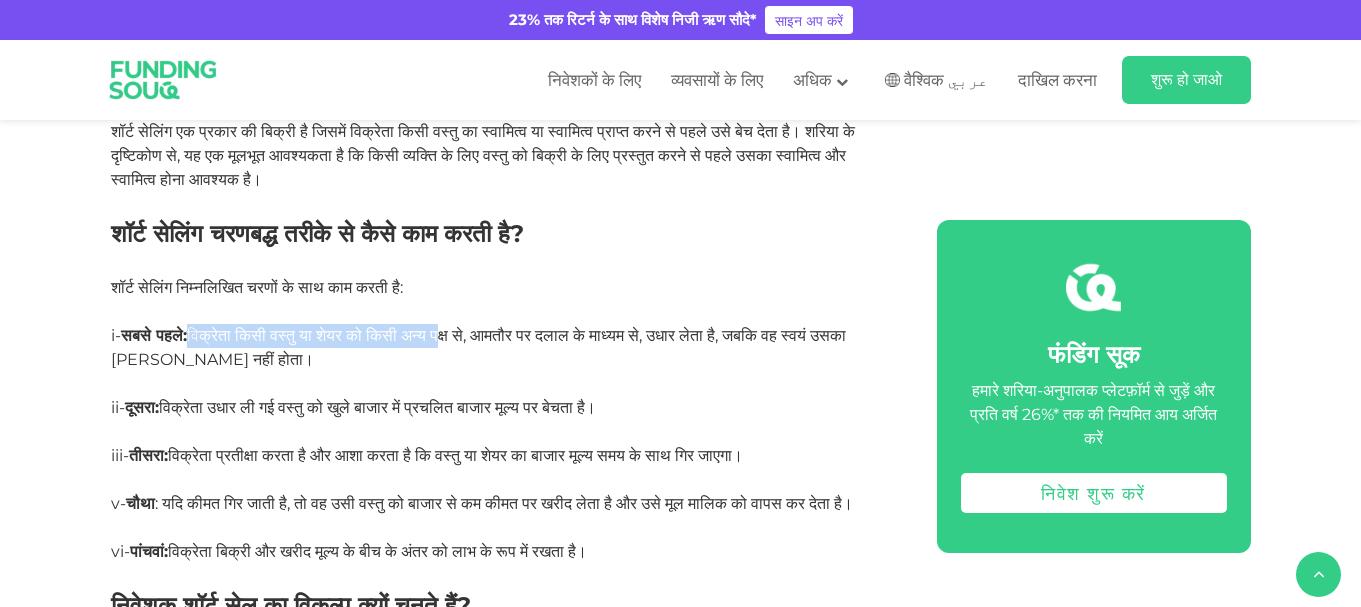 click on "i-  सबसे पहले:  विक्रेता किसी वस्तु या शेयर को किसी अन्य पक्ष से, आमतौर पर दलाल के माध्यम से, उधार लेता है, जबकि वह स्वयं उसका [PERSON_NAME] नहीं होता।" at bounding box center (501, 360) 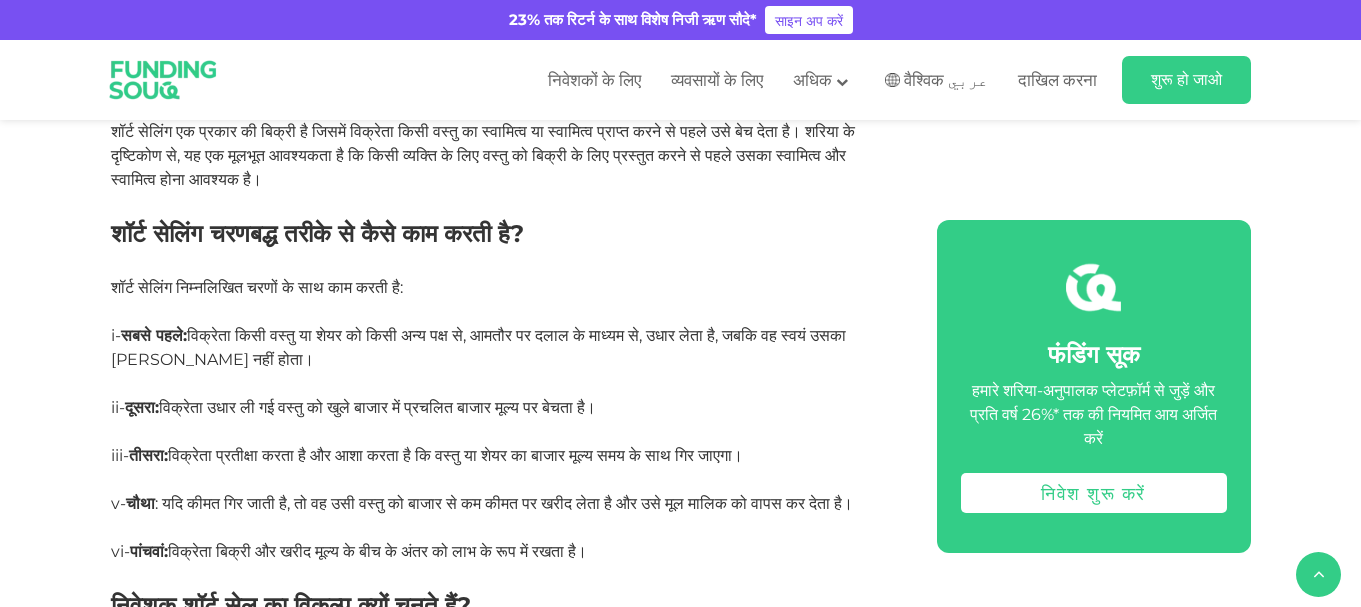 click on "विक्रेता उधार ली गई वस्तु को खुले बाजार में प्रचलित बाजार मूल्य पर बेचता है।" at bounding box center (377, 407) 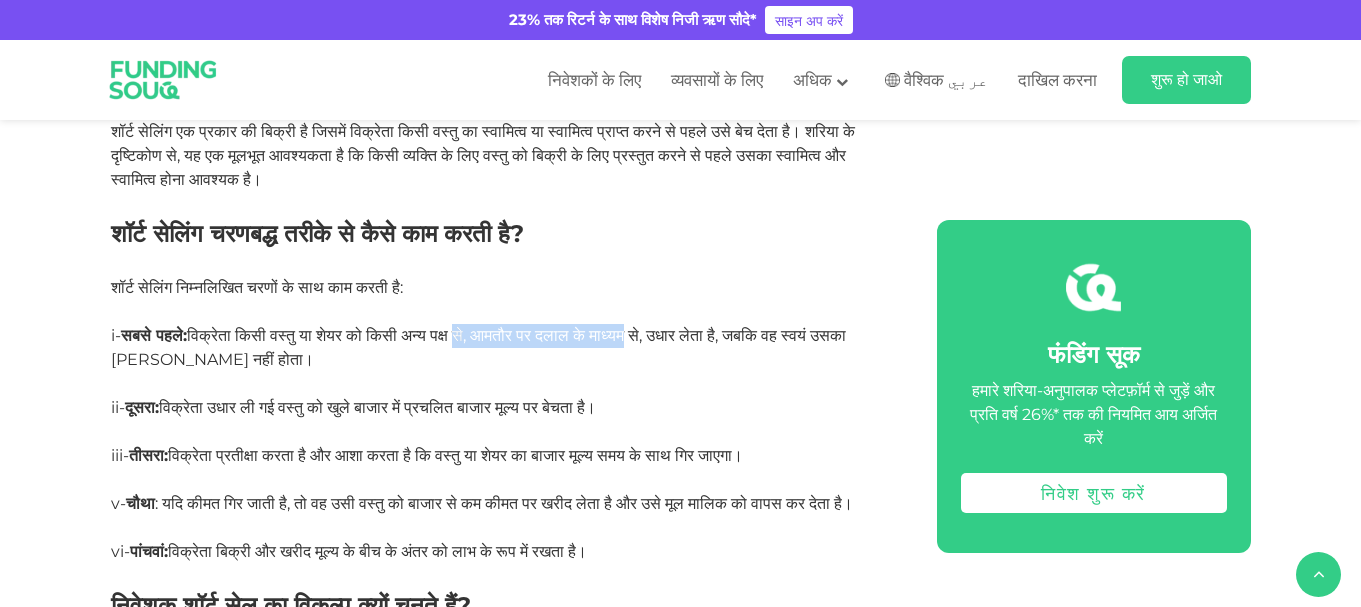 click on "i-  सबसे पहले:  विक्रेता किसी वस्तु या शेयर को किसी अन्य पक्ष से, आमतौर पर दलाल के माध्यम से, उधार लेता है, जबकि वह स्वयं उसका [PERSON_NAME] नहीं होता।" at bounding box center [501, 360] 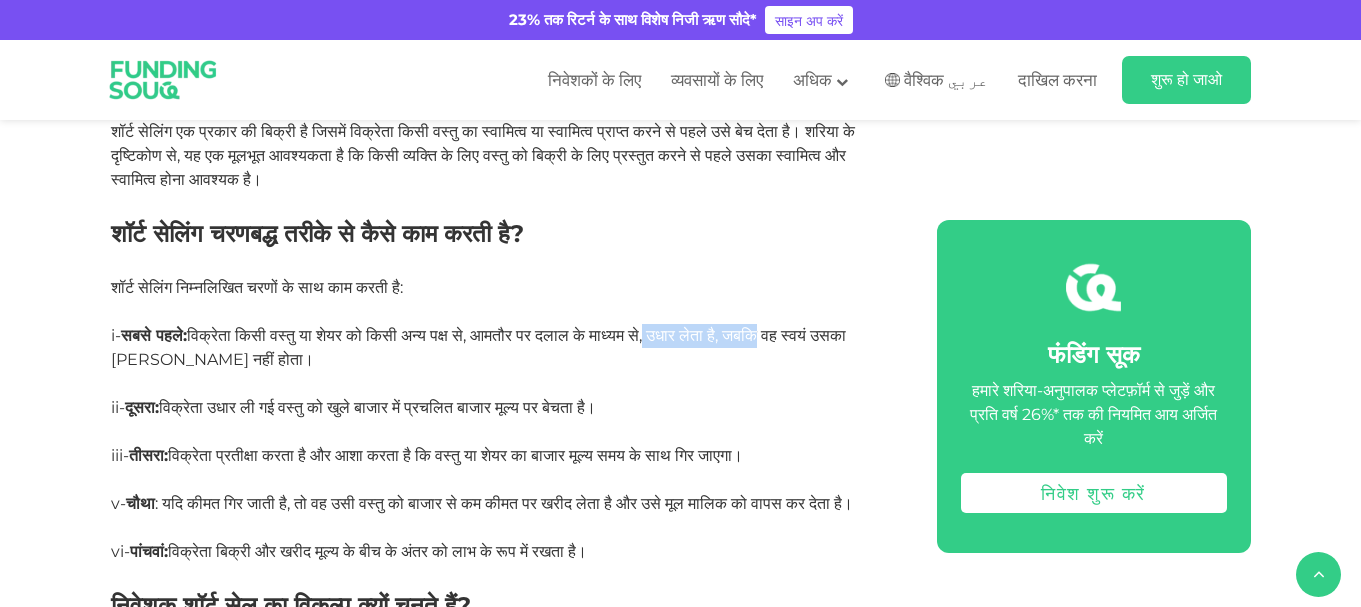 click on "i-  सबसे पहले:  विक्रेता किसी वस्तु या शेयर को किसी अन्य पक्ष से, आमतौर पर दलाल के माध्यम से, उधार लेता है, जबकि वह स्वयं उसका [PERSON_NAME] नहीं होता।" at bounding box center (501, 360) 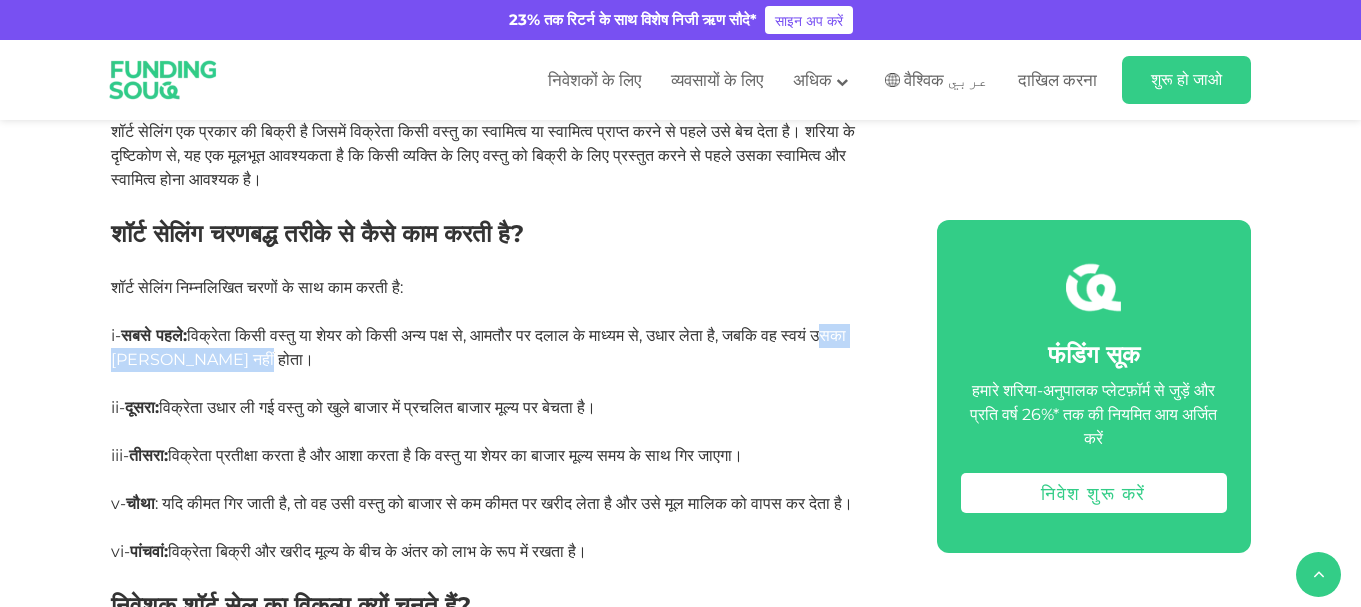 click on "घर
ब्लॉग
शरिया अनुपालन
1  2" at bounding box center (680, 1128) 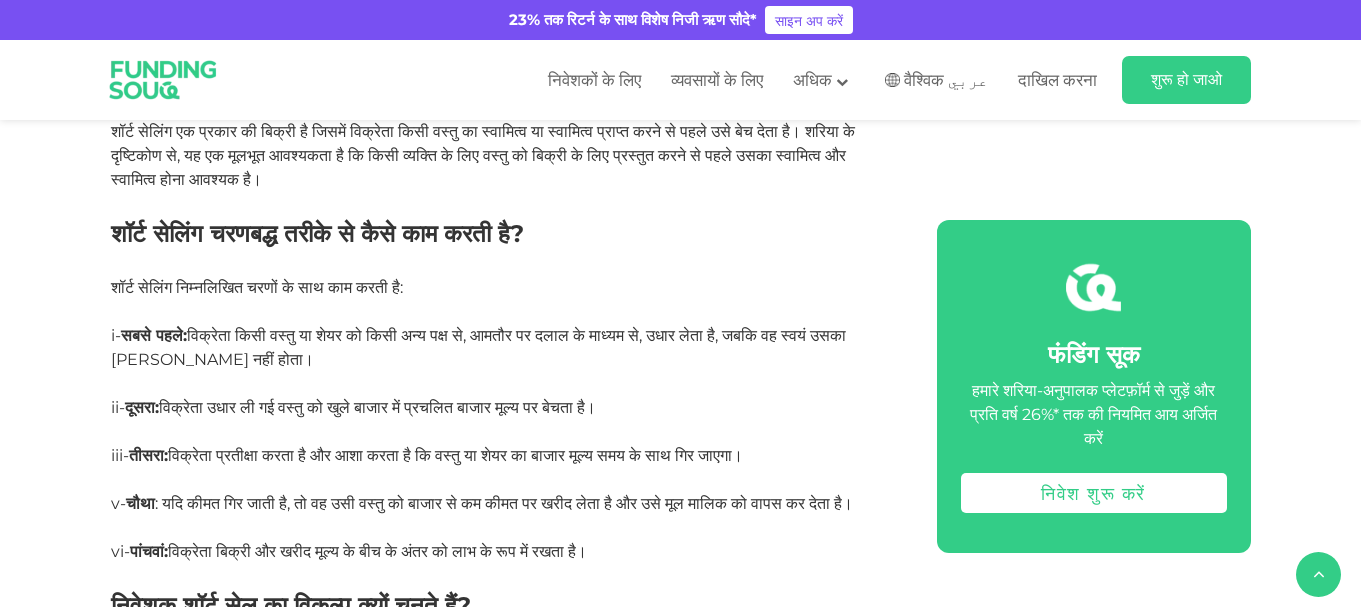 click on "ii-  दूसरा:  विक्रेता उधार ली गई वस्तु को खुले बाजार में प्रचलित बाजार मूल्य पर बेचता है।" at bounding box center (501, 420) 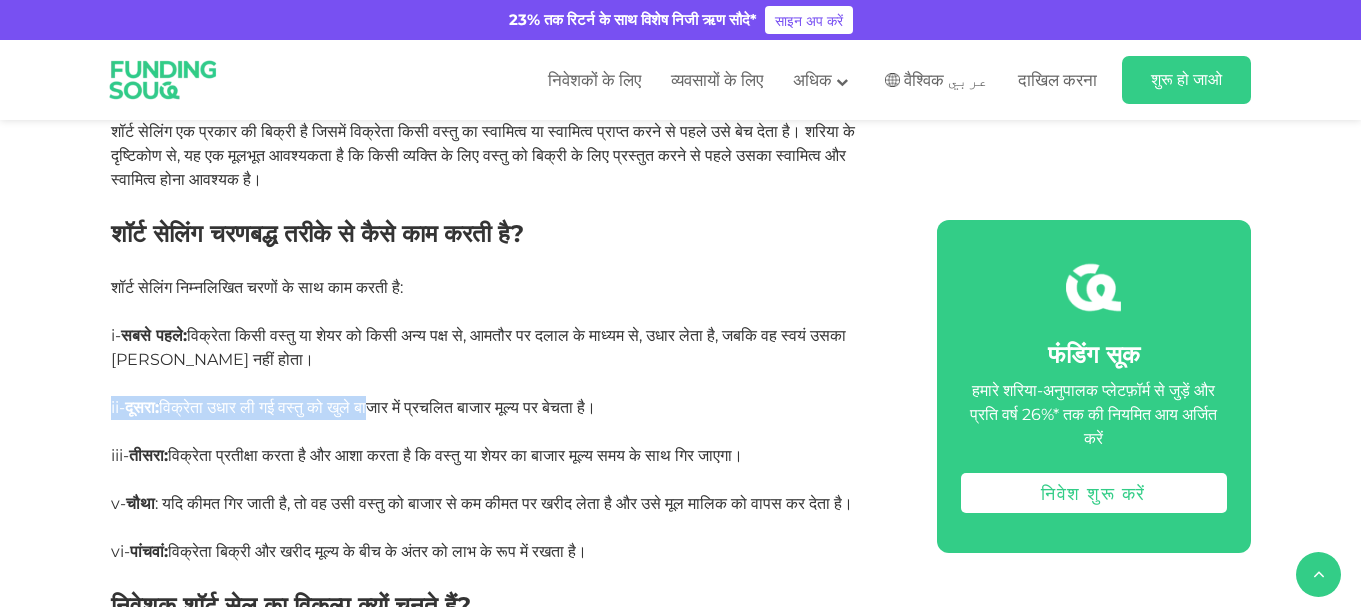 click on "घर
ब्लॉग
शरिया अनुपालन
1  2" at bounding box center (680, 1128) 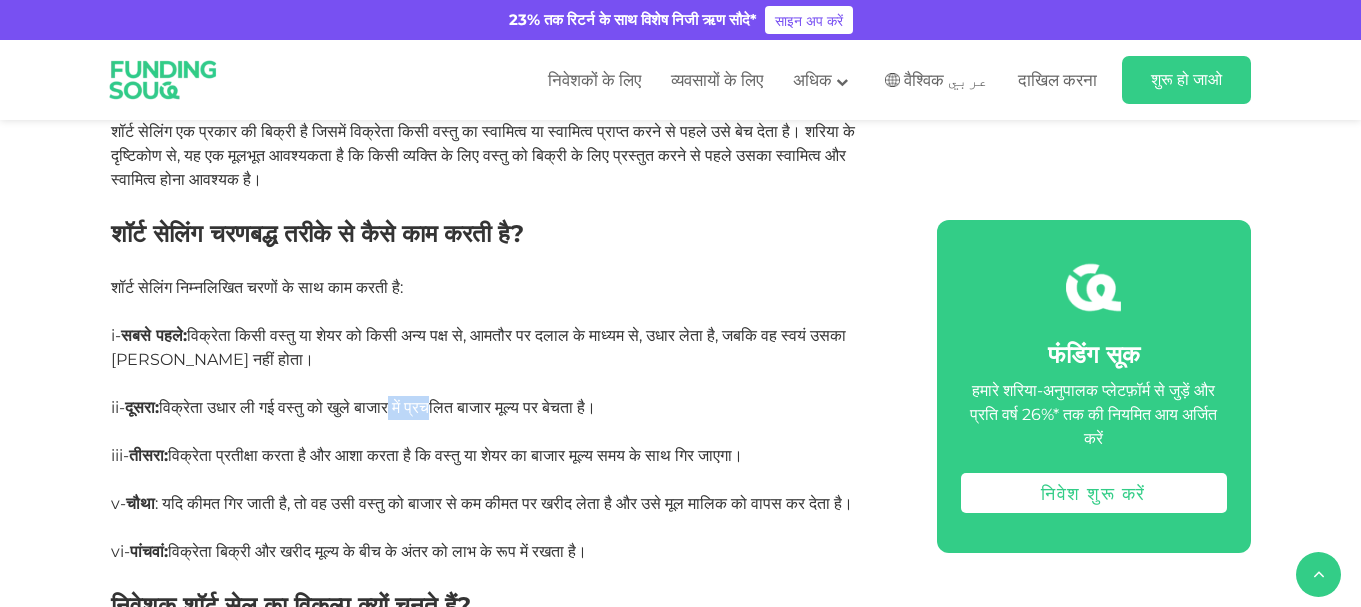 click on "ii-  दूसरा:  विक्रेता उधार ली गई वस्तु को खुले बाजार में प्रचलित बाजार मूल्य पर बेचता है।" at bounding box center [501, 420] 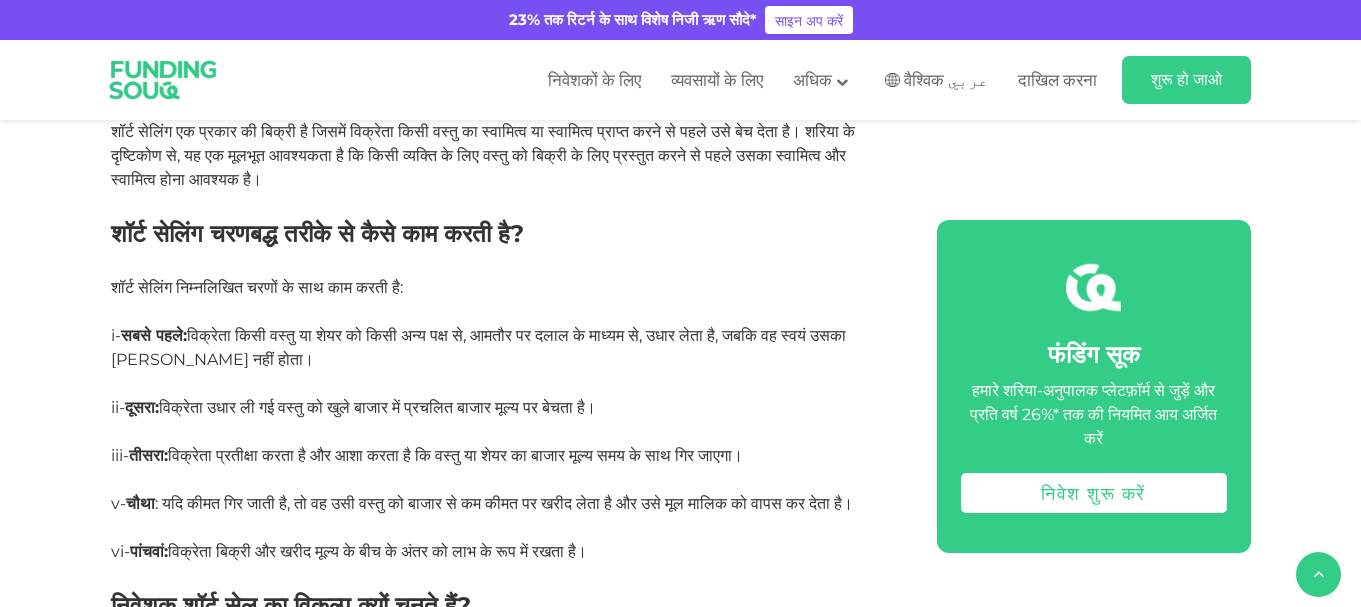 click on "i-  सबसे पहले:  विक्रेता किसी वस्तु या शेयर को किसी अन्य पक्ष से, आमतौर पर दलाल के माध्यम से, उधार लेता है, जबकि वह स्वयं उसका [PERSON_NAME] नहीं होता।" at bounding box center [501, 360] 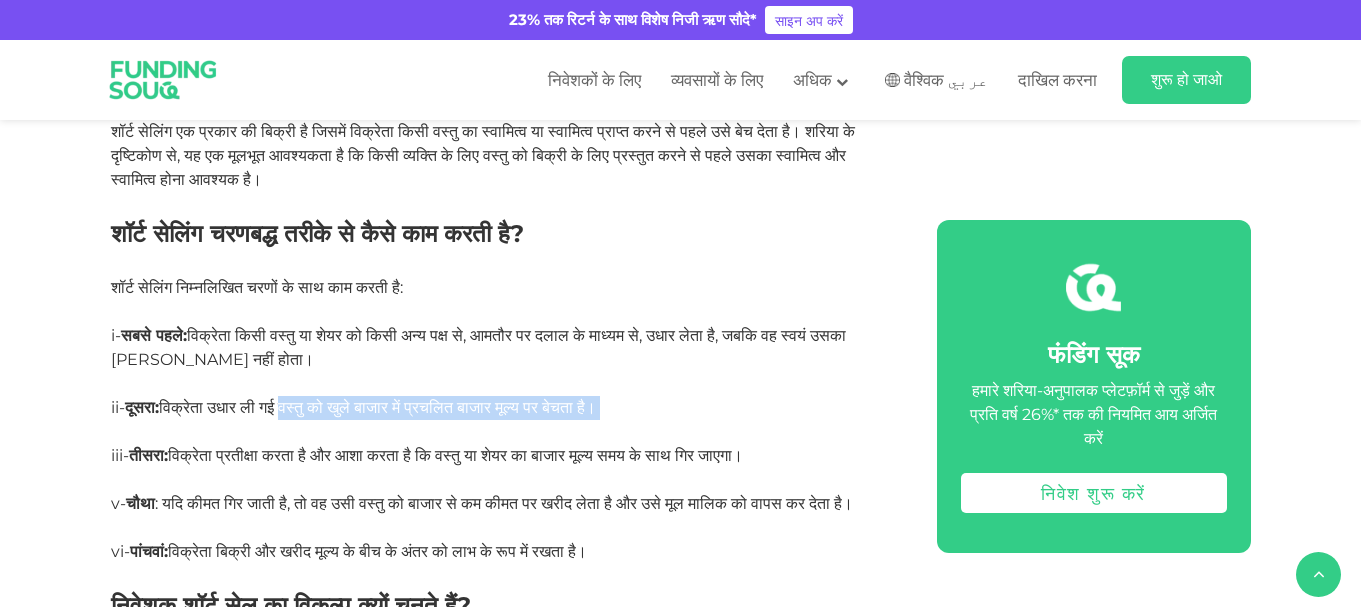 click on "ii-  दूसरा:  विक्रेता उधार ली गई वस्तु को खुले बाजार में प्रचलित बाजार मूल्य पर बेचता है।" at bounding box center (501, 420) 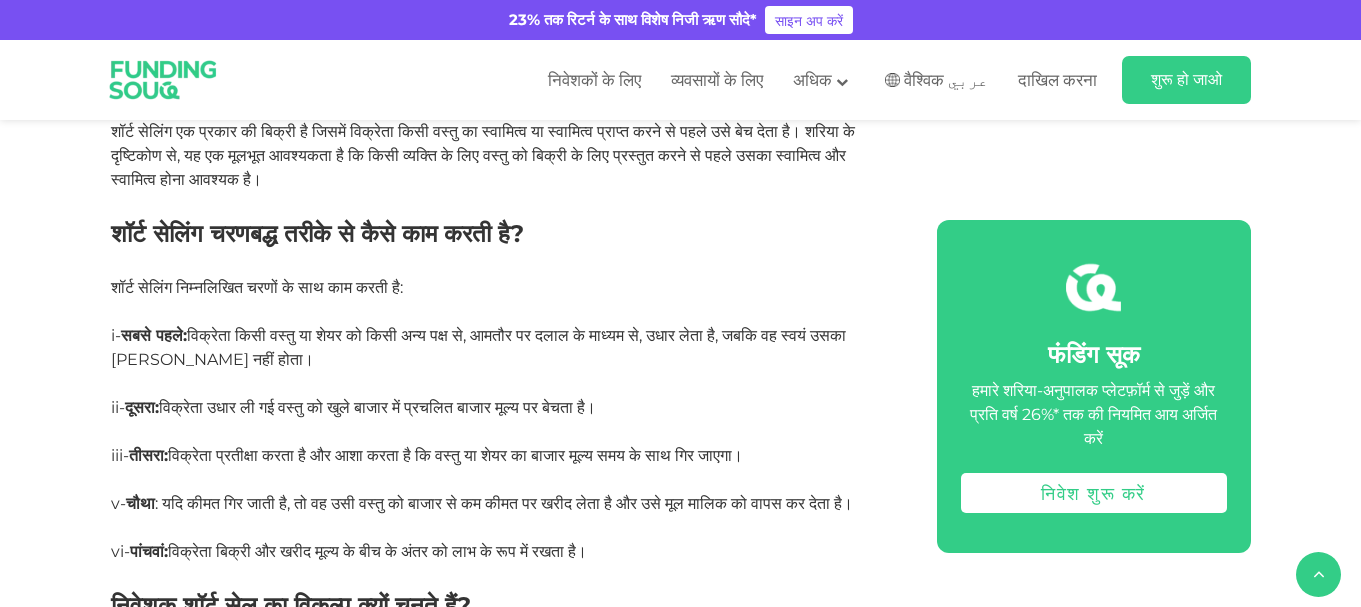 click on "i-  सबसे पहले:  विक्रेता किसी वस्तु या शेयर को किसी अन्य पक्ष से, आमतौर पर दलाल के माध्यम से, उधार लेता है, जबकि वह स्वयं उसका [PERSON_NAME] नहीं होता।" at bounding box center (501, 360) 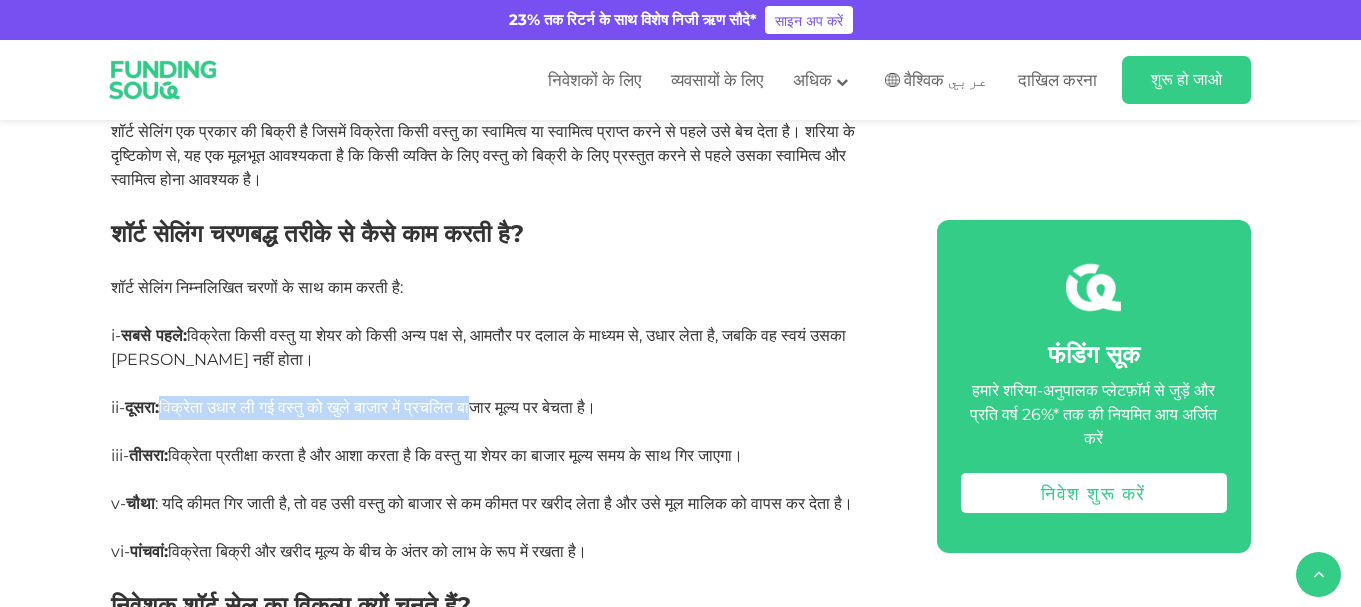 click on "ii-  दूसरा:  विक्रेता उधार ली गई वस्तु को खुले बाजार में प्रचलित बाजार मूल्य पर बेचता है।" at bounding box center (501, 420) 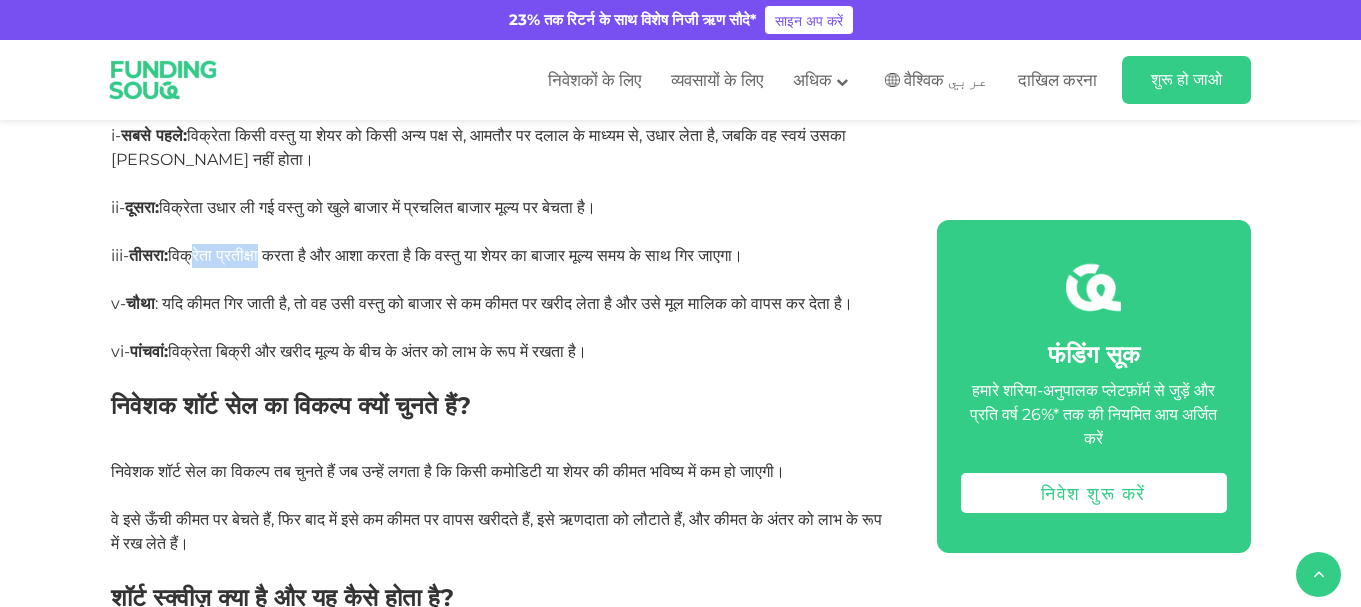 click on "विक्रेता प्रतीक्षा करता है और आशा करता है कि वस्तु या शेयर का बाजार मूल्य समय के साथ गिर जाएगा।" at bounding box center (455, 255) 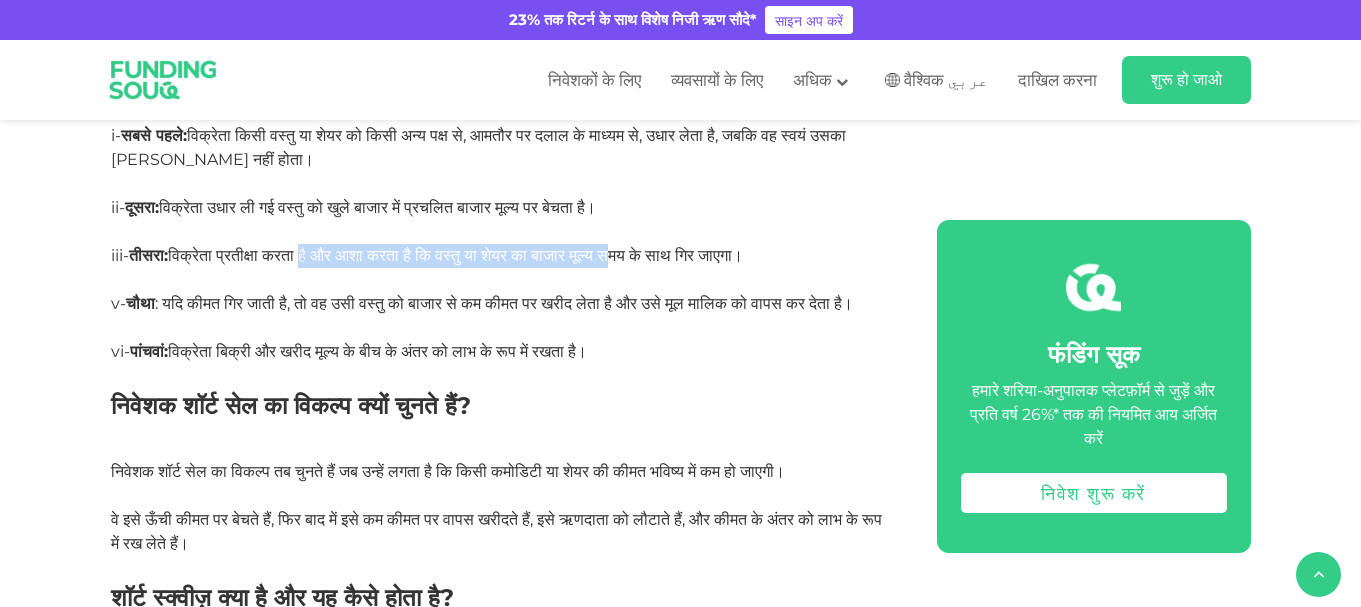 click on "विक्रेता प्रतीक्षा करता है और आशा करता है कि वस्तु या शेयर का बाजार मूल्य समय के साथ गिर जाएगा।" at bounding box center [455, 255] 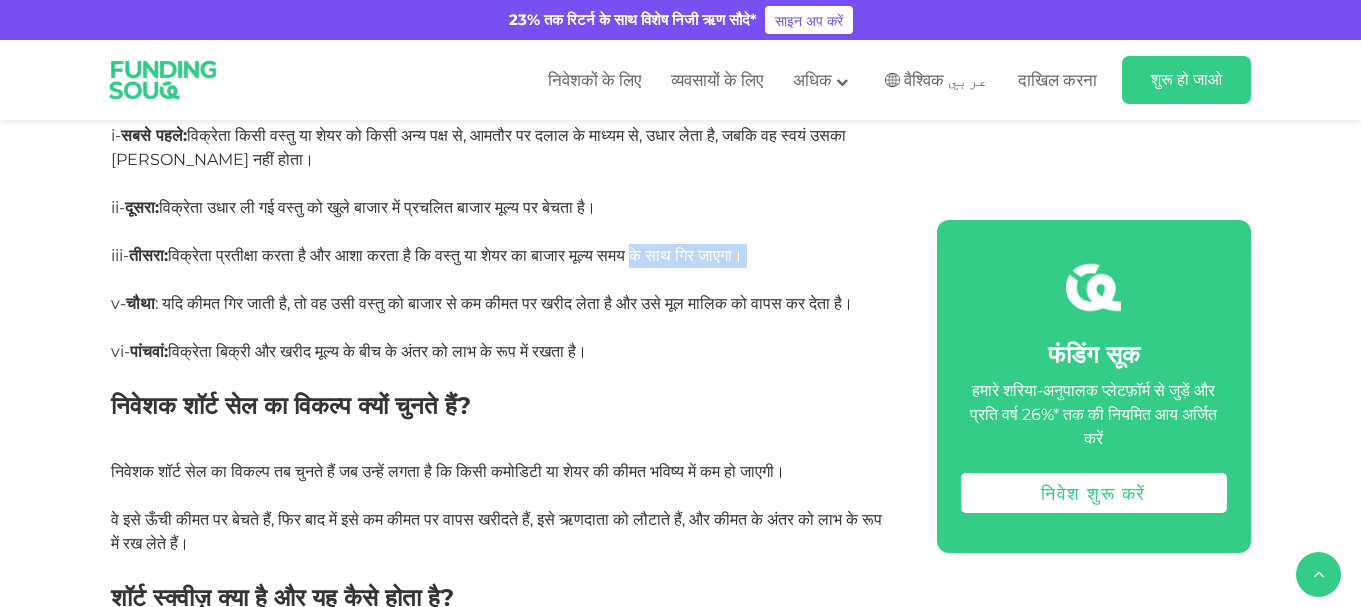 click on "iii-  तीसरा:   विक्रेता प्रतीक्षा करता है और आशा करता है कि वस्तु या शेयर का बाजार मूल्य समय के साथ गिर जाएगा।" at bounding box center [501, 268] 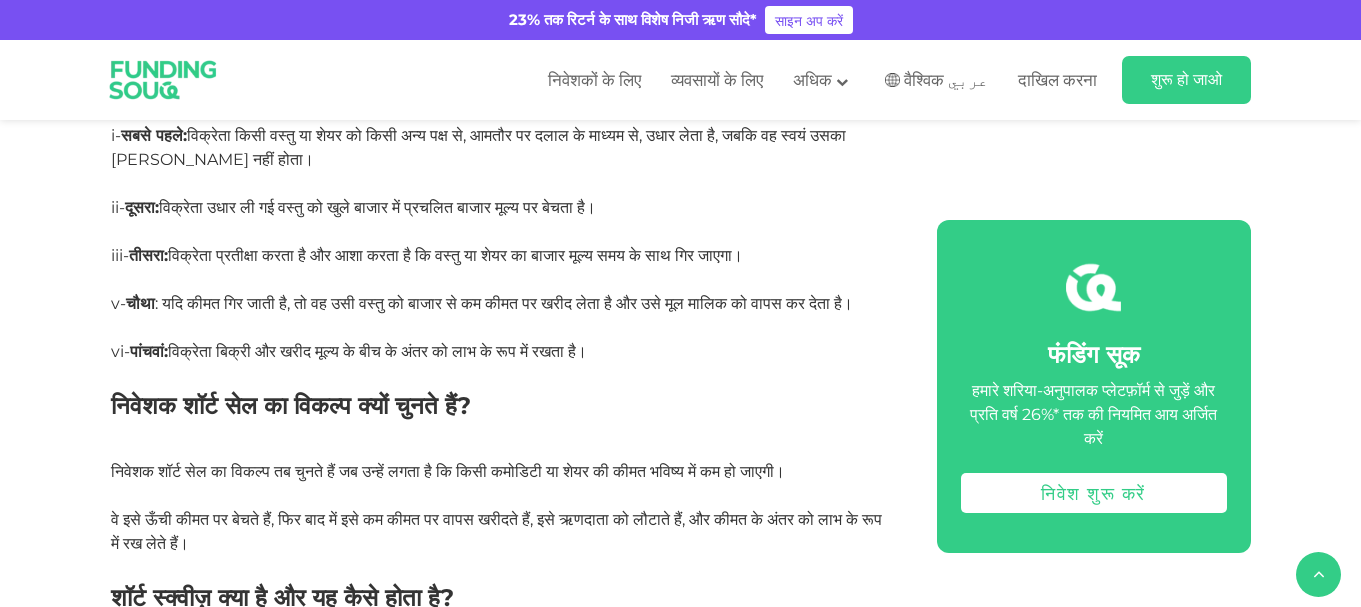 click on "विक्रेता बिक्री और खरीद मूल्य के बीच के अंतर को लाभ के रूप में रखता है।" at bounding box center (377, 351) 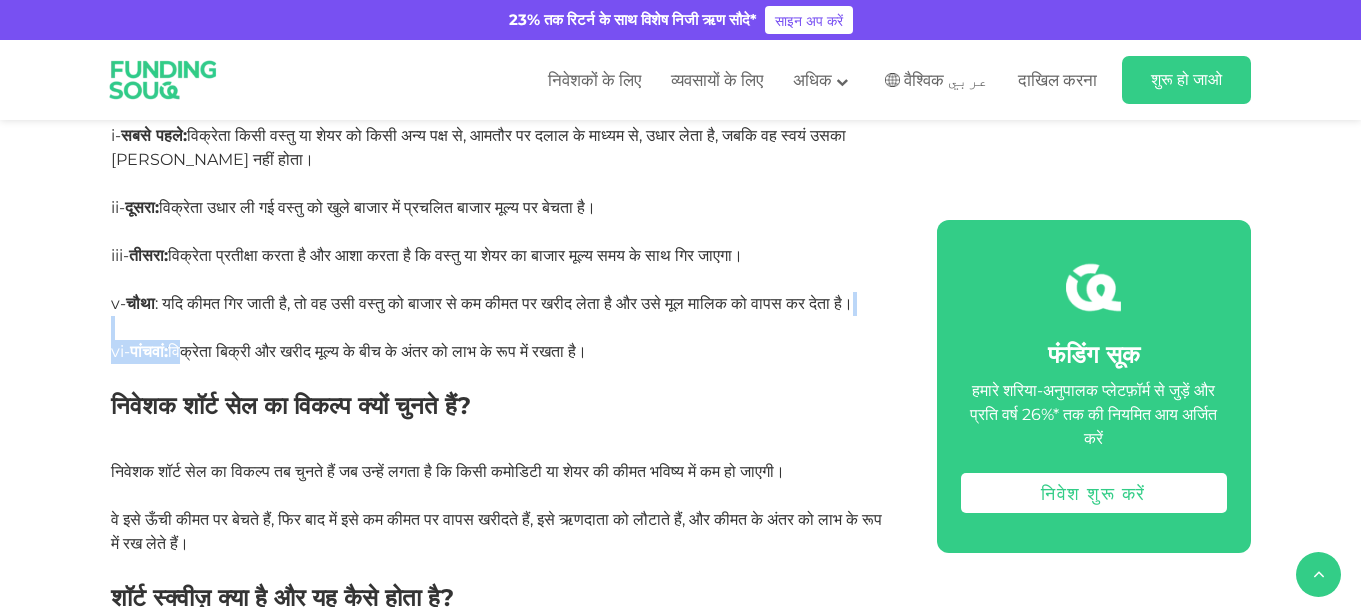 click on "शरिया के दृष्टिकोण से  कई प्रकार के लेन-देन अमान्य (बा  त इल) माने जाते हैं। इनमें से सबसे ज़्यादा बहस का विषय शॉर्ट सेलिंग है  । कई मामलों में, शॉर्ट सेलिंग में काल्पनिक लेन-देन शामिल होते हैं, जहाँ संपत्ति का वास्तविक स्वामित्व और वितरण नहीं होता; इसके बजाय, पक्ष केवल मूल्य अंतर का निपटारा करते हैं, जो सट्टेबाज़ी (मयसिर) जैसा होता है।  [PERSON_NAME] (  [PERSON_NAME]  ) ने कहा:   (  [PERSON_NAME])  (उस्मानी, 2015)।" at bounding box center [501, 885] 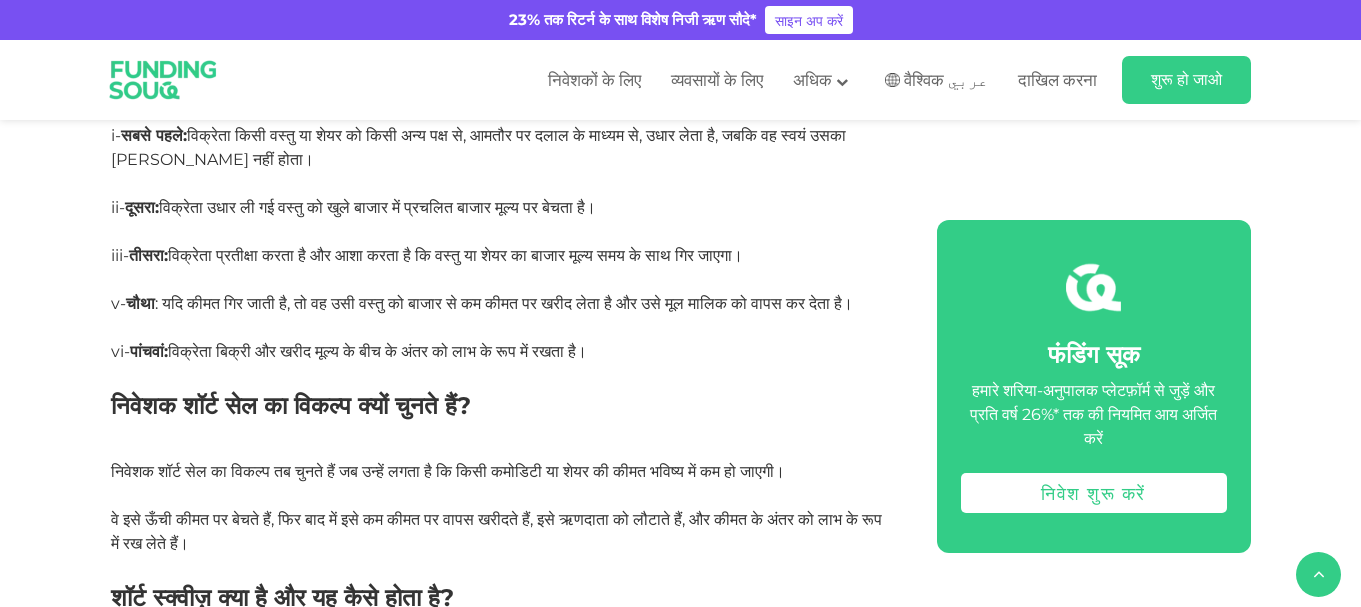 click on "विक्रेता बिक्री और खरीद मूल्य के बीच के अंतर को लाभ के रूप में रखता है।" at bounding box center (377, 351) 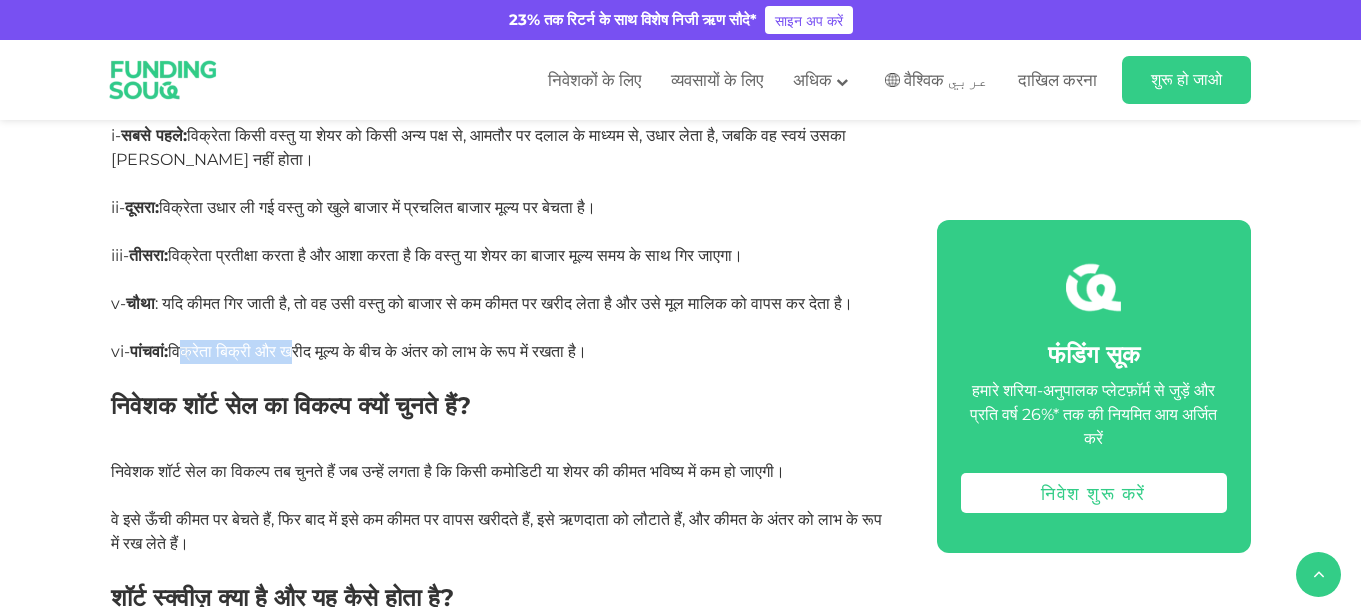 click on "विक्रेता बिक्री और खरीद मूल्य के बीच के अंतर को लाभ के रूप में रखता है।" at bounding box center (377, 351) 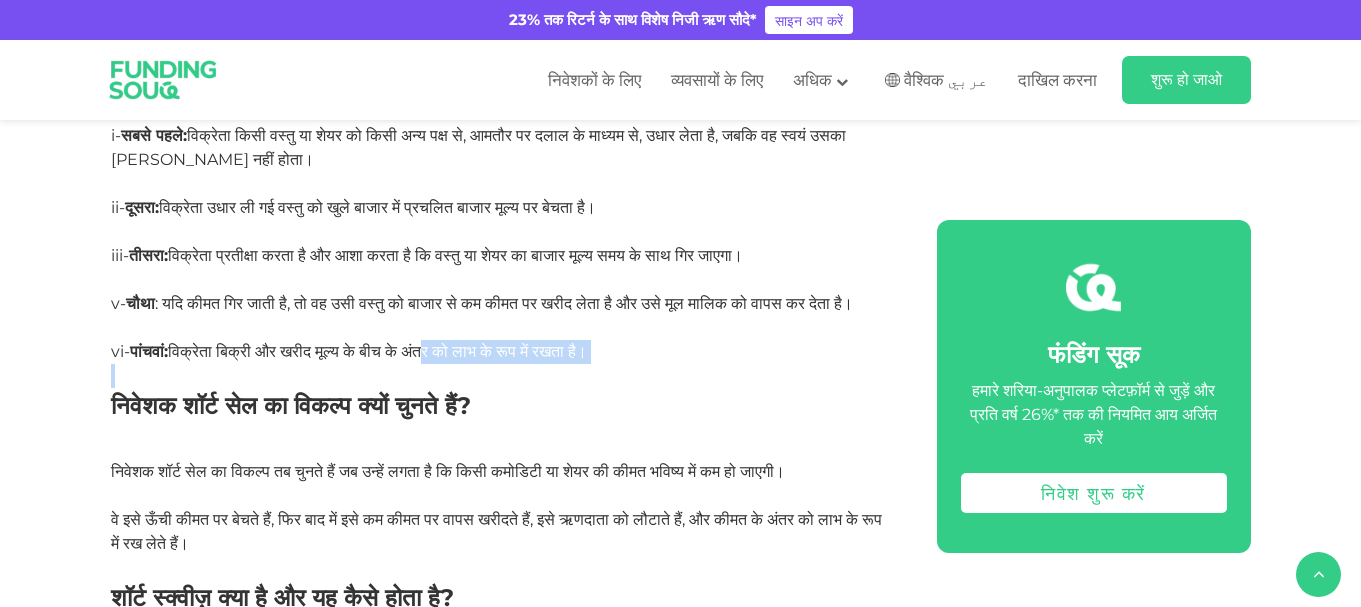 click on "शरिया के दृष्टिकोण से  कई प्रकार के लेन-देन अमान्य (बा  त इल) माने जाते हैं। इनमें से सबसे ज़्यादा बहस का विषय शॉर्ट सेलिंग है  । कई मामलों में, शॉर्ट सेलिंग में काल्पनिक लेन-देन शामिल होते हैं, जहाँ संपत्ति का वास्तविक स्वामित्व और वितरण नहीं होता; इसके बजाय, पक्ष केवल मूल्य अंतर का निपटारा करते हैं, जो सट्टेबाज़ी (मयसिर) जैसा होता है।  [PERSON_NAME] (  [PERSON_NAME]  ) ने कहा:   (  [PERSON_NAME])  (उस्मानी, 2015)।" at bounding box center (501, 885) 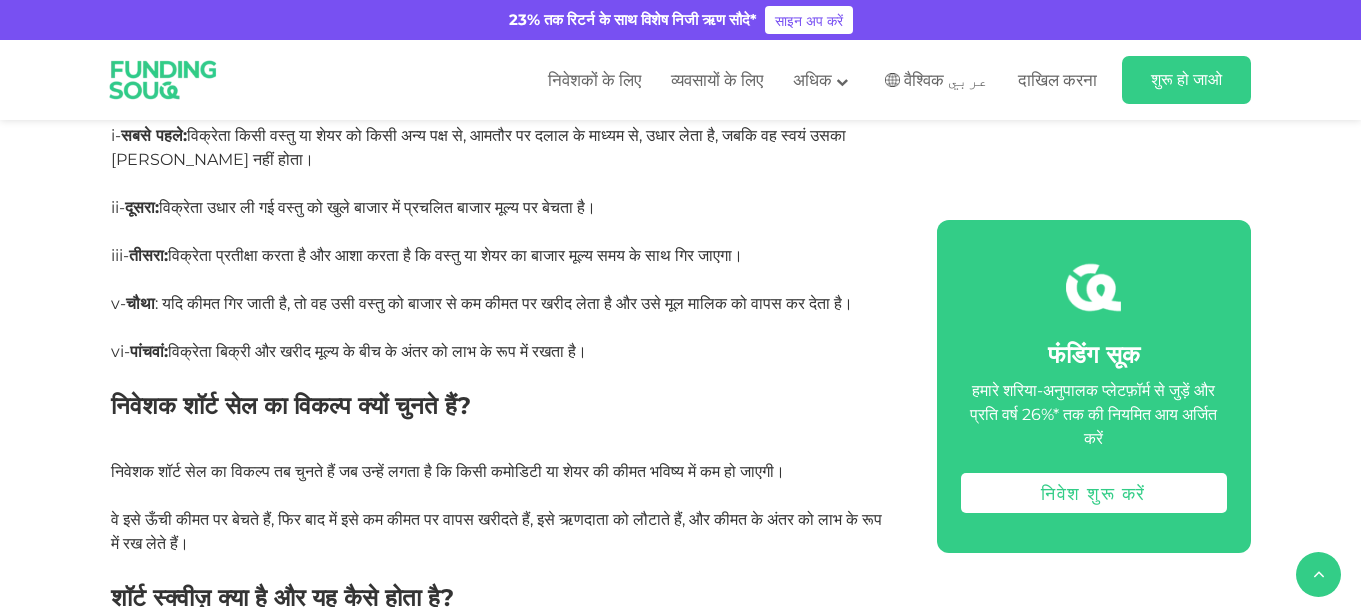 click on "v-  चौथा  : यदि कीमत गिर जाती है, तो वह उसी वस्तु को बाजार से कम कीमत पर खरीद लेता है और उसे मूल मालिक को वापस कर देता है।" at bounding box center (501, 316) 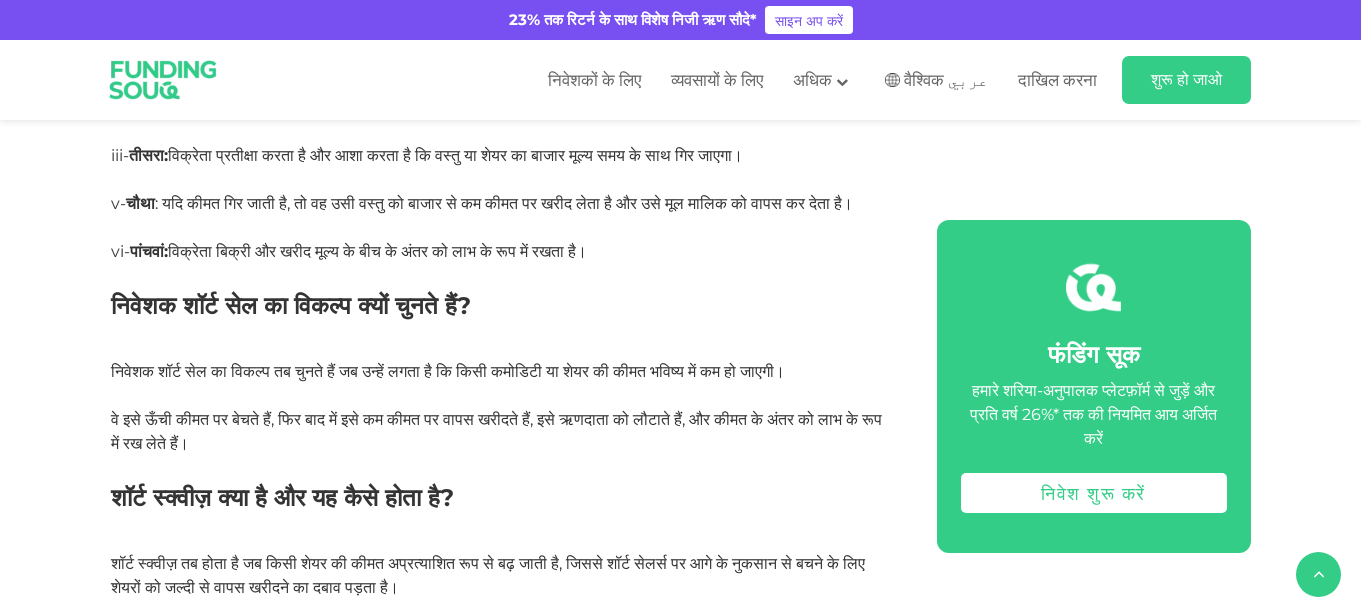 scroll, scrollTop: 1700, scrollLeft: 0, axis: vertical 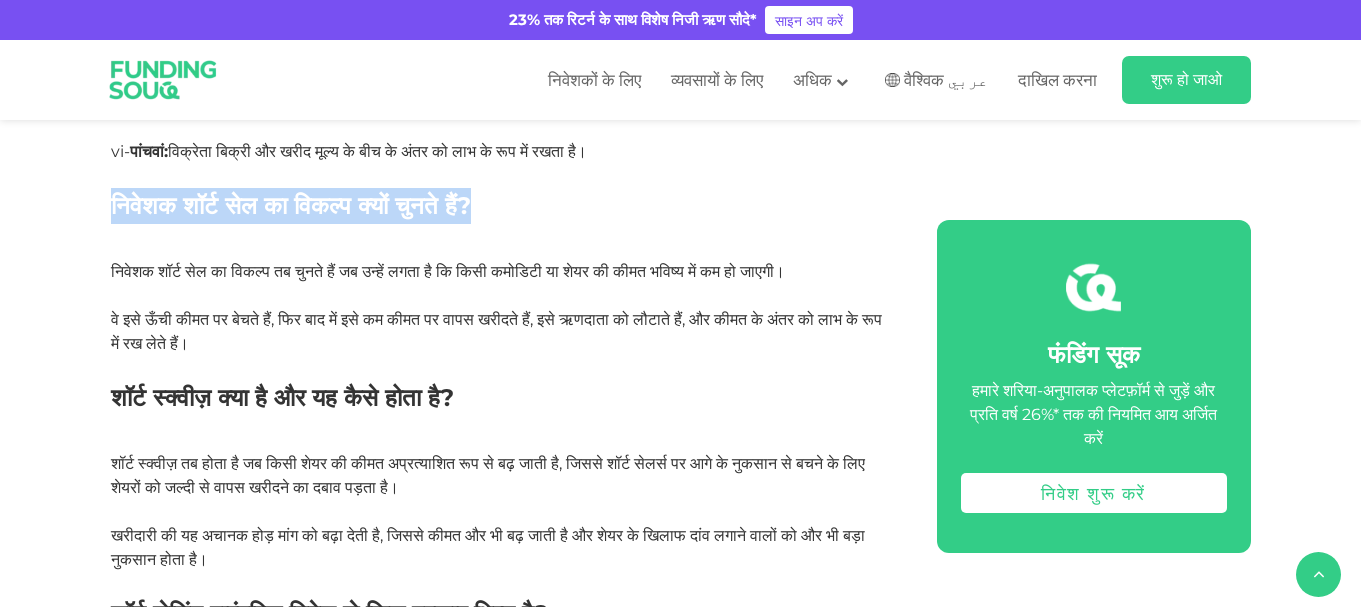 click on "निवेशक शॉर्ट सेल का विकल्प क्यों चुनते हैं?" at bounding box center [501, 224] 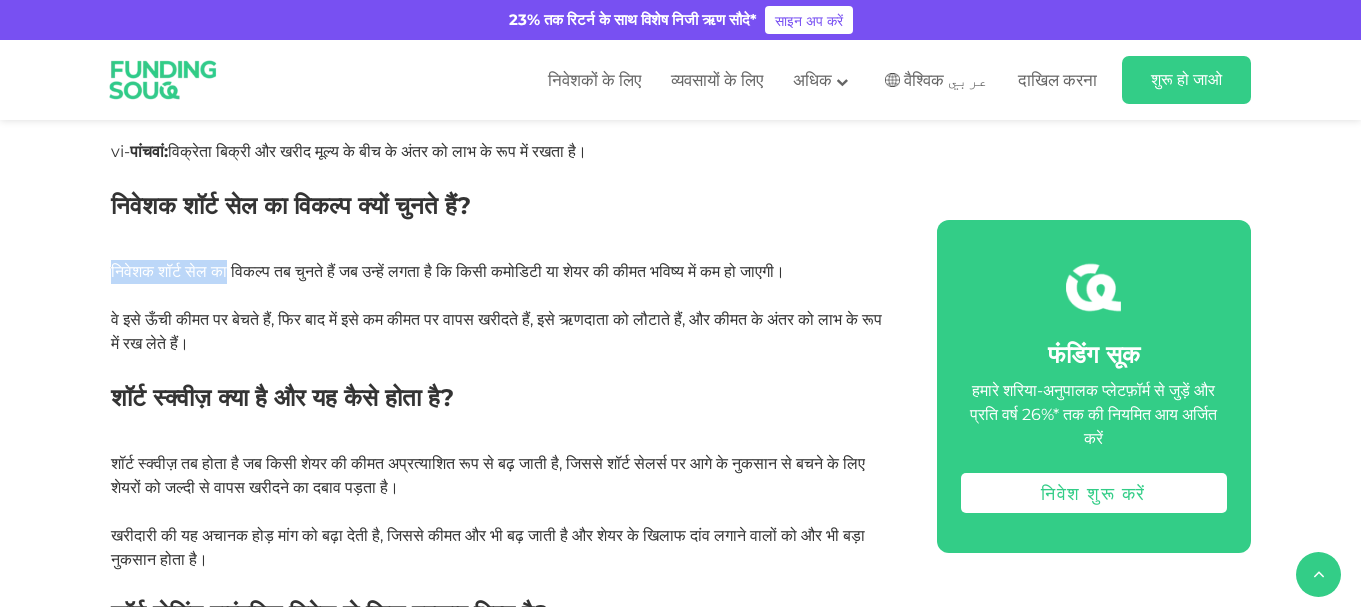 click on "घर
ब्लॉग
शरिया अनुपालन
1  2" at bounding box center (680, 728) 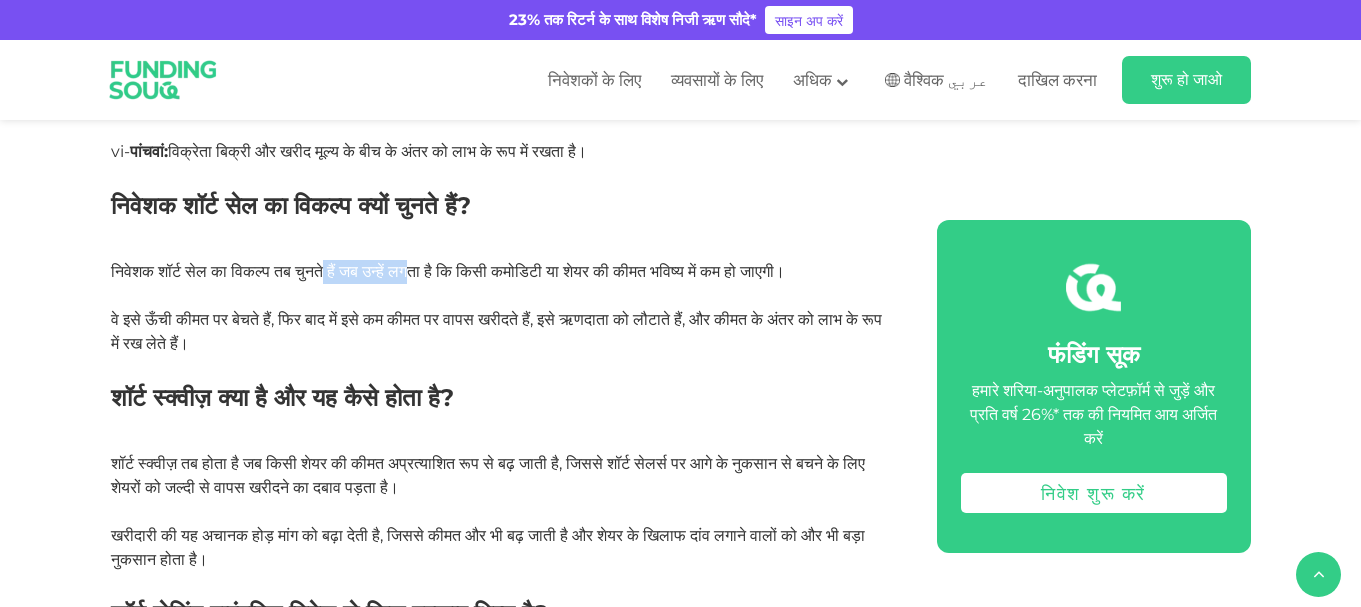 click on "निवेशक शॉर्ट सेल का विकल्प तब चुनते हैं जब उन्हें लगता है कि किसी कमोडिटी या शेयर की कीमत भविष्य में कम हो जाएगी।  वे इसे ऊँची कीमत पर बेचते हैं, फिर बाद में इसे कम कीमत पर वापस खरीदते हैं, इसे ऋणदाता को लौटाते हैं, और कीमत के अंतर को लाभ के रूप में रख लेते हैं।" at bounding box center [501, 308] 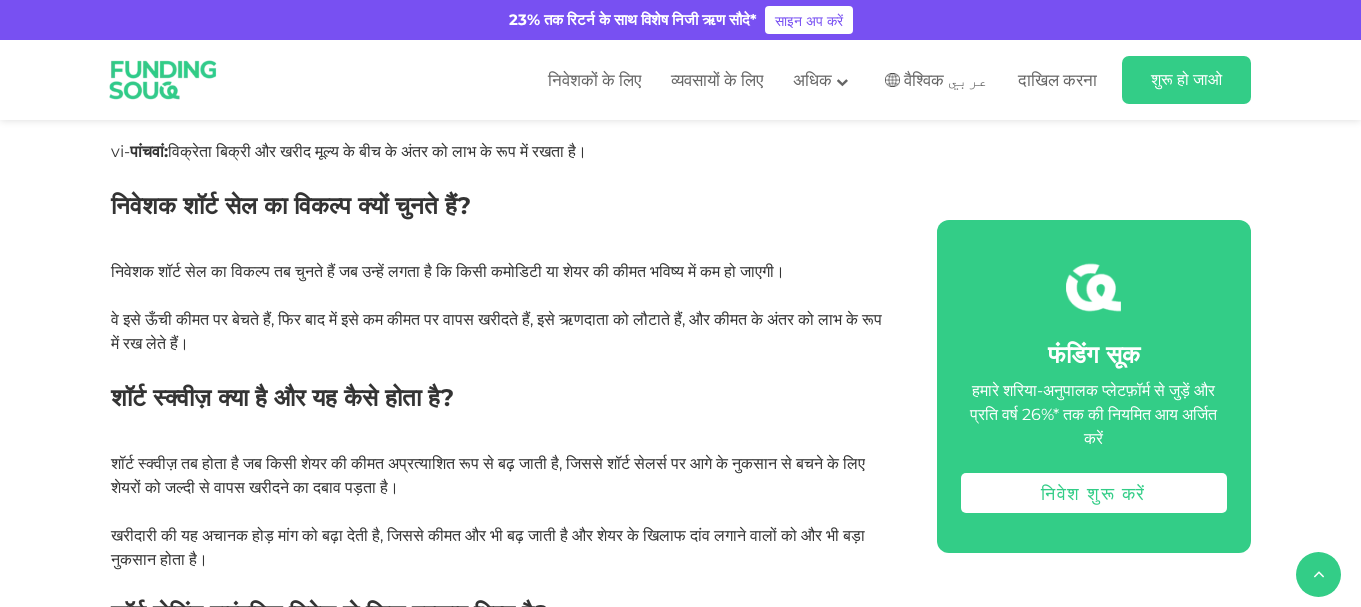 click on "निवेशक शॉर्ट सेल का विकल्प तब चुनते हैं जब उन्हें लगता है कि किसी कमोडिटी या शेयर की कीमत भविष्य में कम हो जाएगी।" at bounding box center [448, 271] 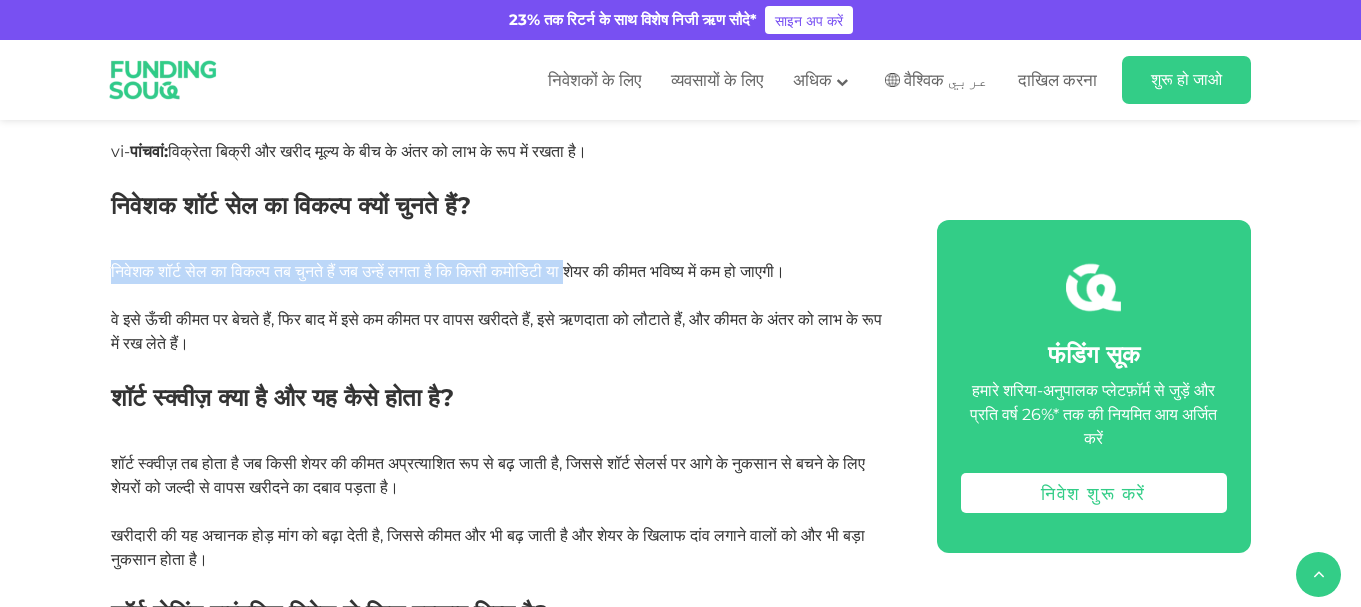 click on "शरिया के दृष्टिकोण से  कई प्रकार के लेन-देन अमान्य (बा  त इल) माने जाते हैं। इनमें से सबसे ज़्यादा बहस का विषय शॉर्ट सेलिंग है  । कई मामलों में, शॉर्ट सेलिंग में काल्पनिक लेन-देन शामिल होते हैं, जहाँ संपत्ति का वास्तविक स्वामित्व और वितरण नहीं होता; इसके बजाय, पक्ष केवल मूल्य अंतर का निपटारा करते हैं, जो सट्टेबाज़ी (मयसिर) जैसा होता है।  [PERSON_NAME] (  [PERSON_NAME]  ) ने कहा:   (  [PERSON_NAME])  (उस्मानी, 2015)।" at bounding box center [501, 685] 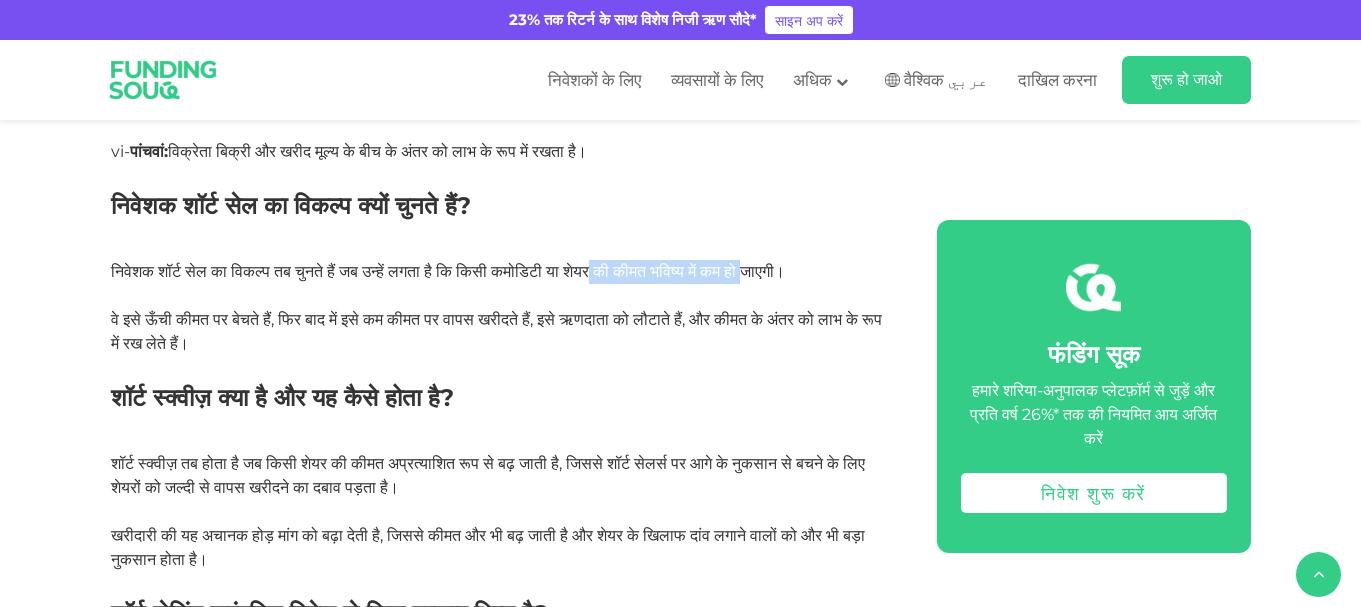 click on "निवेशक शॉर्ट सेल का विकल्प तब चुनते हैं जब उन्हें लगता है कि किसी कमोडिटी या शेयर की कीमत भविष्य में कम हो जाएगी।" at bounding box center [448, 271] 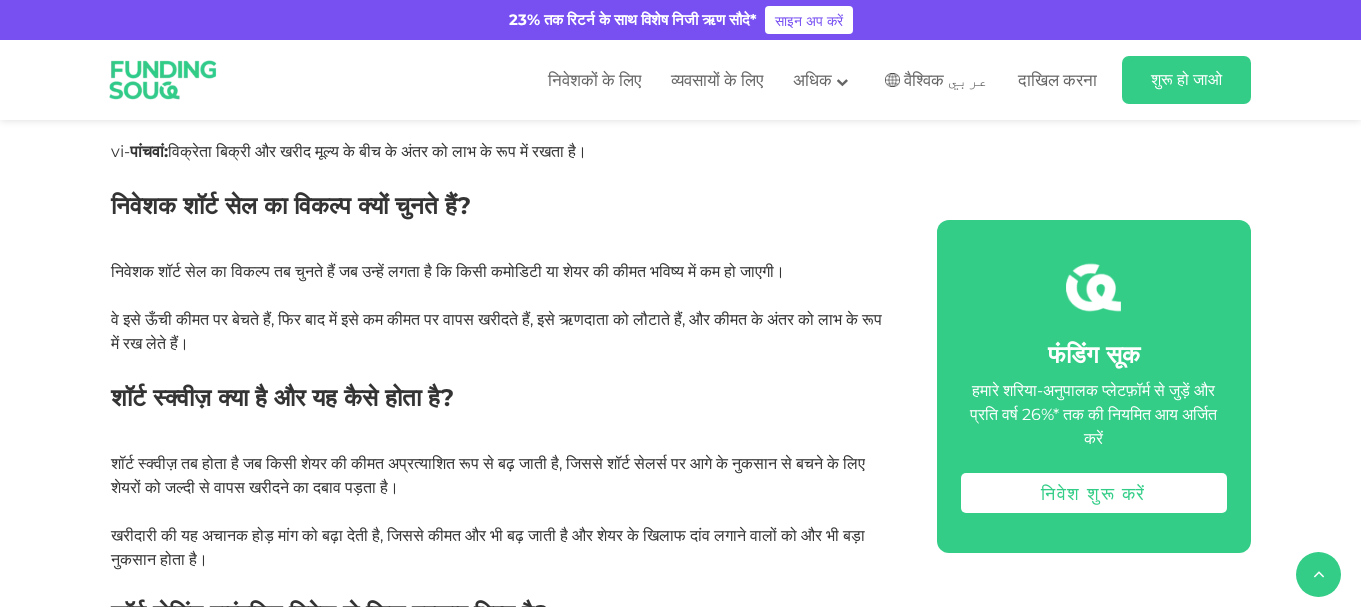 click on "निवेशक शॉर्ट सेल का विकल्प तब चुनते हैं जब उन्हें लगता है कि किसी कमोडिटी या शेयर की कीमत भविष्य में कम हो जाएगी।  वे इसे ऊँची कीमत पर बेचते हैं, फिर बाद में इसे कम कीमत पर वापस खरीदते हैं, इसे ऋणदाता को लौटाते हैं, और कीमत के अंतर को लाभ के रूप में रख लेते हैं।" at bounding box center [501, 308] 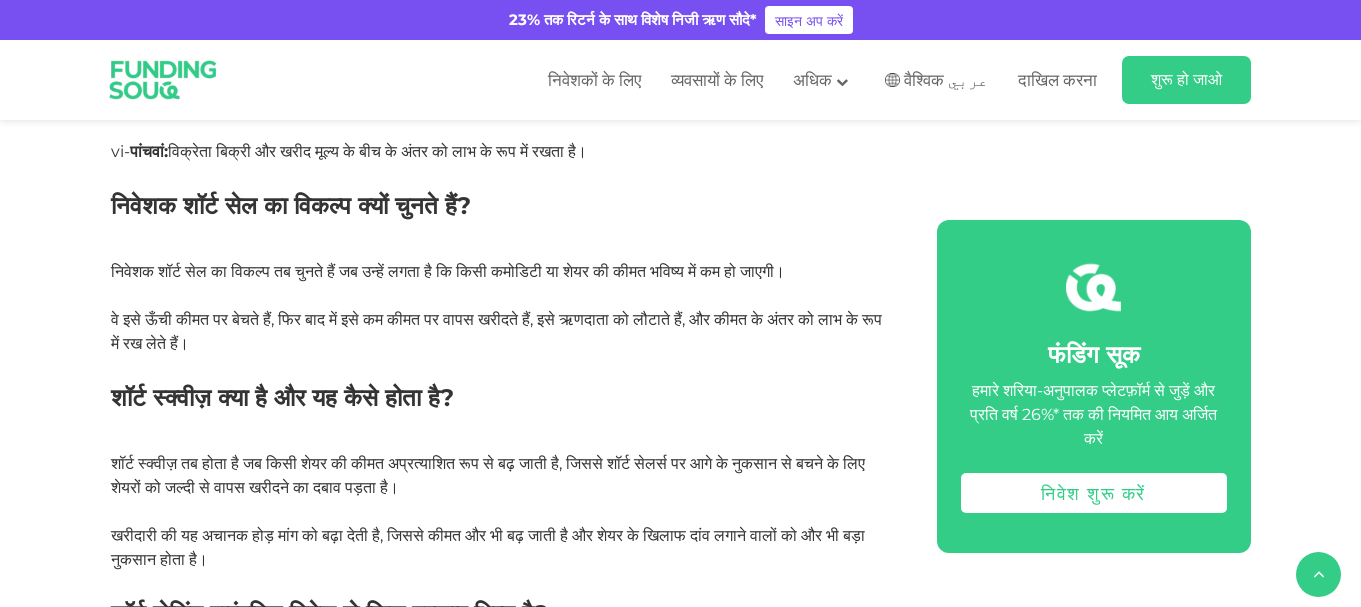 click on "घर
ब्लॉग
शरिया अनुपालन
1  2" at bounding box center (680, 728) 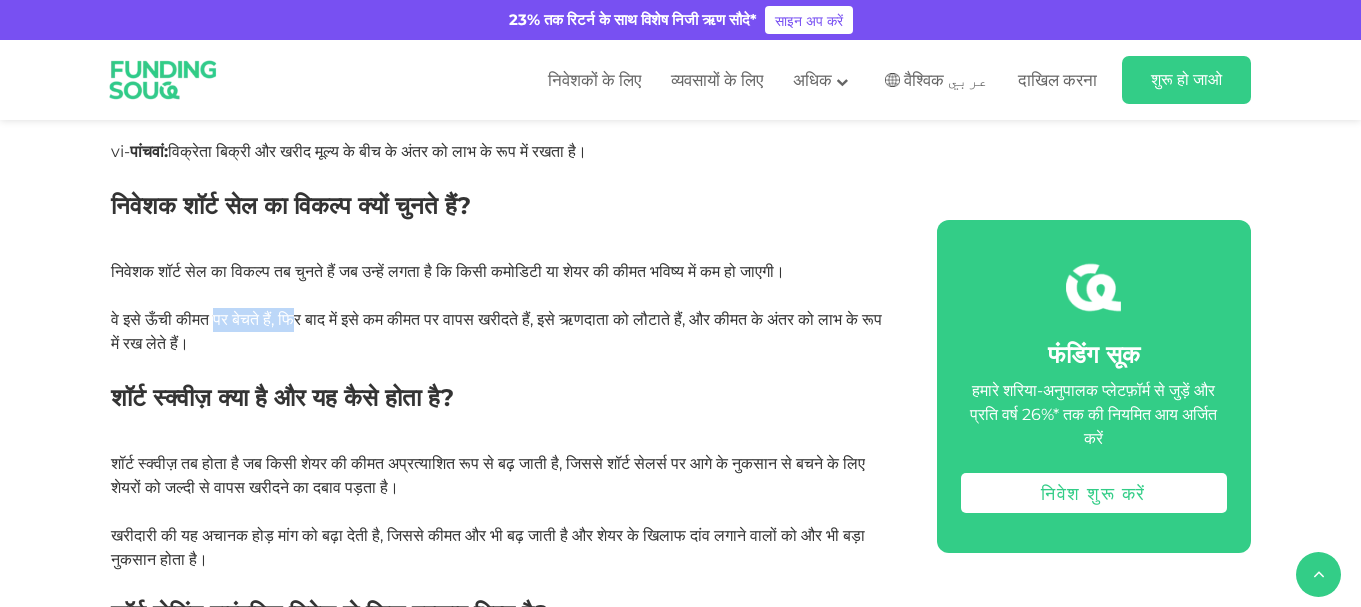 click on "वे इसे ऊँची कीमत पर बेचते हैं, फिर बाद में इसे कम कीमत पर वापस खरीदते हैं, इसे ऋणदाता को लौटाते हैं, और कीमत के अंतर को लाभ के रूप में रख लेते हैं।" at bounding box center (496, 331) 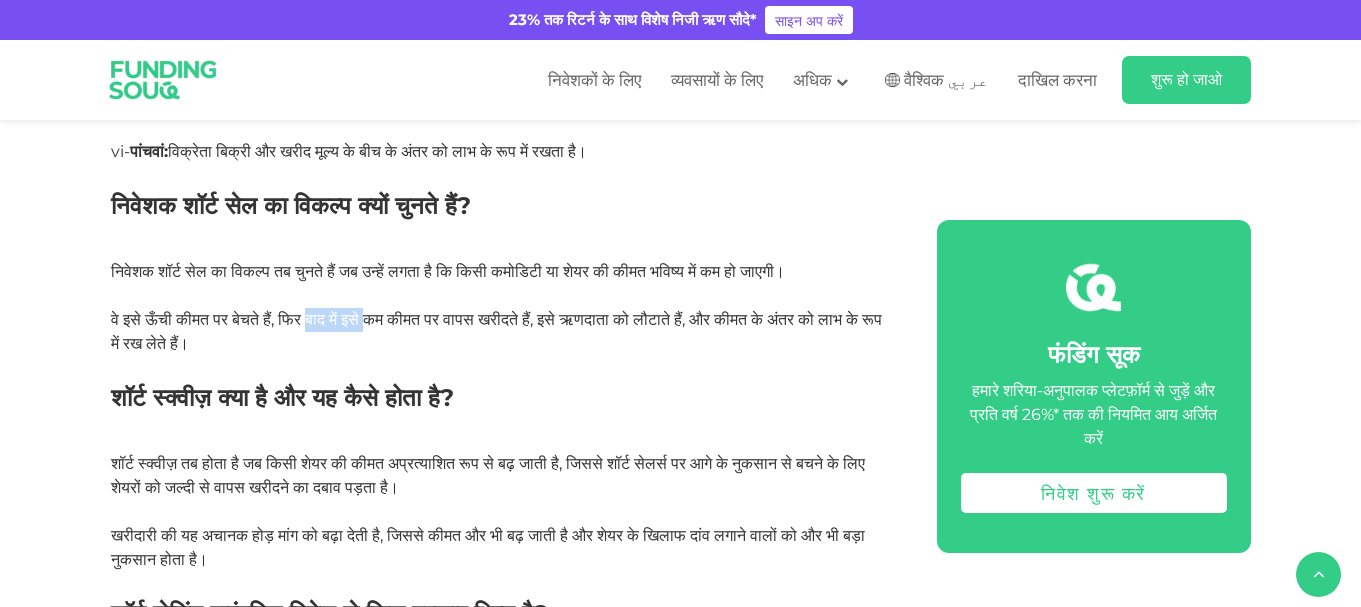 click on "वे इसे ऊँची कीमत पर बेचते हैं, फिर बाद में इसे कम कीमत पर वापस खरीदते हैं, इसे ऋणदाता को लौटाते हैं, और कीमत के अंतर को लाभ के रूप में रख लेते हैं।" at bounding box center [496, 331] 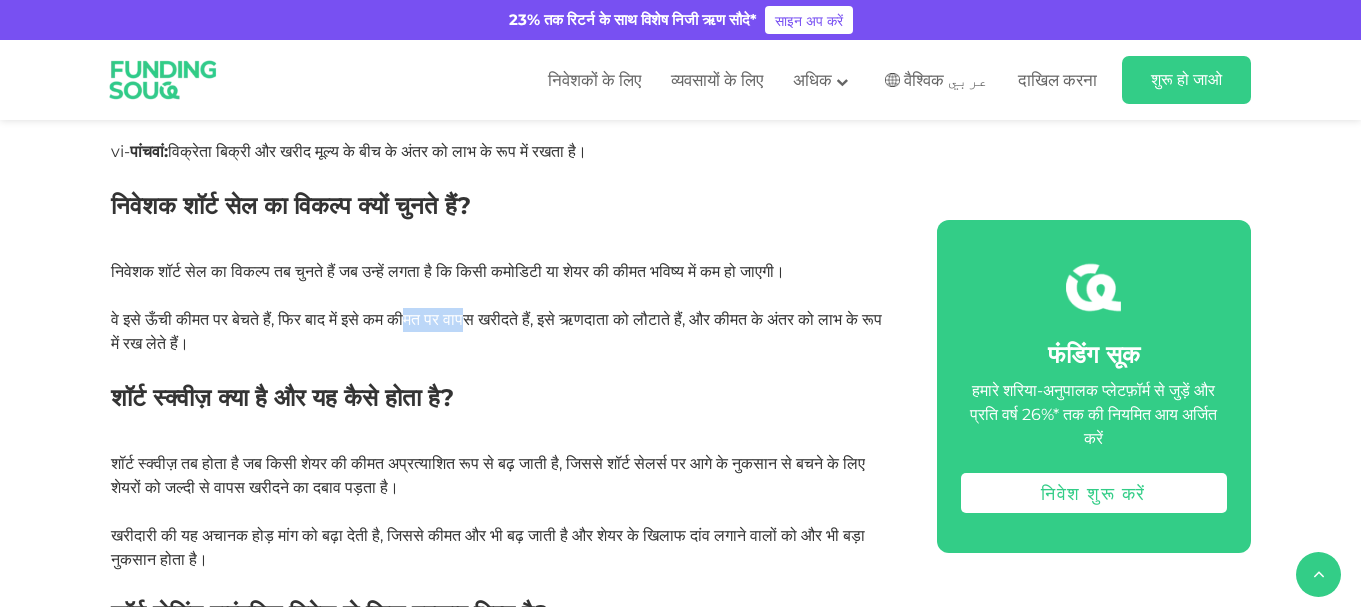 click on "वे इसे ऊँची कीमत पर बेचते हैं, फिर बाद में इसे कम कीमत पर वापस खरीदते हैं, इसे ऋणदाता को लौटाते हैं, और कीमत के अंतर को लाभ के रूप में रख लेते हैं।" at bounding box center [496, 331] 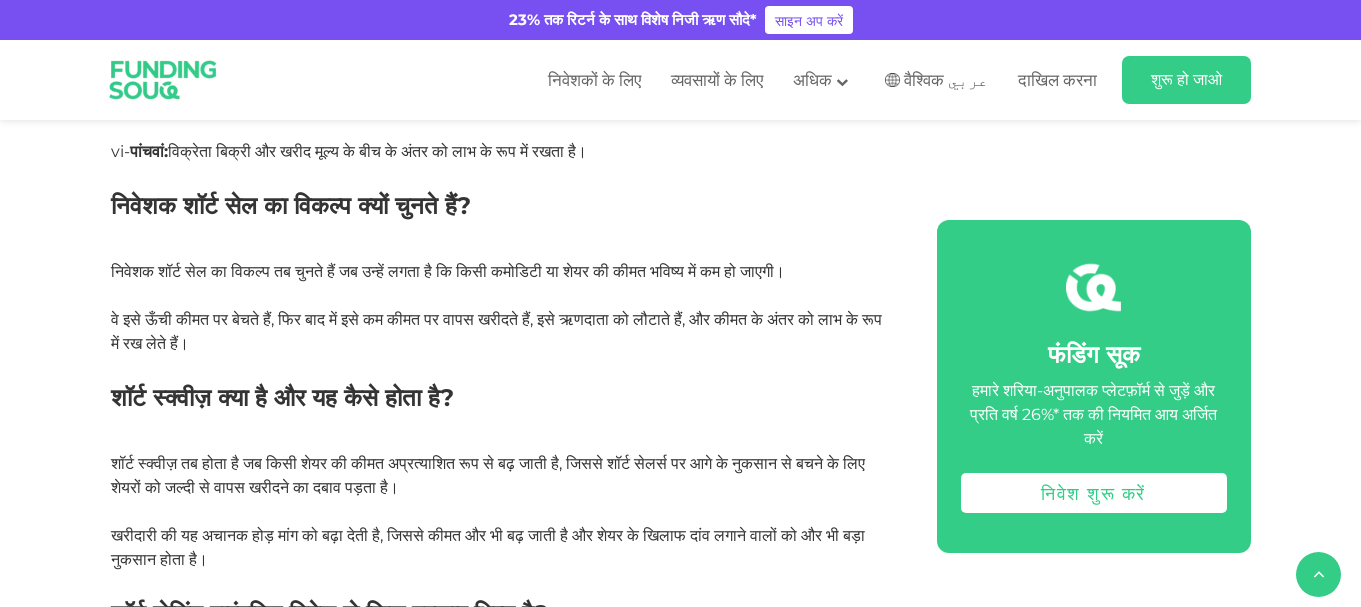 click on "निवेशक शॉर्ट सेल का विकल्प तब चुनते हैं जब उन्हें लगता है कि किसी कमोडिटी या शेयर की कीमत भविष्य में कम हो जाएगी।  वे इसे ऊँची कीमत पर बेचते हैं, फिर बाद में इसे कम कीमत पर वापस खरीदते हैं, इसे ऋणदाता को लौटाते हैं, और कीमत के अंतर को लाभ के रूप में रख लेते हैं।" at bounding box center (501, 308) 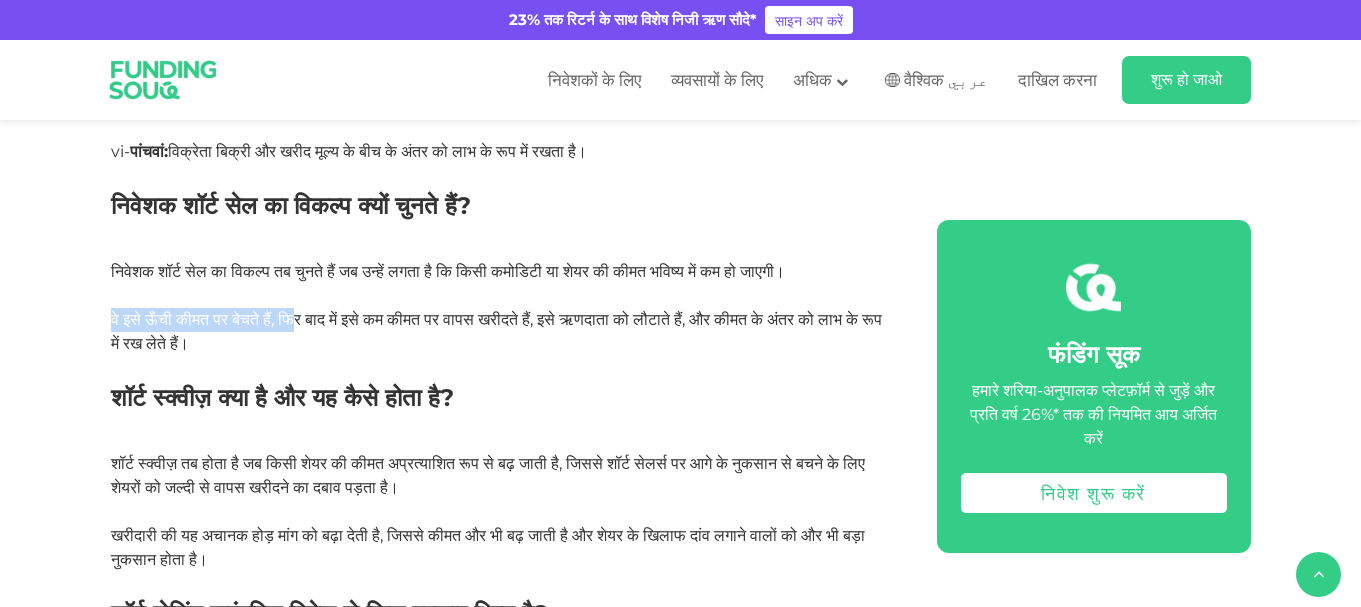 click on "वे इसे ऊँची कीमत पर बेचते हैं, फिर बाद में इसे कम कीमत पर वापस खरीदते हैं, इसे ऋणदाता को लौटाते हैं, और कीमत के अंतर को लाभ के रूप में रख लेते हैं।" at bounding box center [496, 331] 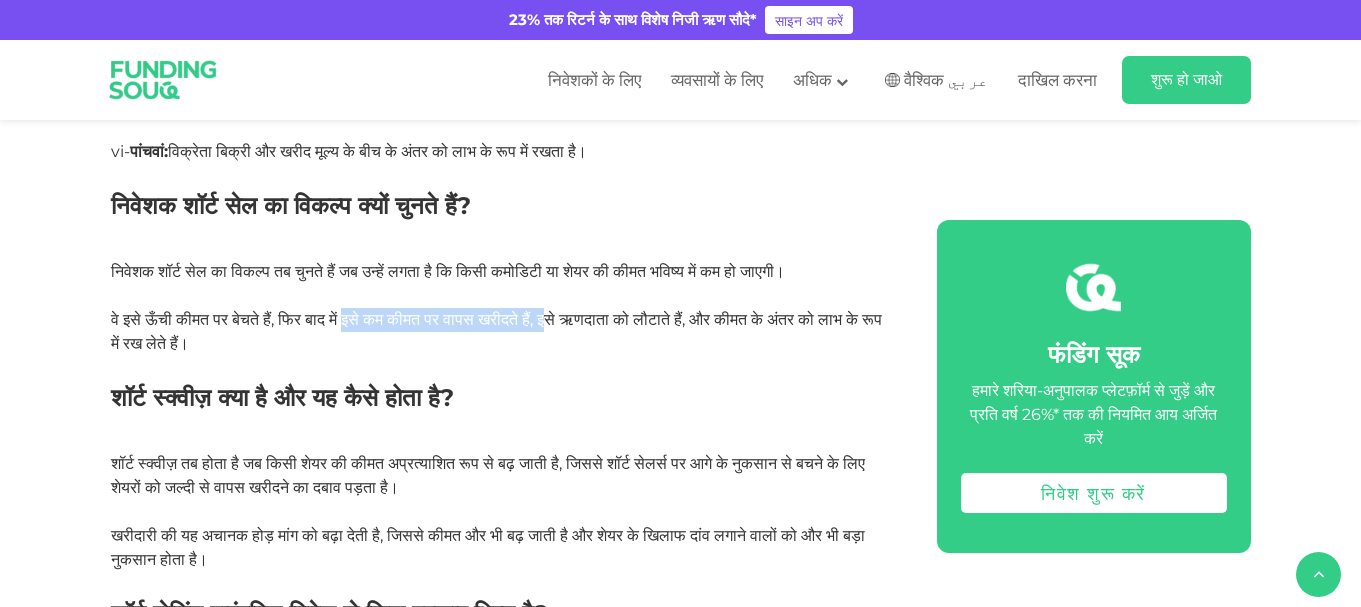 click on "वे इसे ऊँची कीमत पर बेचते हैं, फिर बाद में इसे कम कीमत पर वापस खरीदते हैं, इसे ऋणदाता को लौटाते हैं, और कीमत के अंतर को लाभ के रूप में रख लेते हैं।" at bounding box center [496, 331] 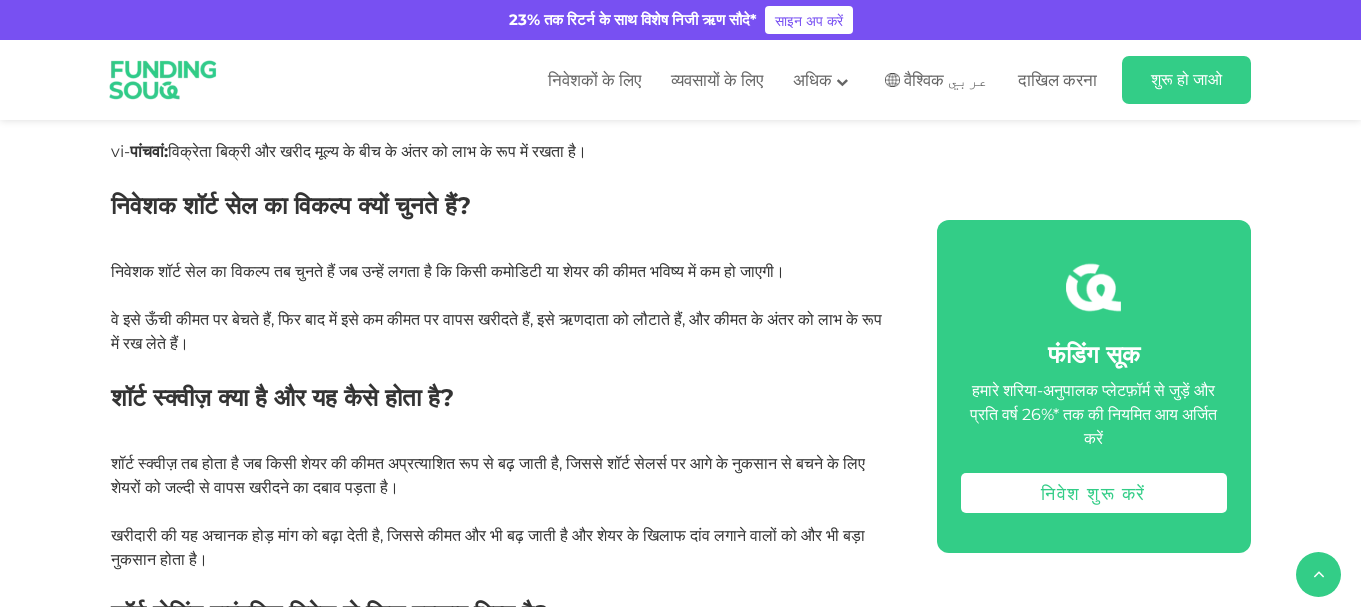 click at bounding box center (501, 368) 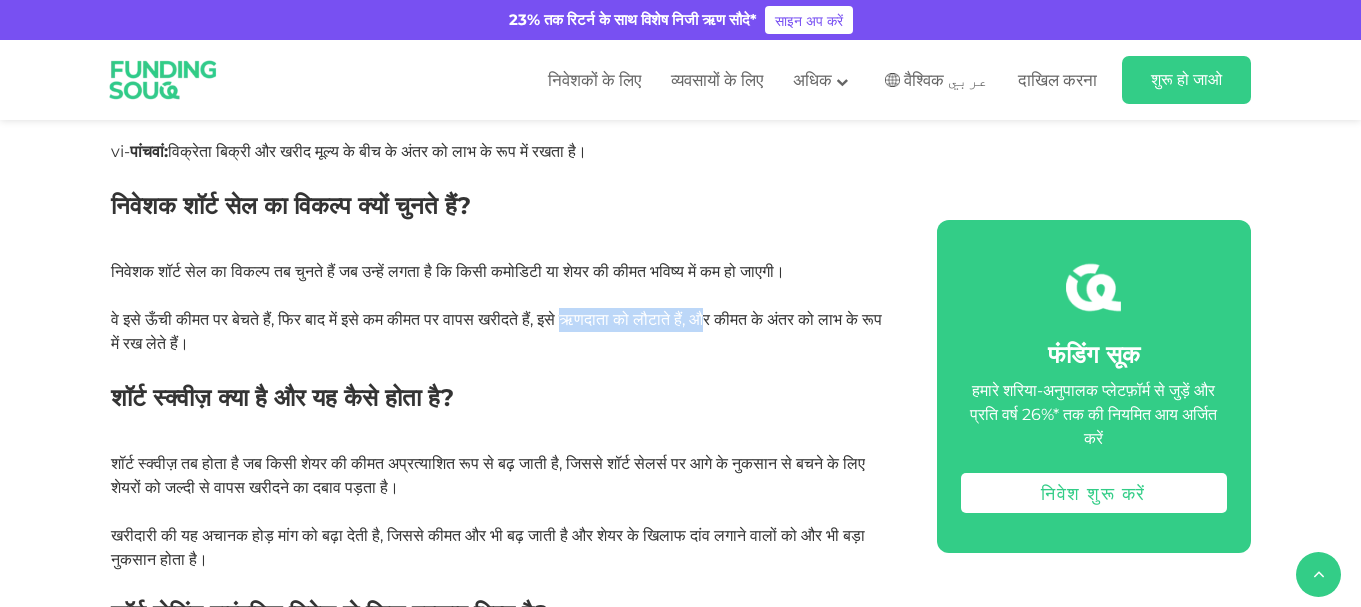 click on "निवेशक शॉर्ट सेल का विकल्प तब चुनते हैं जब उन्हें लगता है कि किसी कमोडिटी या शेयर की कीमत भविष्य में कम हो जाएगी।  वे इसे ऊँची कीमत पर बेचते हैं, फिर बाद में इसे कम कीमत पर वापस खरीदते हैं, इसे ऋणदाता को लौटाते हैं, और कीमत के अंतर को लाभ के रूप में रख लेते हैं।" at bounding box center (501, 308) 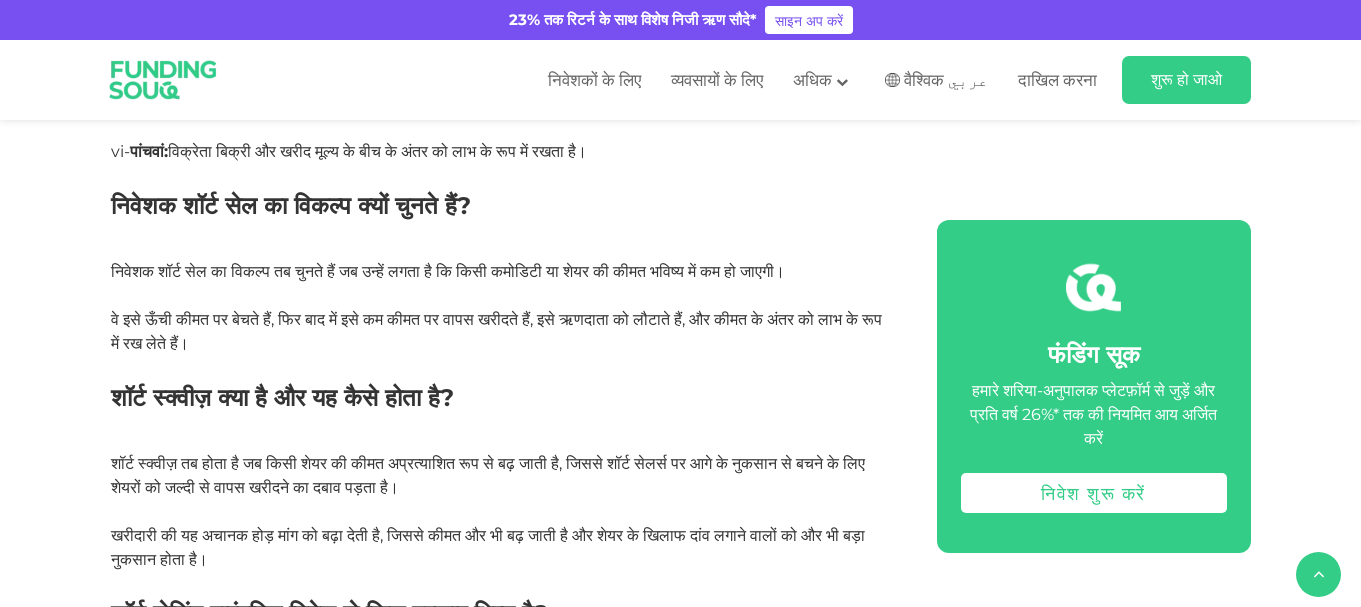 click on "शॉर्ट स्क्वीज़ क्या है और यह कैसे होता है?" at bounding box center [501, 416] 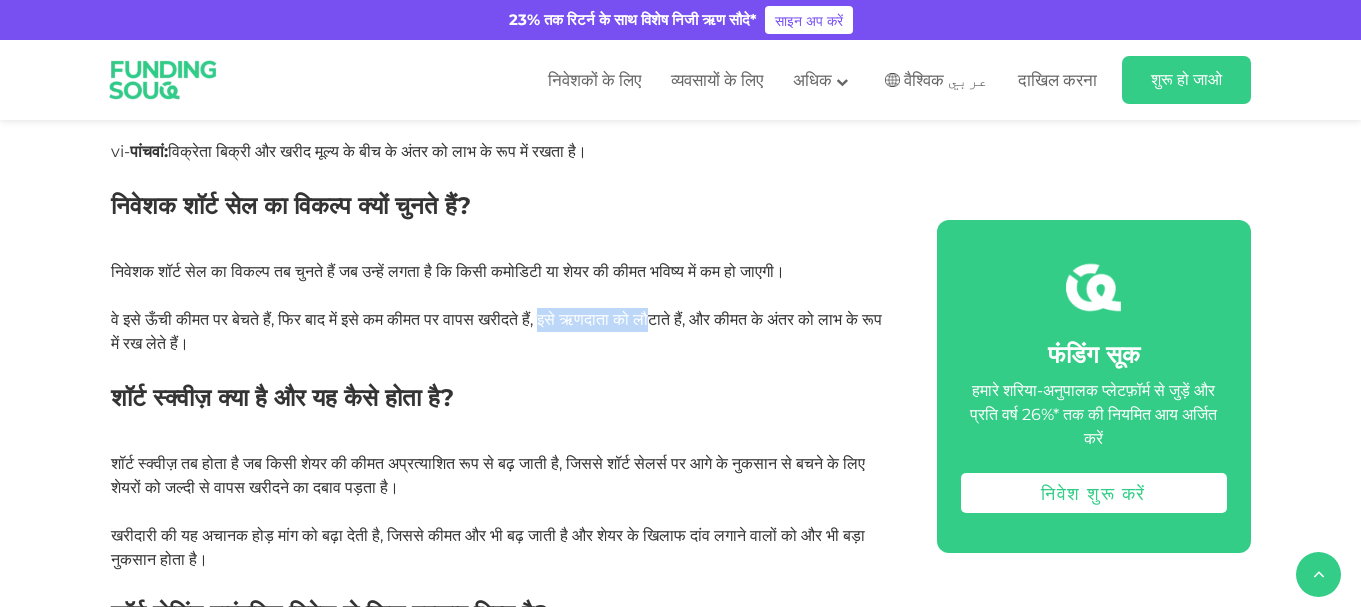 click on "वे इसे ऊँची कीमत पर बेचते हैं, फिर बाद में इसे कम कीमत पर वापस खरीदते हैं, इसे ऋणदाता को लौटाते हैं, और कीमत के अंतर को लाभ के रूप में रख लेते हैं।" at bounding box center (496, 331) 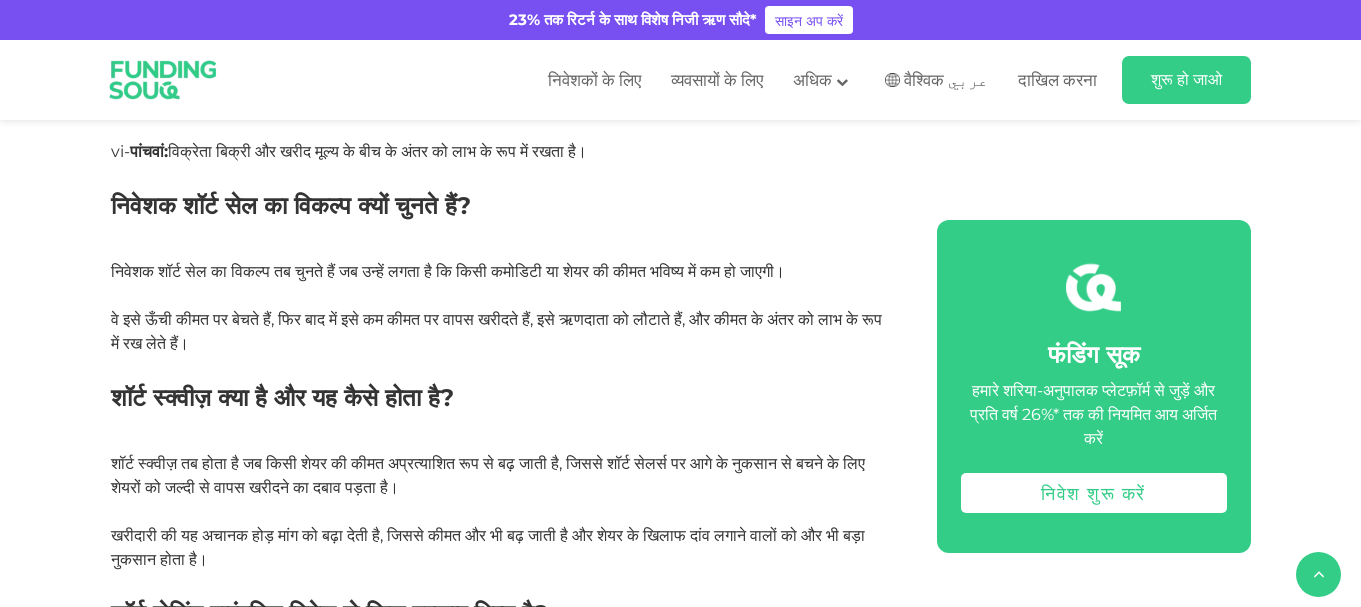 click on "निवेशक शॉर्ट सेल का विकल्प तब चुनते हैं जब उन्हें लगता है कि किसी कमोडिटी या शेयर की कीमत भविष्य में कम हो जाएगी।  वे इसे ऊँची कीमत पर बेचते हैं, फिर बाद में इसे कम कीमत पर वापस खरीदते हैं, इसे ऋणदाता को लौटाते हैं, और कीमत के अंतर को लाभ के रूप में रख लेते हैं।" at bounding box center (501, 308) 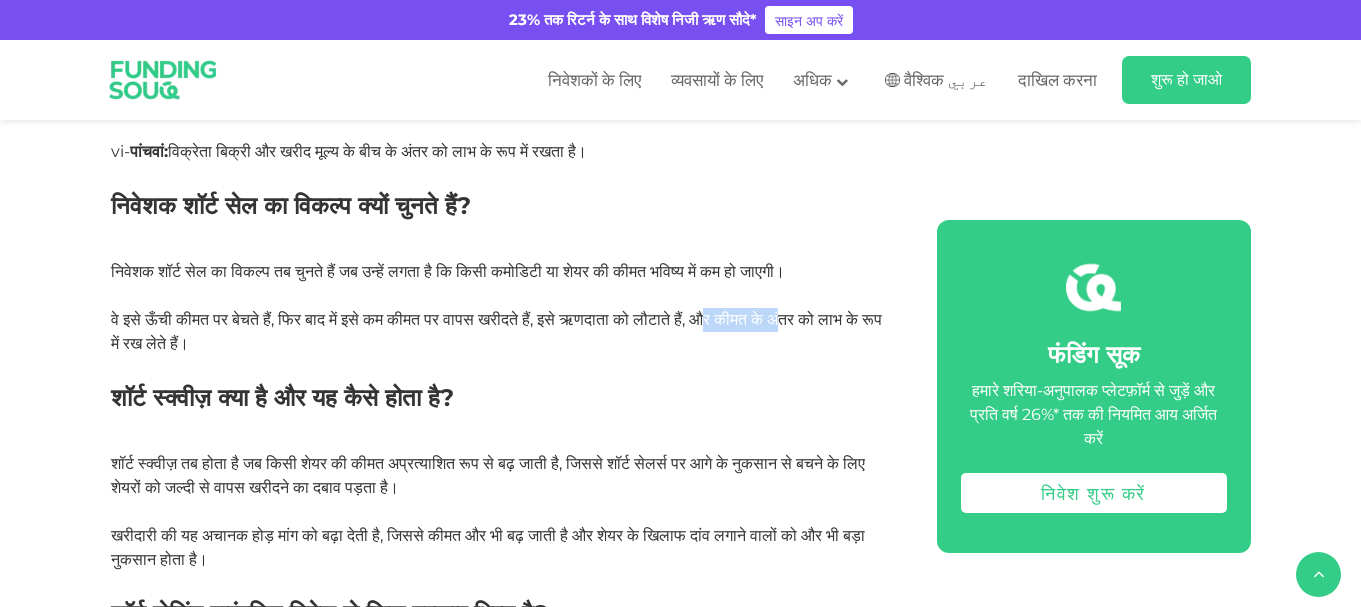 click on "वे इसे ऊँची कीमत पर बेचते हैं, फिर बाद में इसे कम कीमत पर वापस खरीदते हैं, इसे ऋणदाता को लौटाते हैं, और कीमत के अंतर को लाभ के रूप में रख लेते हैं।" at bounding box center (496, 331) 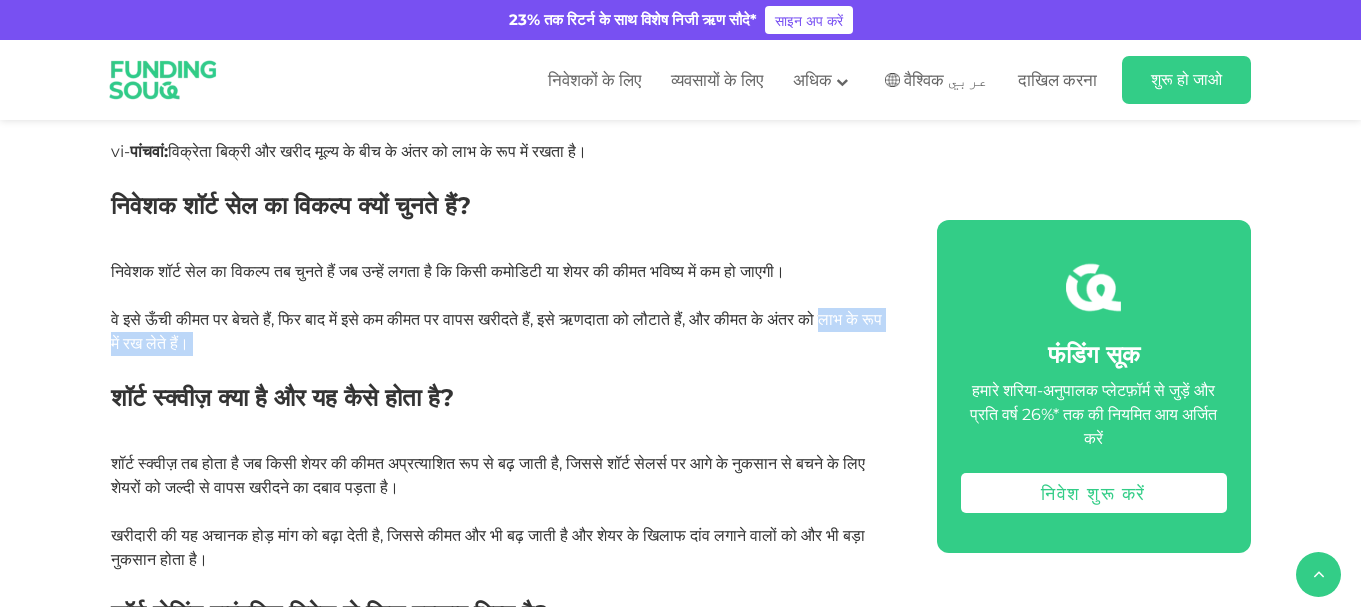 click on "निवेशक शॉर्ट सेल का विकल्प तब चुनते हैं जब उन्हें लगता है कि किसी कमोडिटी या शेयर की कीमत भविष्य में कम हो जाएगी।  वे इसे ऊँची कीमत पर बेचते हैं, फिर बाद में इसे कम कीमत पर वापस खरीदते हैं, इसे ऋणदाता को लौटाते हैं, और कीमत के अंतर को लाभ के रूप में रख लेते हैं।" at bounding box center [501, 308] 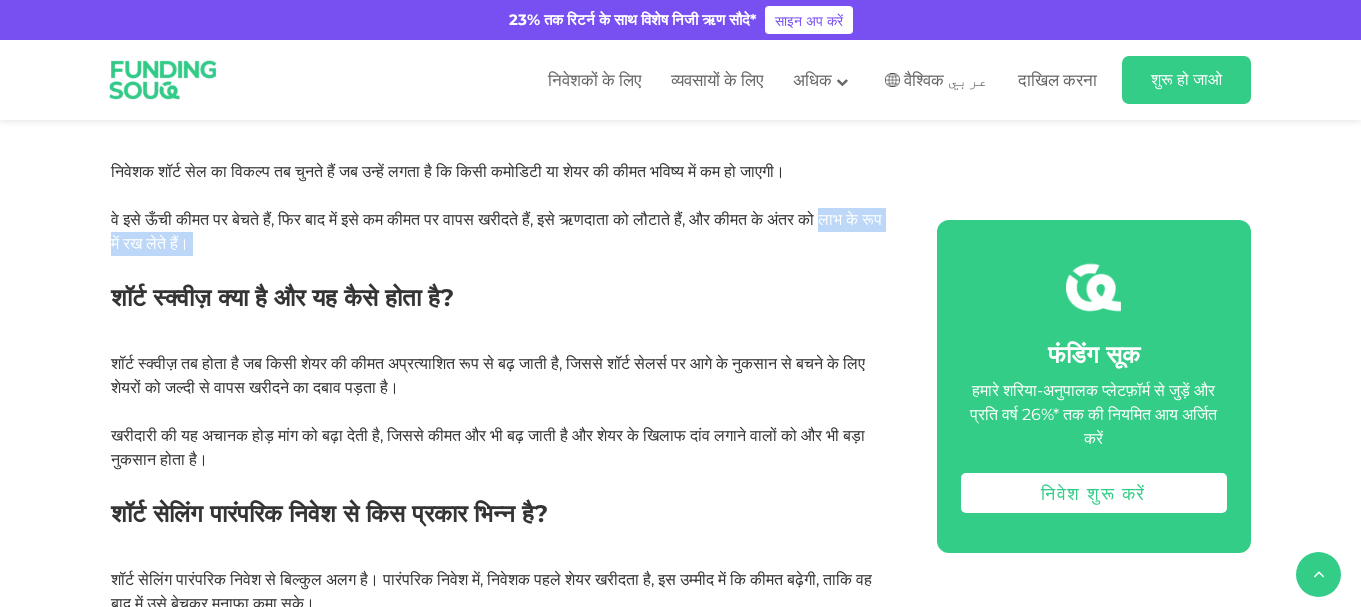 scroll, scrollTop: 1900, scrollLeft: 0, axis: vertical 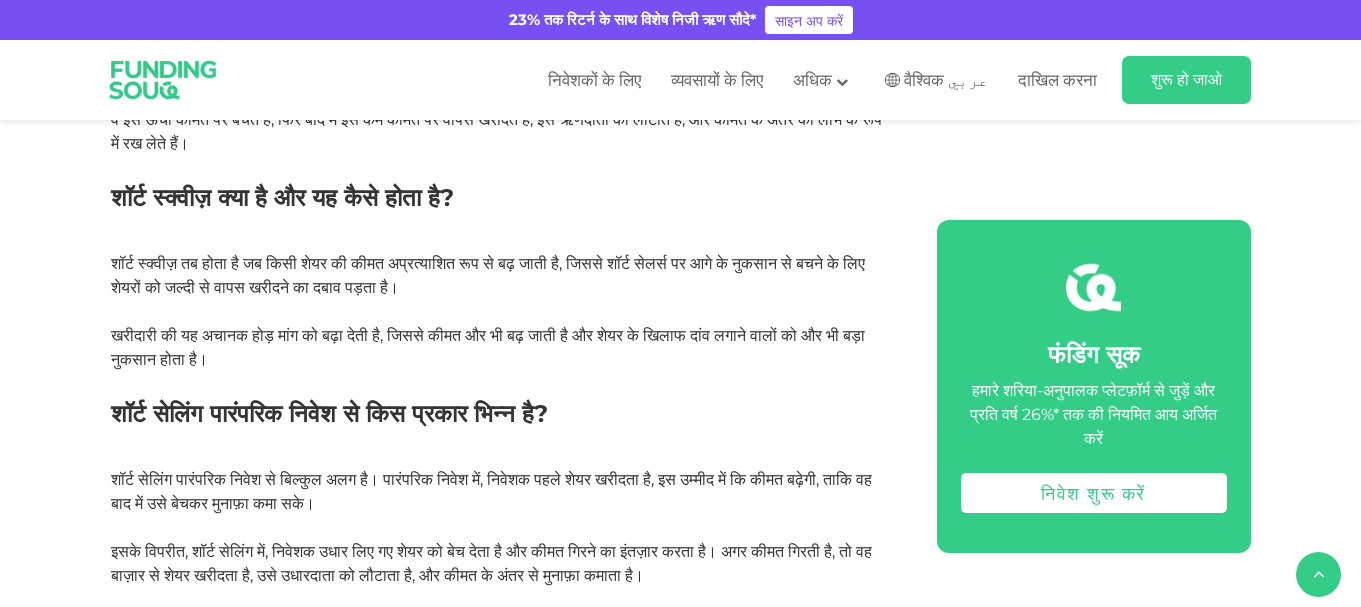 click on "शॉर्ट स्क्वीज़ तब होता है जब किसी शेयर की कीमत अप्रत्याशित रूप से बढ़ जाती है, जिससे शॉर्ट सेलर्स पर आगे के नुकसान से बचने के लिए शेयरों को जल्दी से वापस खरीदने का दबाव पड़ता है।" at bounding box center [488, 275] 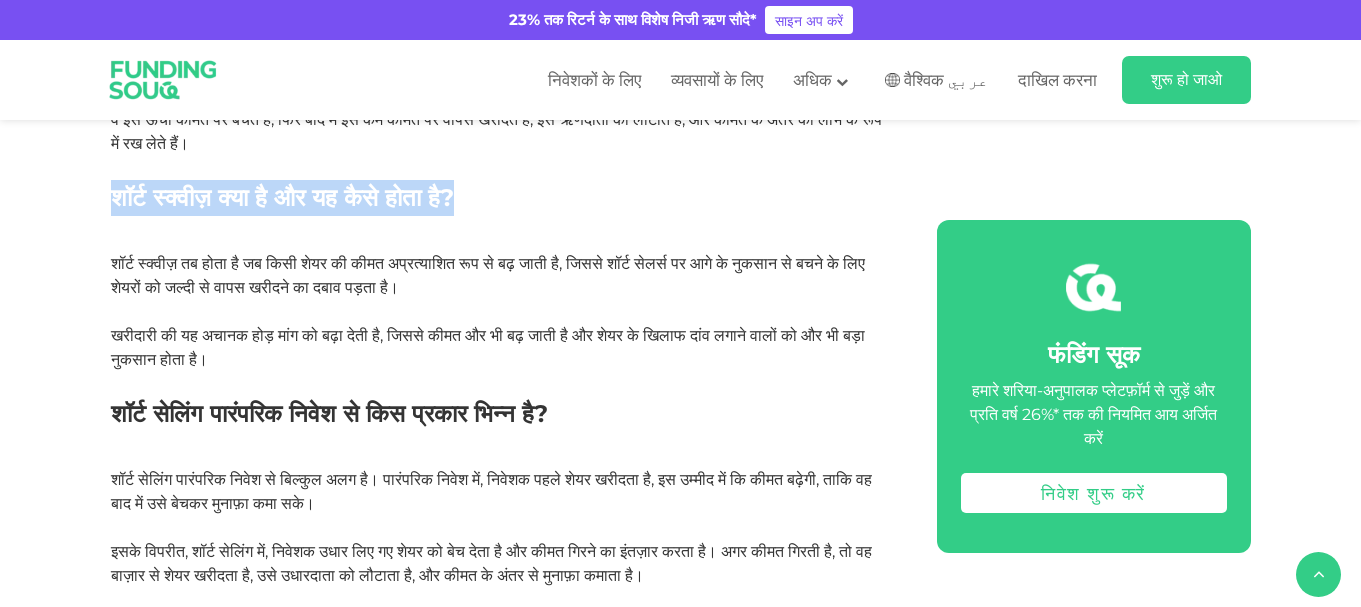 click on "घर
ब्लॉग
शरिया अनुपालन
1  2" at bounding box center [680, 528] 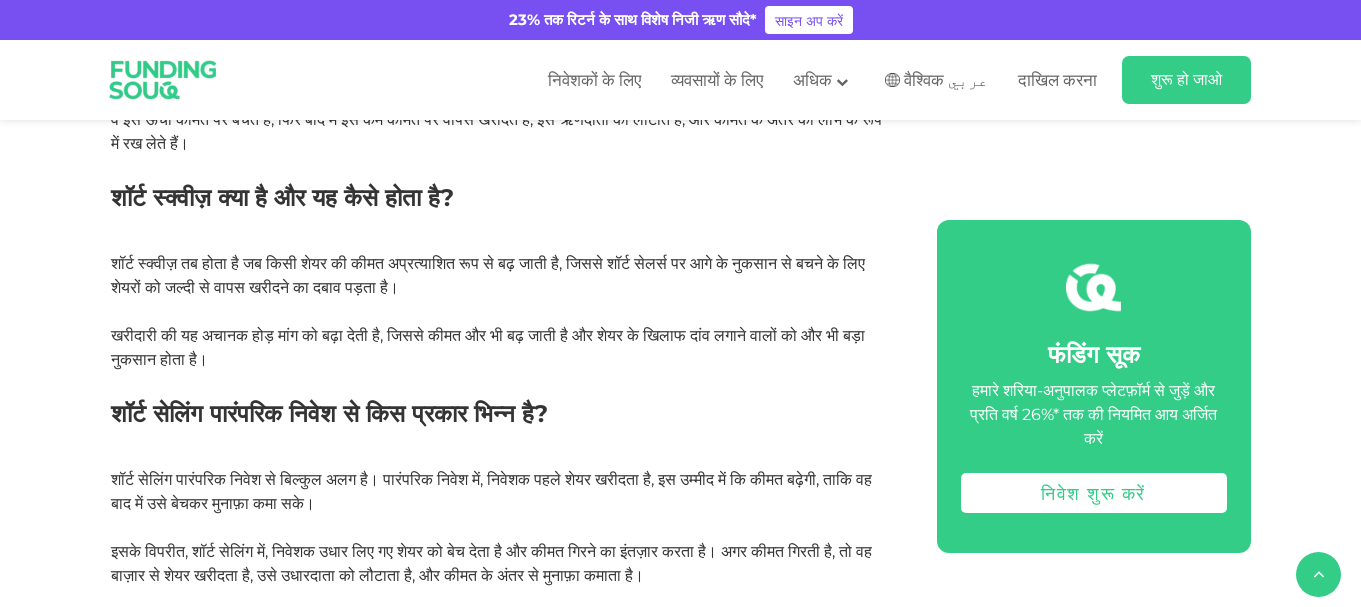 click on "शॉर्ट स्क्वीज़ तब होता है जब किसी शेयर की कीमत अप्रत्याशित रूप से बढ़ जाती है, जिससे शॉर्ट सेलर्स पर आगे के नुकसान से बचने के लिए शेयरों को जल्दी से वापस खरीदने का दबाव पड़ता है।" at bounding box center [488, 275] 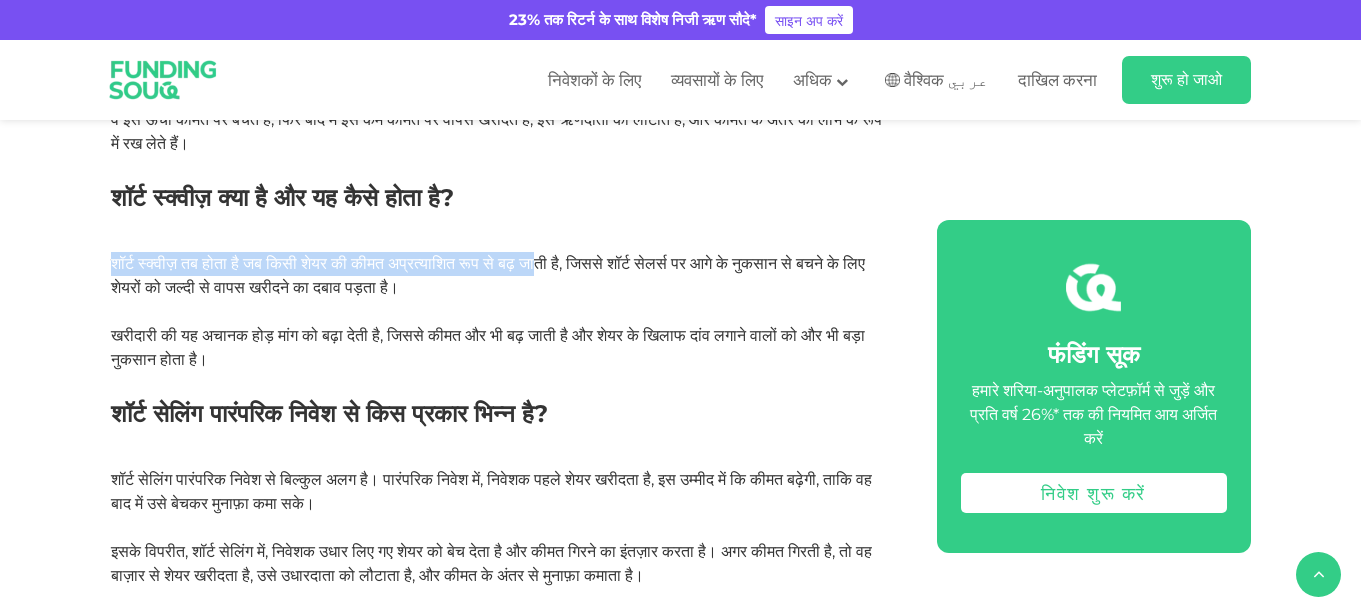 click on "घर
ब्लॉग
शरिया अनुपालन
1  2" at bounding box center (680, 528) 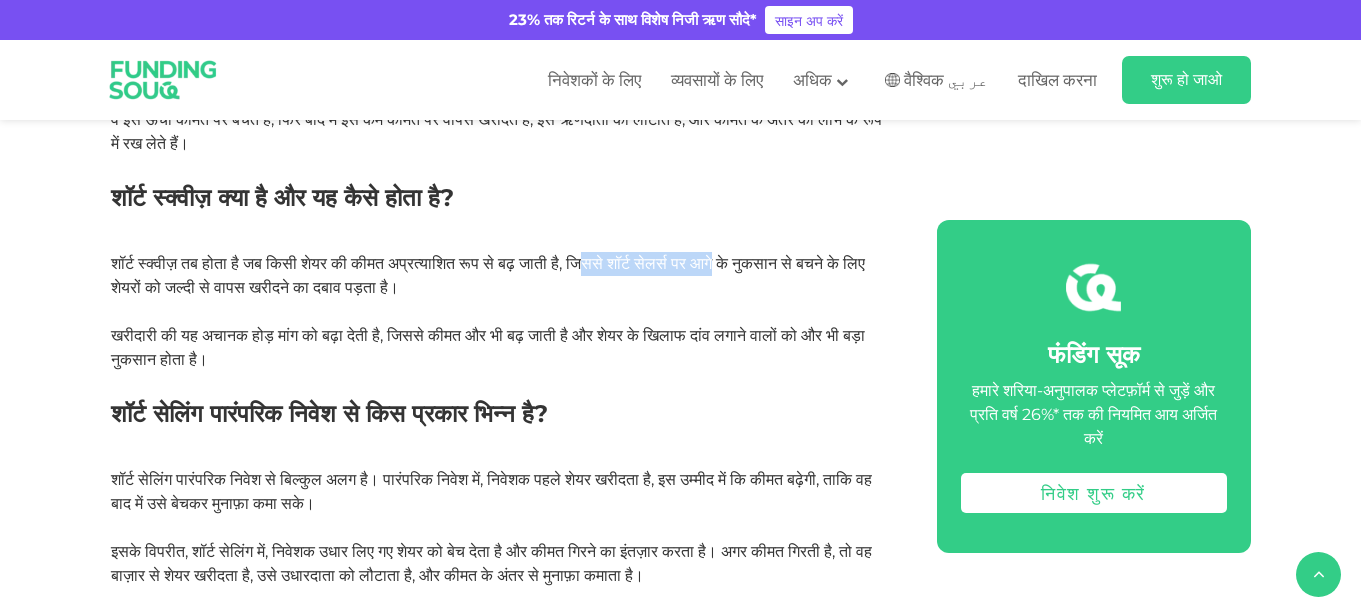 click on "शॉर्ट स्क्वीज़ तब होता है जब किसी शेयर की कीमत अप्रत्याशित रूप से बढ़ जाती है, जिससे शॉर्ट सेलर्स पर आगे के नुकसान से बचने के लिए शेयरों को जल्दी से वापस खरीदने का दबाव पड़ता है।  खरीदारी की यह अचानक होड़ मांग को बढ़ा देती है, जिससे कीमत और भी बढ़ जाती है और शेयर के खिलाफ दांव लगाने वालों को और भी बड़ा नुकसान होता है।" at bounding box center [501, 312] 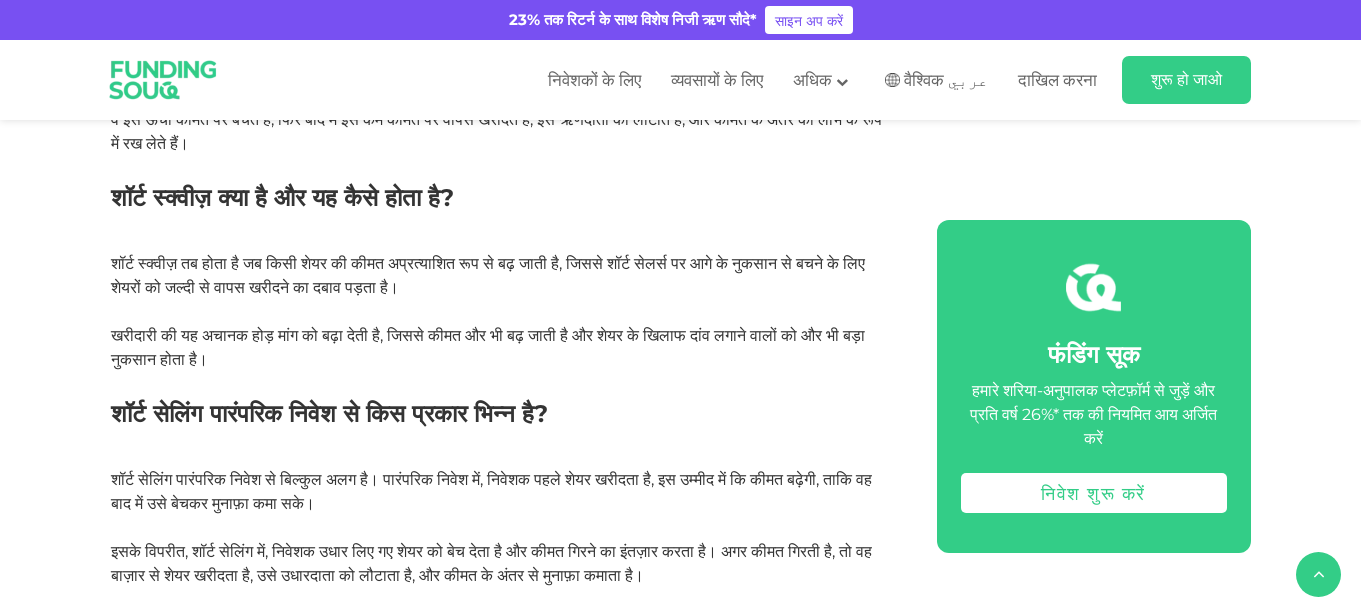 click on "शॉर्ट स्क्वीज़ तब होता है जब किसी शेयर की कीमत अप्रत्याशित रूप से बढ़ जाती है, जिससे शॉर्ट सेलर्स पर आगे के नुकसान से बचने के लिए शेयरों को जल्दी से वापस खरीदने का दबाव पड़ता है।  खरीदारी की यह अचानक होड़ मांग को बढ़ा देती है, जिससे कीमत और भी बढ़ जाती है और शेयर के खिलाफ दांव लगाने वालों को और भी बड़ा नुकसान होता है।" at bounding box center [501, 312] 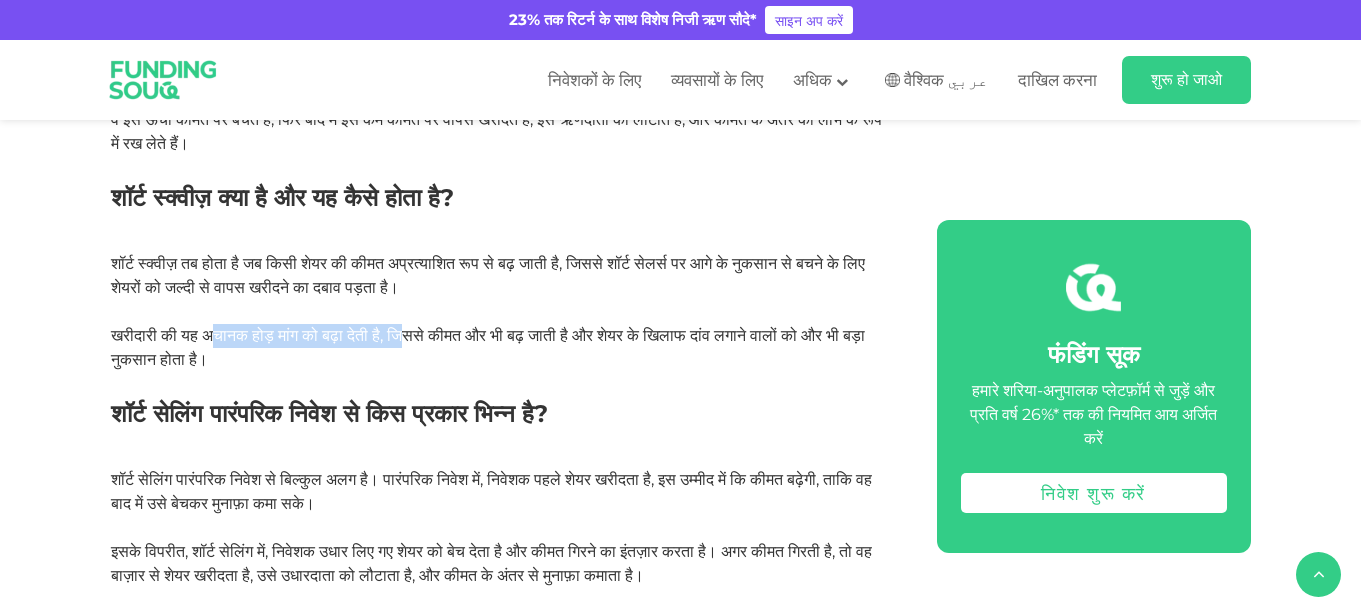 click on "खरीदारी की यह अचानक होड़ मांग को बढ़ा देती है, जिससे कीमत और भी बढ़ जाती है और शेयर के खिलाफ दांव लगाने वालों को और भी बड़ा नुकसान होता है।" at bounding box center (488, 347) 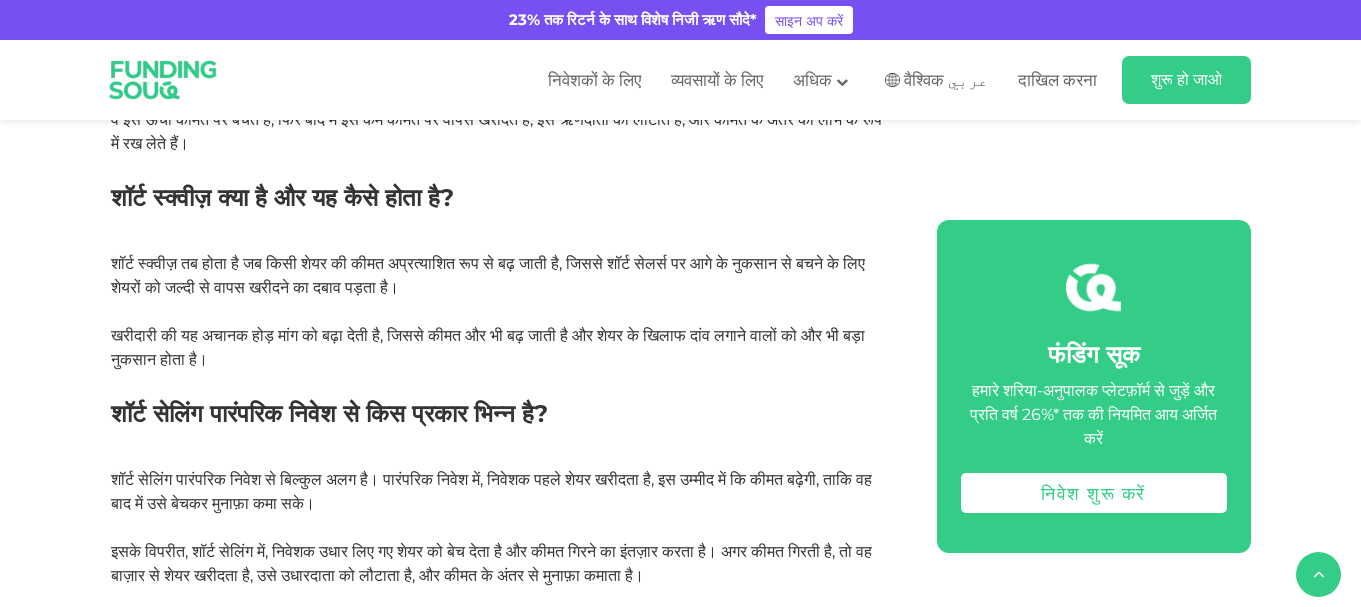 click on "शॉर्ट स्क्वीज़ तब होता है जब किसी शेयर की कीमत अप्रत्याशित रूप से बढ़ जाती है, जिससे शॉर्ट सेलर्स पर आगे के नुकसान से बचने के लिए शेयरों को जल्दी से वापस खरीदने का दबाव पड़ता है।  खरीदारी की यह अचानक होड़ मांग को बढ़ा देती है, जिससे कीमत और भी बढ़ जाती है और शेयर के खिलाफ दांव लगाने वालों को और भी बड़ा नुकसान होता है।" at bounding box center [501, 312] 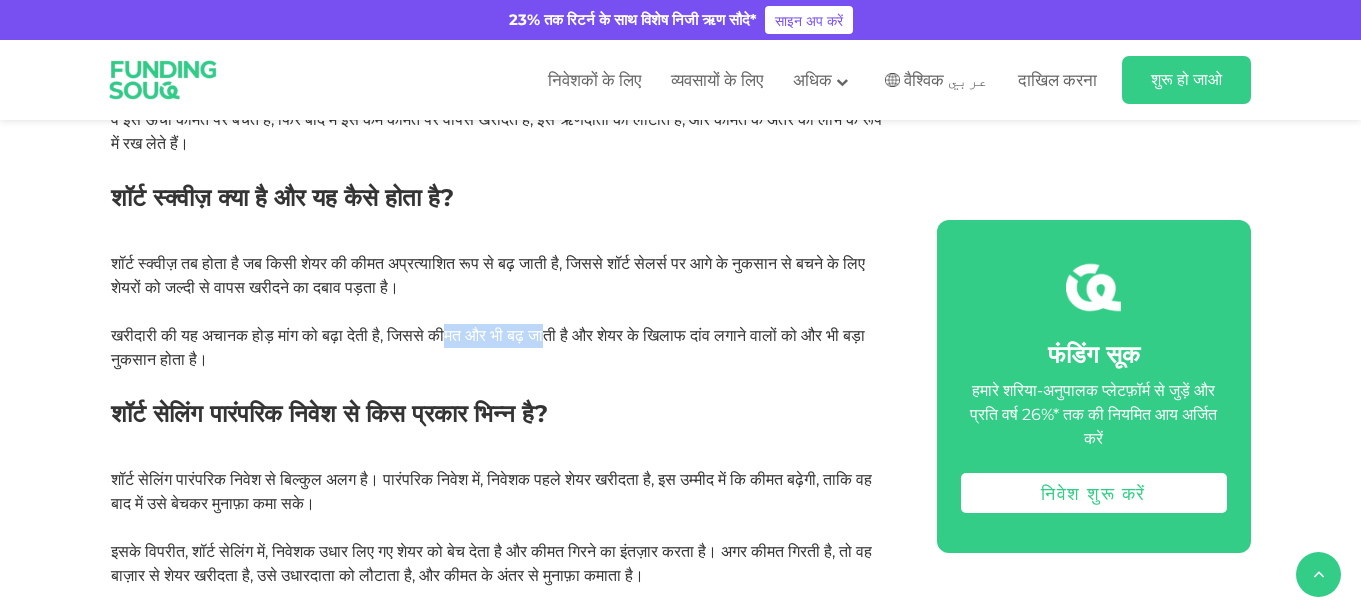 click on "खरीदारी की यह अचानक होड़ मांग को बढ़ा देती है, जिससे कीमत और भी बढ़ जाती है और शेयर के खिलाफ दांव लगाने वालों को और भी बड़ा नुकसान होता है।" at bounding box center (488, 347) 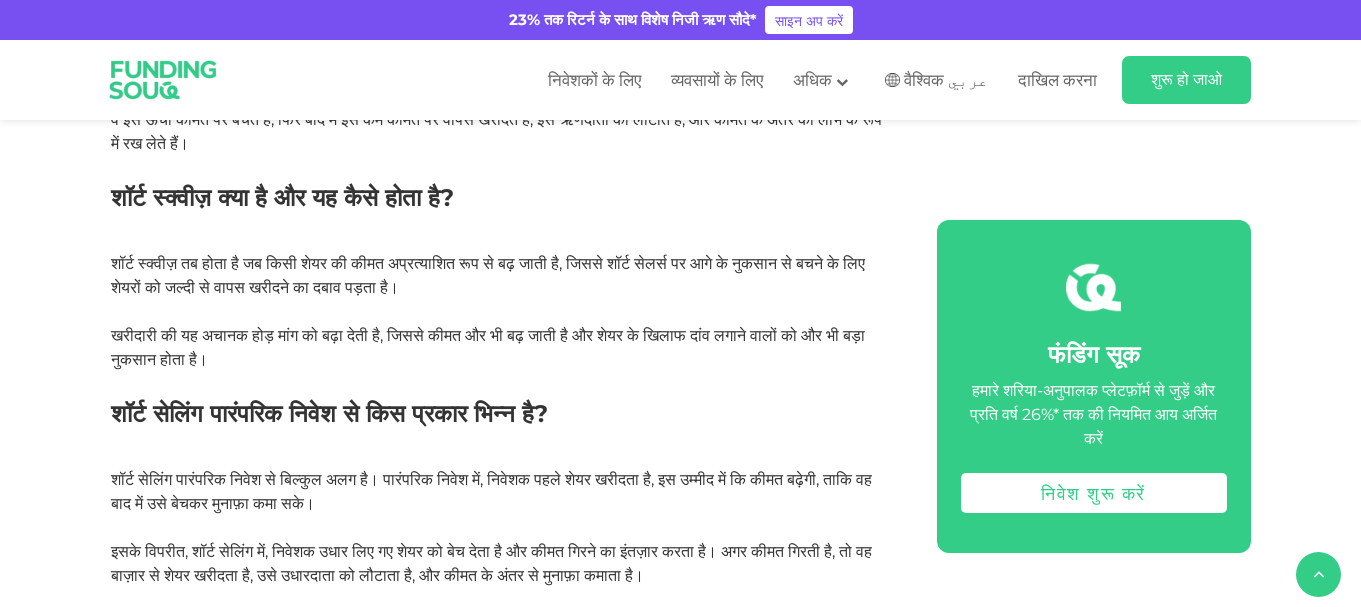 click on "शॉर्ट स्क्वीज़ तब होता है जब किसी शेयर की कीमत अप्रत्याशित रूप से बढ़ जाती है, जिससे शॉर्ट सेलर्स पर आगे के नुकसान से बचने के लिए शेयरों को जल्दी से वापस खरीदने का दबाव पड़ता है।  खरीदारी की यह अचानक होड़ मांग को बढ़ा देती है, जिससे कीमत और भी बढ़ जाती है और शेयर के खिलाफ दांव लगाने वालों को और भी बड़ा नुकसान होता है।" at bounding box center [501, 312] 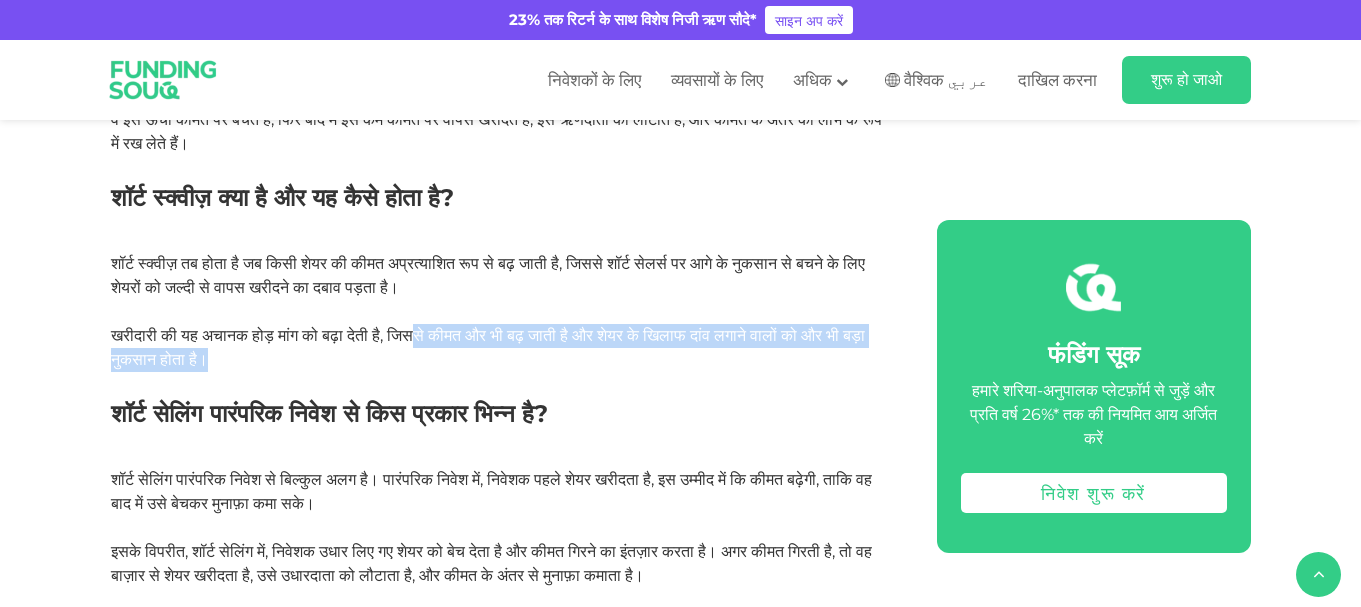 click on "शॉर्ट स्क्वीज़ तब होता है जब किसी शेयर की कीमत अप्रत्याशित रूप से बढ़ जाती है, जिससे शॉर्ट सेलर्स पर आगे के नुकसान से बचने के लिए शेयरों को जल्दी से वापस खरीदने का दबाव पड़ता है।  खरीदारी की यह अचानक होड़ मांग को बढ़ा देती है, जिससे कीमत और भी बढ़ जाती है और शेयर के खिलाफ दांव लगाने वालों को और भी बड़ा नुकसान होता है।" at bounding box center [501, 312] 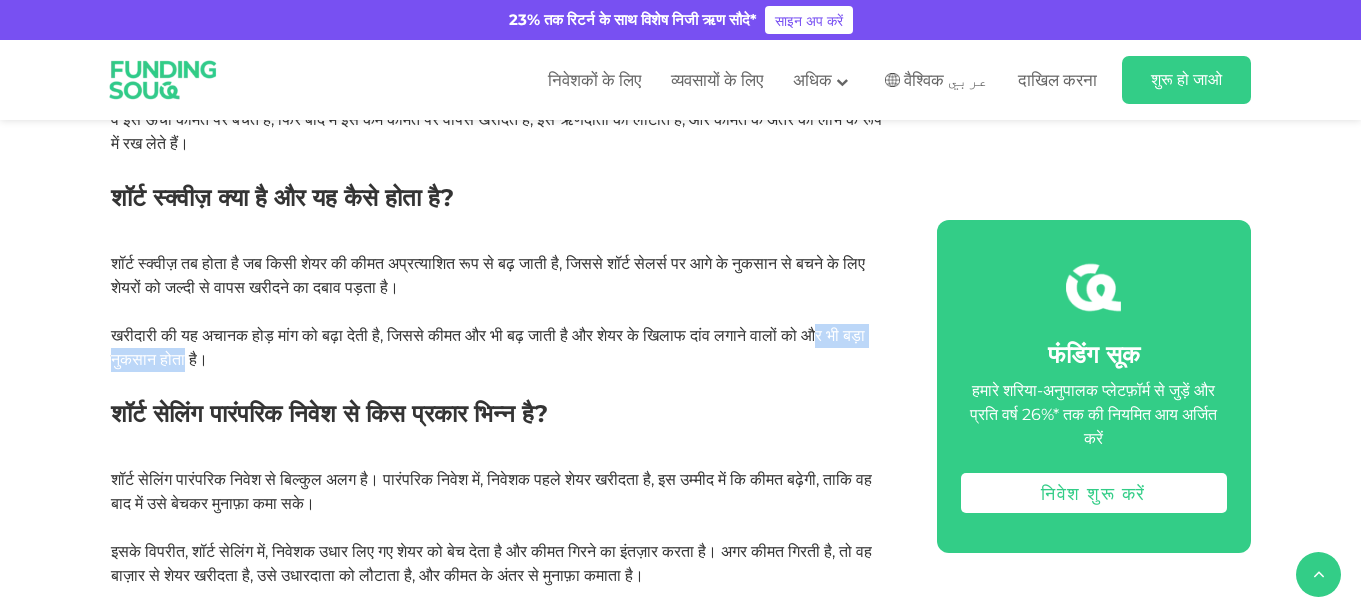 click on "खरीदारी की यह अचानक होड़ मांग को बढ़ा देती है, जिससे कीमत और भी बढ़ जाती है और शेयर के खिलाफ दांव लगाने वालों को और भी बड़ा नुकसान होता है।" at bounding box center (488, 347) 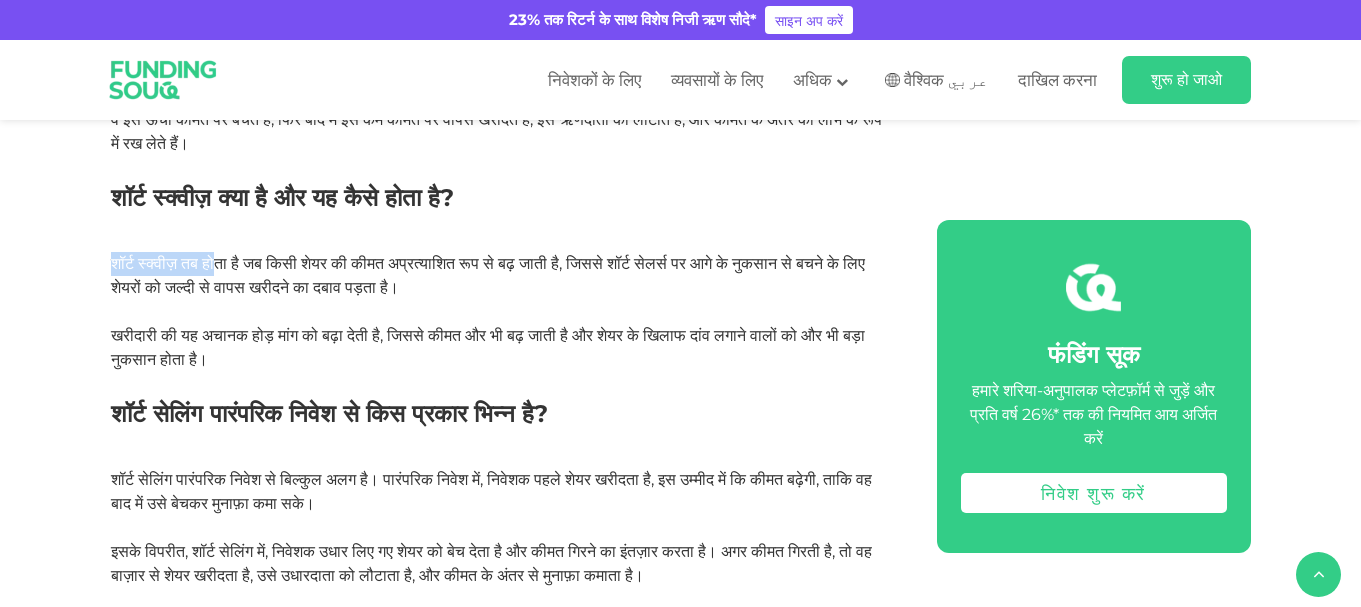 click on "शॉर्ट स्क्वीज़ तब होता है जब किसी शेयर की कीमत अप्रत्याशित रूप से बढ़ जाती है, जिससे शॉर्ट सेलर्स पर आगे के नुकसान से बचने के लिए शेयरों को जल्दी से वापस खरीदने का दबाव पड़ता है।" at bounding box center [488, 275] 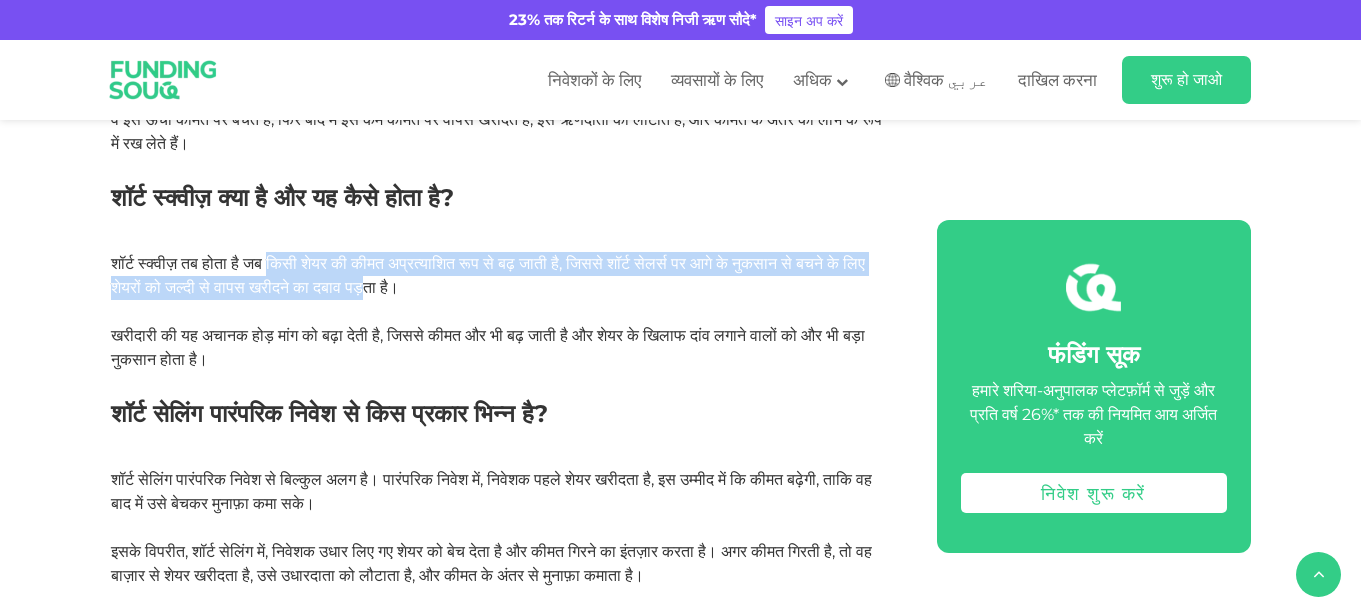 click on "शॉर्ट स्क्वीज़ तब होता है जब किसी शेयर की कीमत अप्रत्याशित रूप से बढ़ जाती है, जिससे शॉर्ट सेलर्स पर आगे के नुकसान से बचने के लिए शेयरों को जल्दी से वापस खरीदने का दबाव पड़ता है।" at bounding box center (488, 275) 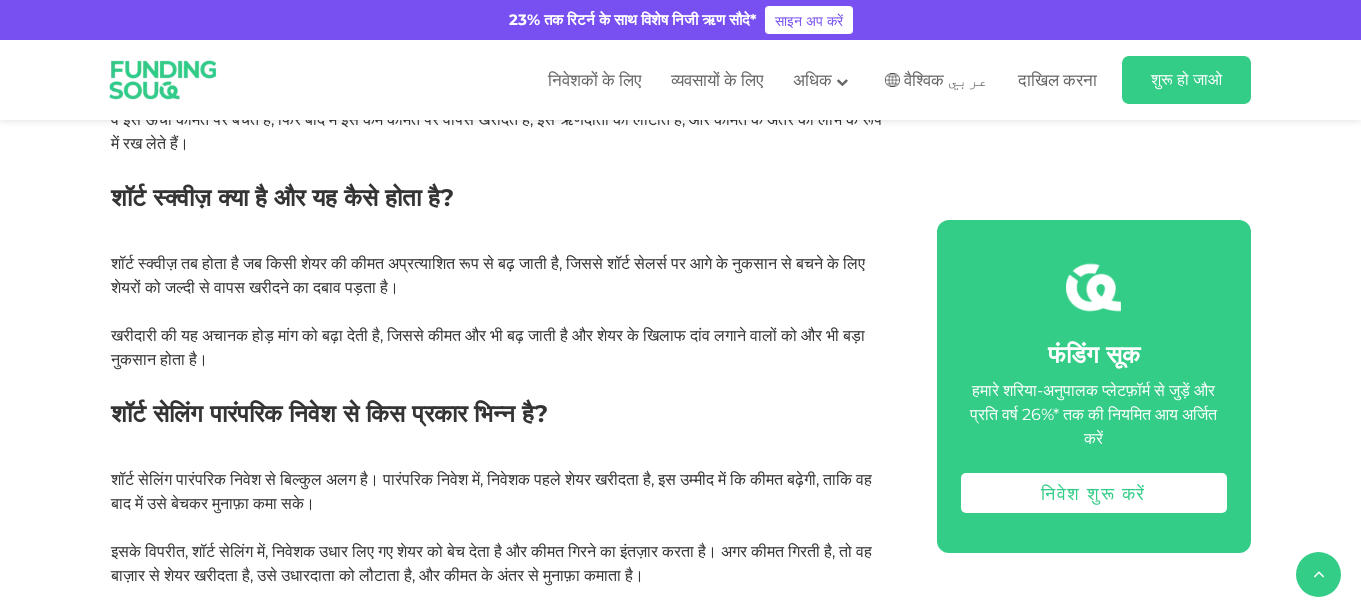 click on "शॉर्ट स्क्वीज़ तब होता है जब किसी शेयर की कीमत अप्रत्याशित रूप से बढ़ जाती है, जिससे शॉर्ट सेलर्स पर आगे के नुकसान से बचने के लिए शेयरों को जल्दी से वापस खरीदने का दबाव पड़ता है।  खरीदारी की यह अचानक होड़ मांग को बढ़ा देती है, जिससे कीमत और भी बढ़ जाती है और शेयर के खिलाफ दांव लगाने वालों को और भी बड़ा नुकसान होता है।" at bounding box center (501, 312) 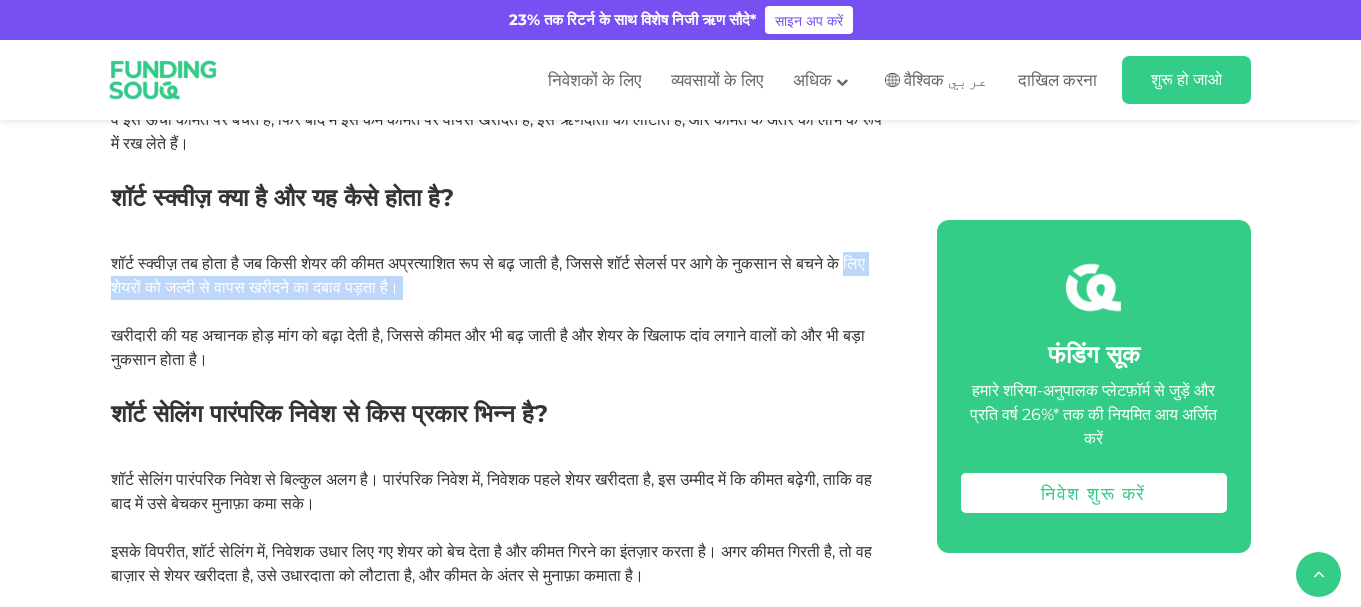 click on "शॉर्ट स्क्वीज़ तब होता है जब किसी शेयर की कीमत अप्रत्याशित रूप से बढ़ जाती है, जिससे शॉर्ट सेलर्स पर आगे के नुकसान से बचने के लिए शेयरों को जल्दी से वापस खरीदने का दबाव पड़ता है।  खरीदारी की यह अचानक होड़ मांग को बढ़ा देती है, जिससे कीमत और भी बढ़ जाती है और शेयर के खिलाफ दांव लगाने वालों को और भी बड़ा नुकसान होता है।" at bounding box center (501, 312) 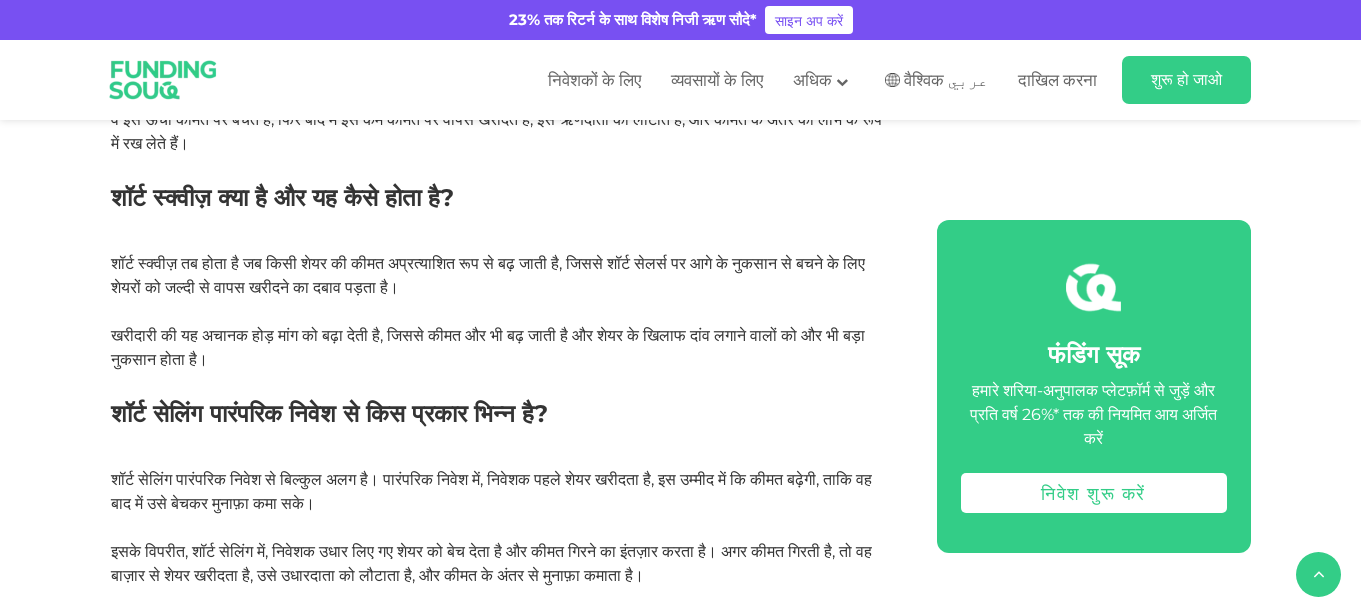 click on "खरीदारी की यह अचानक होड़ मांग को बढ़ा देती है, जिससे कीमत और भी बढ़ जाती है और शेयर के खिलाफ दांव लगाने वालों को और भी बड़ा नुकसान होता है।" at bounding box center [488, 347] 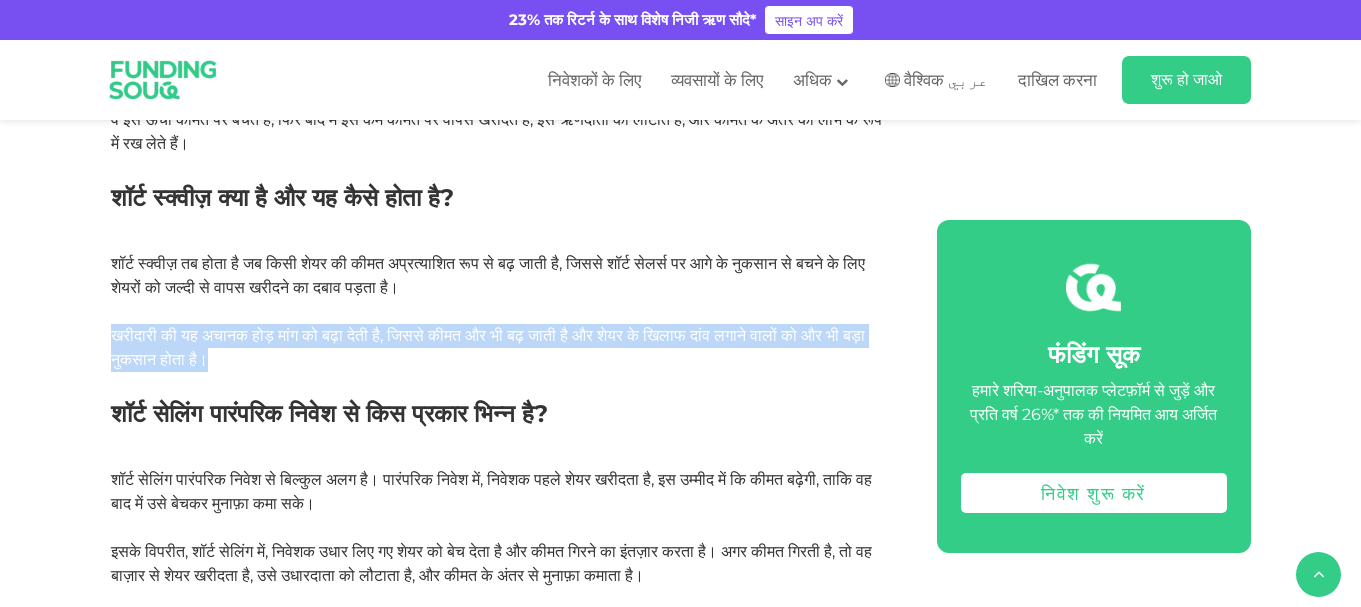 click on "शॉर्ट स्क्वीज़ तब होता है जब किसी शेयर की कीमत अप्रत्याशित रूप से बढ़ जाती है, जिससे शॉर्ट सेलर्स पर आगे के नुकसान से बचने के लिए शेयरों को जल्दी से वापस खरीदने का दबाव पड़ता है।  खरीदारी की यह अचानक होड़ मांग को बढ़ा देती है, जिससे कीमत और भी बढ़ जाती है और शेयर के खिलाफ दांव लगाने वालों को और भी बड़ा नुकसान होता है।" at bounding box center (501, 312) 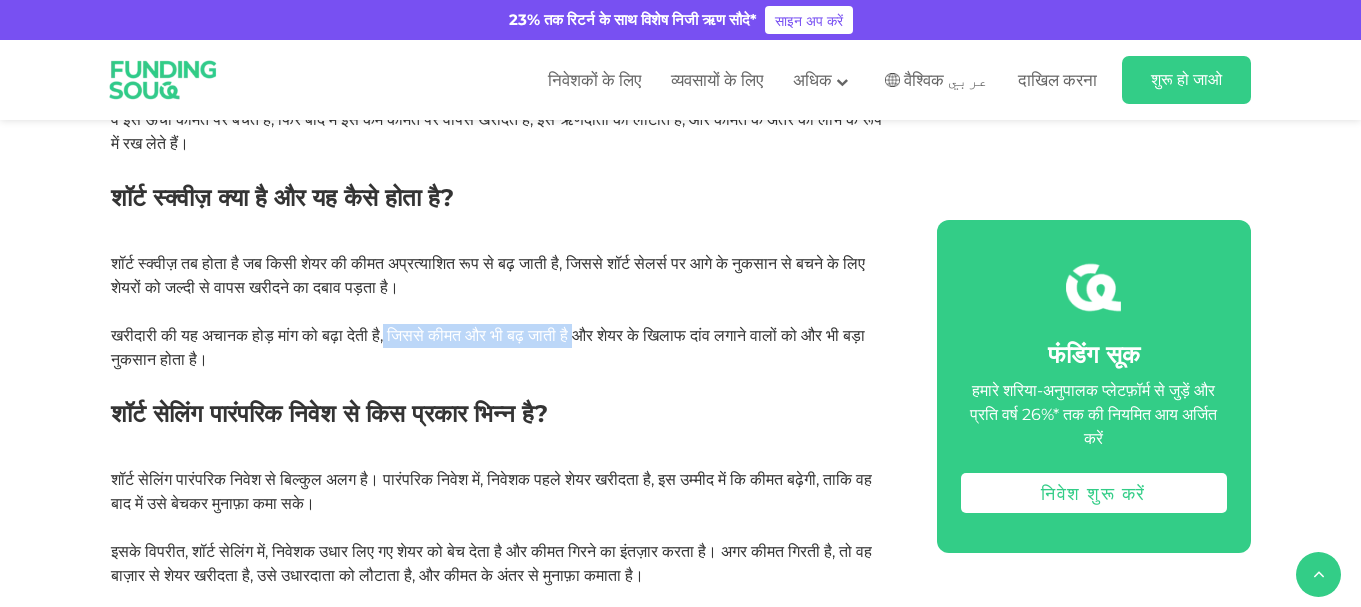 click on "खरीदारी की यह अचानक होड़ मांग को बढ़ा देती है, जिससे कीमत और भी बढ़ जाती है और शेयर के खिलाफ दांव लगाने वालों को और भी बड़ा नुकसान होता है।" at bounding box center (488, 347) 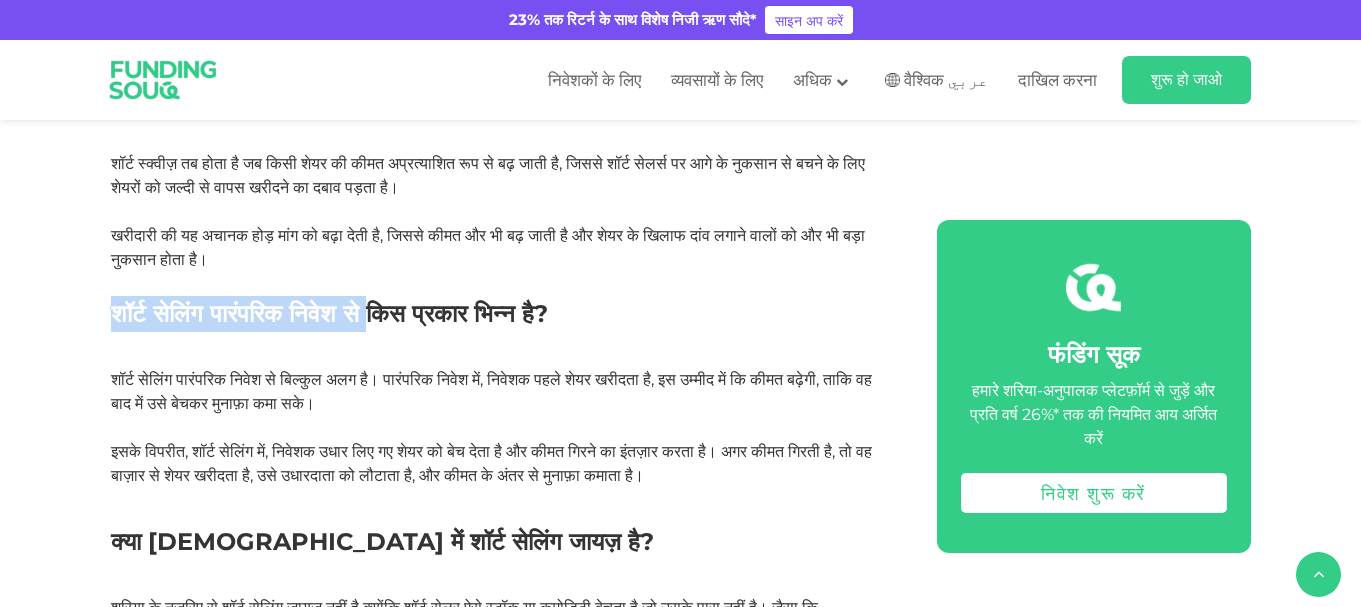 click on "शॉर्ट सेलिंग पारंपरिक निवेश से किस प्रकार भिन्न है?" at bounding box center [329, 313] 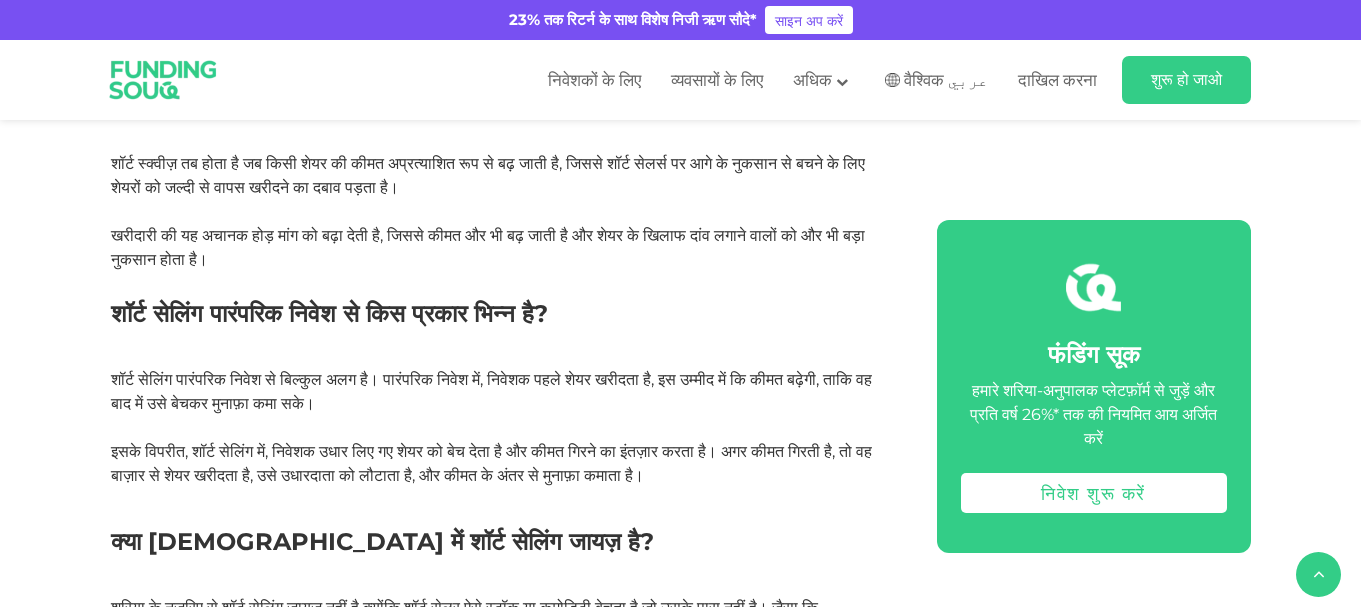 click on "शॉर्ट सेलिंग पारंपरिक निवेश से किस प्रकार भिन्न है?" at bounding box center (501, 332) 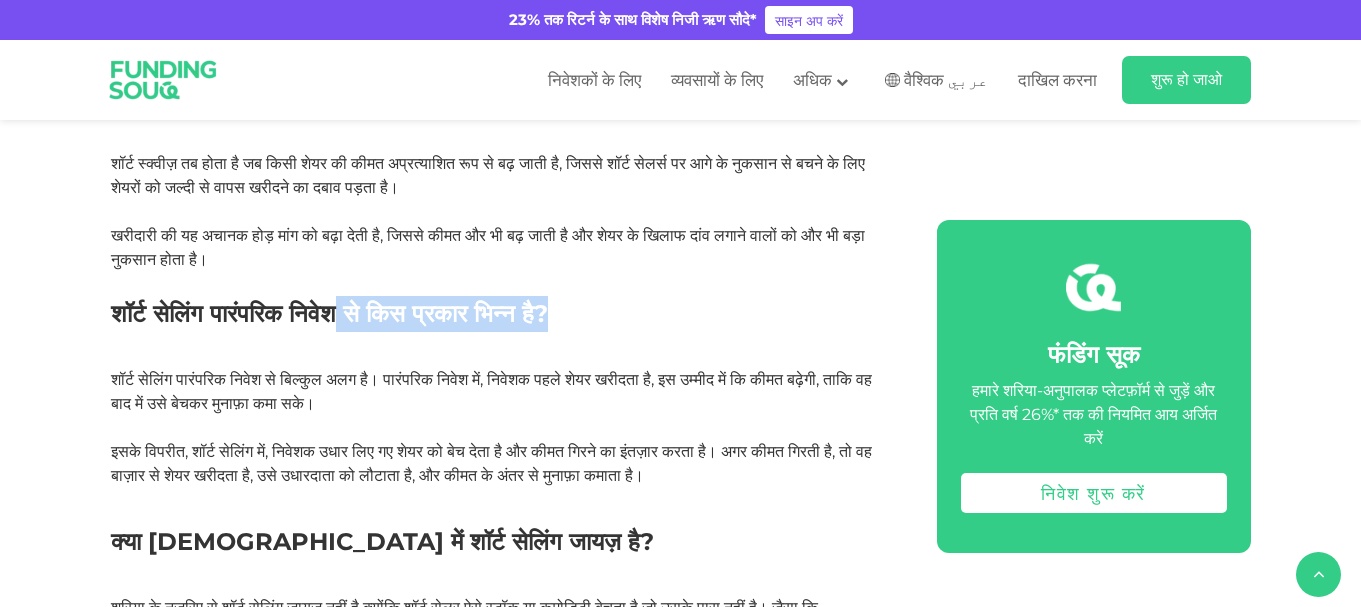 click on "शॉर्ट सेलिंग पारंपरिक निवेश से किस प्रकार भिन्न है?" at bounding box center (501, 332) 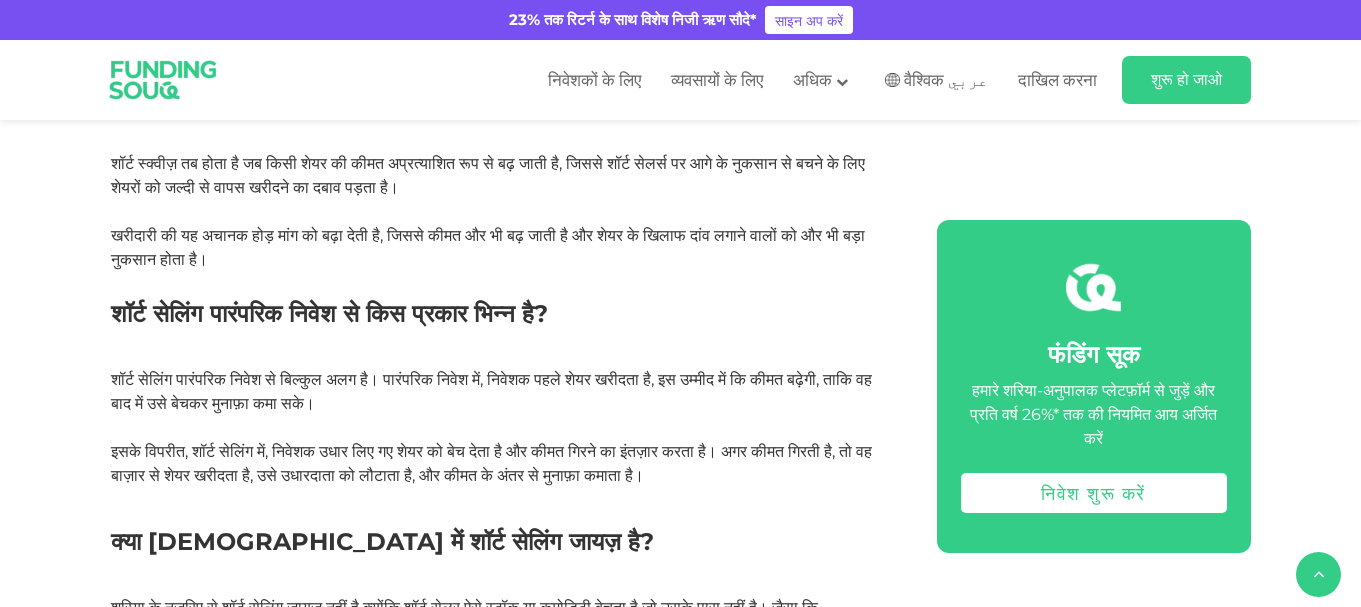 click on "शॉर्ट सेलिंग पारंपरिक निवेश से बिल्कुल अलग है। पारंपरिक निवेश में, निवेशक पहले शेयर खरीदता है, इस उम्मीद में कि कीमत बढ़ेगी, ताकि वह बाद में उसे बेचकर मुनाफ़ा कमा सके।" at bounding box center [491, 391] 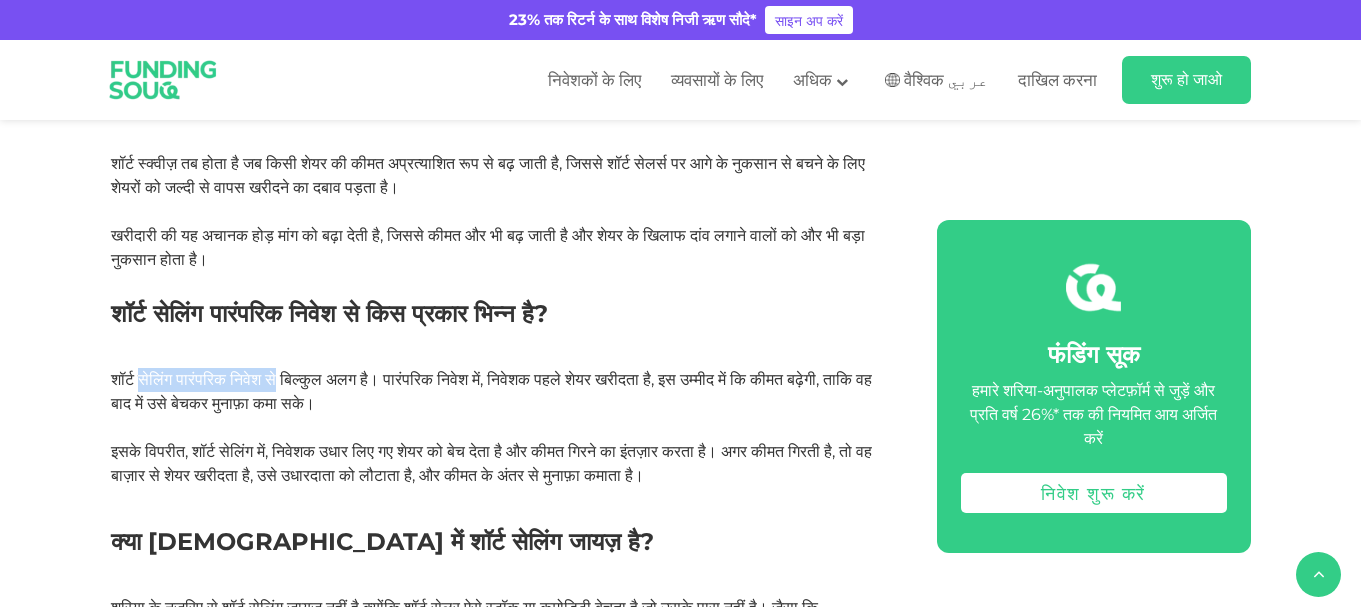 click on "शॉर्ट सेलिंग पारंपरिक निवेश से बिल्कुल अलग है। पारंपरिक निवेश में, निवेशक पहले शेयर खरीदता है, इस उम्मीद में कि कीमत बढ़ेगी, ताकि वह बाद में उसे बेचकर मुनाफ़ा कमा सके।  इसके विपरीत, शॉर्ट सेलिंग में, निवेशक उधार लिए गए शेयर को बेच देता है और कीमत गिरने का इंतज़ार करता है। अगर कीमत गिरती है, तो वह बाज़ार से शेयर खरीदता है, उसे उधारदाता को लौटाता है, और कीमत के अंतर से मुनाफ़ा कमाता है।" at bounding box center (501, 428) 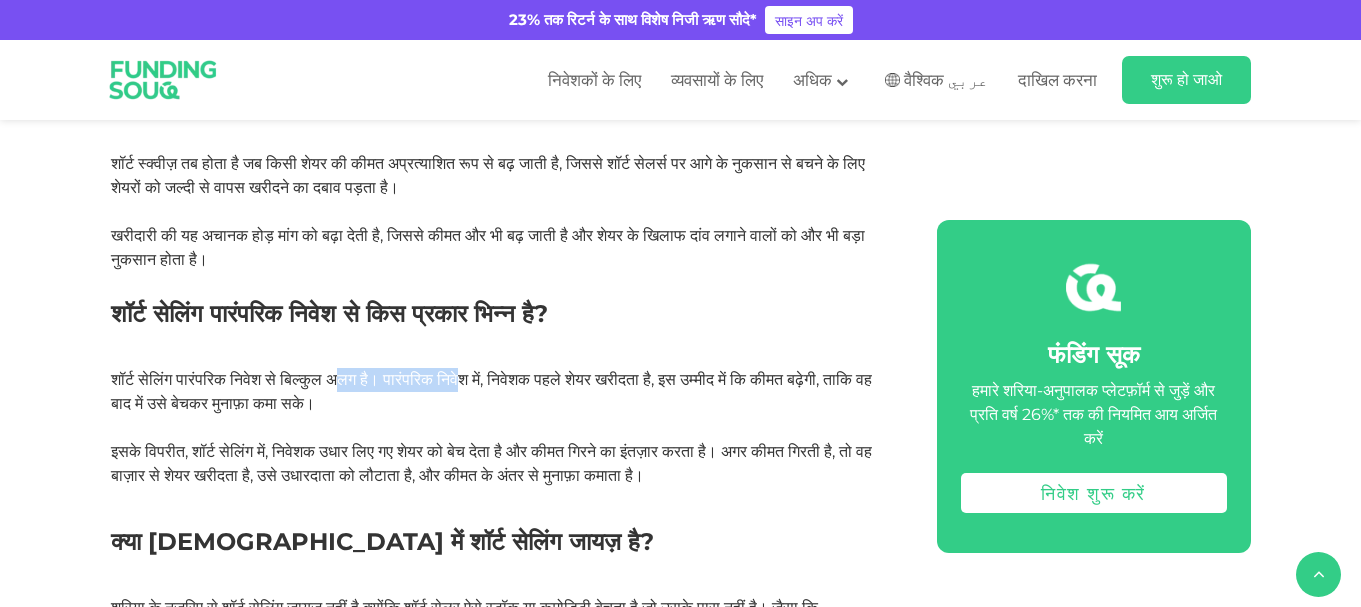 click on "शॉर्ट सेलिंग पारंपरिक निवेश से बिल्कुल अलग है। पारंपरिक निवेश में, निवेशक पहले शेयर खरीदता है, इस उम्मीद में कि कीमत बढ़ेगी, ताकि वह बाद में उसे बेचकर मुनाफ़ा कमा सके।" at bounding box center (491, 391) 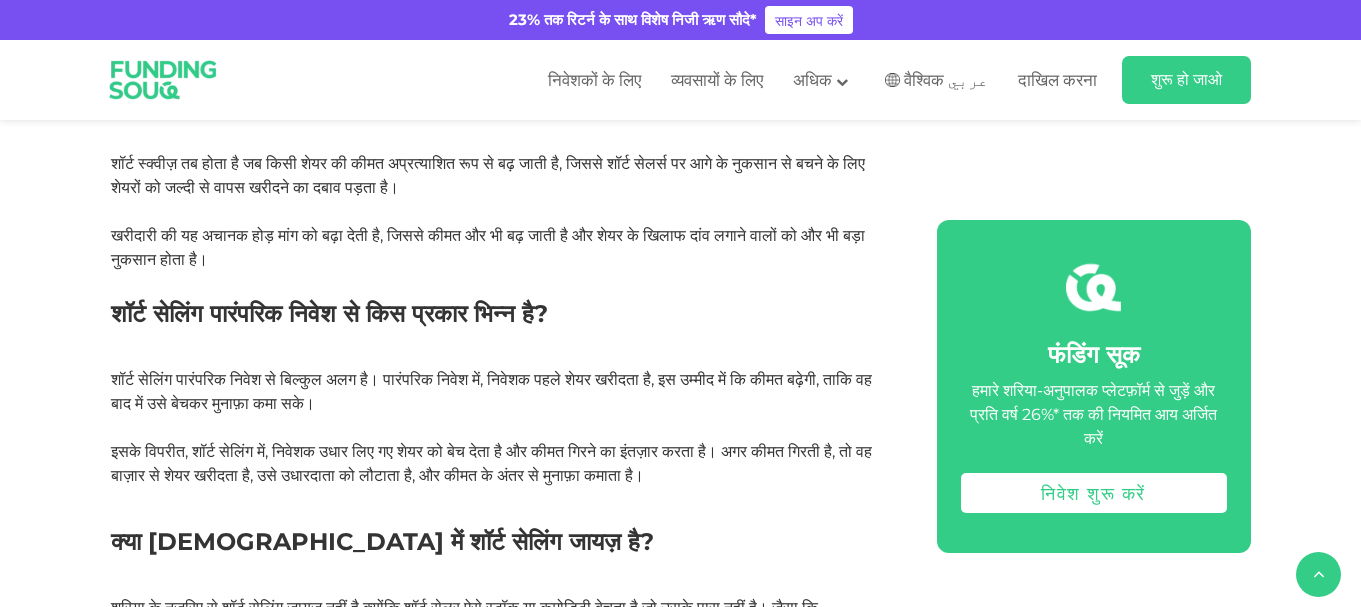 click on "शॉर्ट सेलिंग पारंपरिक निवेश से बिल्कुल अलग है। पारंपरिक निवेश में, निवेशक पहले शेयर खरीदता है, इस उम्मीद में कि कीमत बढ़ेगी, ताकि वह बाद में उसे बेचकर मुनाफ़ा कमा सके।  इसके विपरीत, शॉर्ट सेलिंग में, निवेशक उधार लिए गए शेयर को बेच देता है और कीमत गिरने का इंतज़ार करता है। अगर कीमत गिरती है, तो वह बाज़ार से शेयर खरीदता है, उसे उधारदाता को लौटाता है, और कीमत के अंतर से मुनाफ़ा कमाता है।" at bounding box center (501, 428) 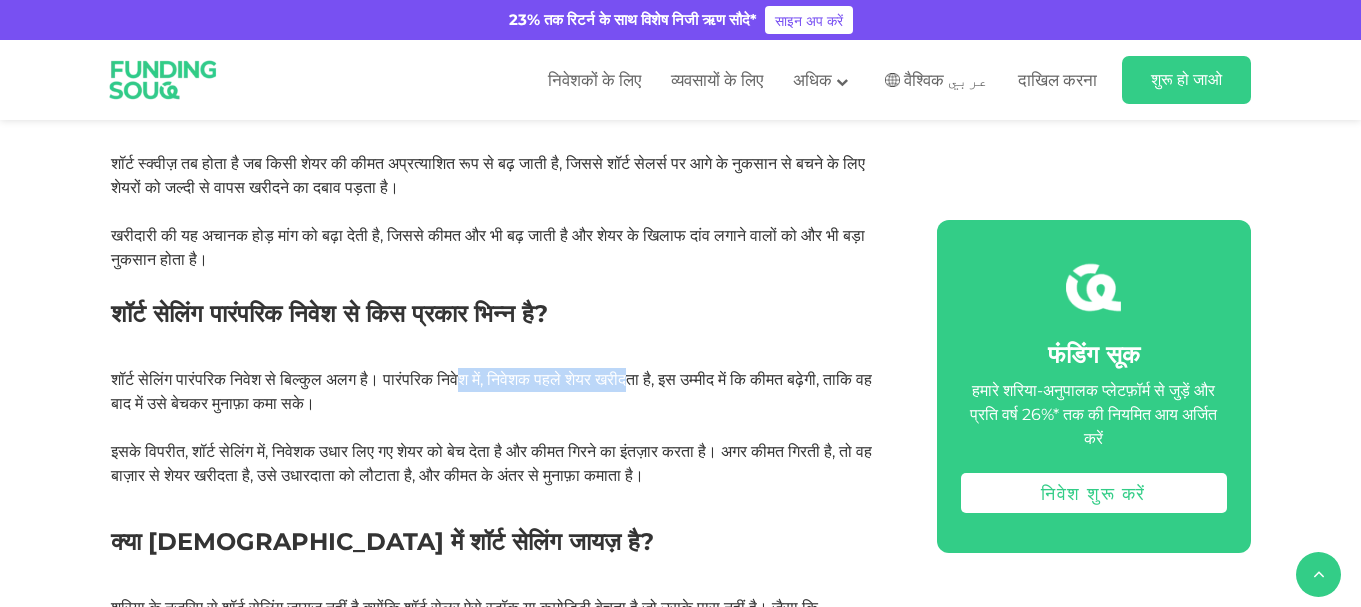 click on "शॉर्ट सेलिंग पारंपरिक निवेश से बिल्कुल अलग है। पारंपरिक निवेश में, निवेशक पहले शेयर खरीदता है, इस उम्मीद में कि कीमत बढ़ेगी, ताकि वह बाद में उसे बेचकर मुनाफ़ा कमा सके।" at bounding box center [491, 391] 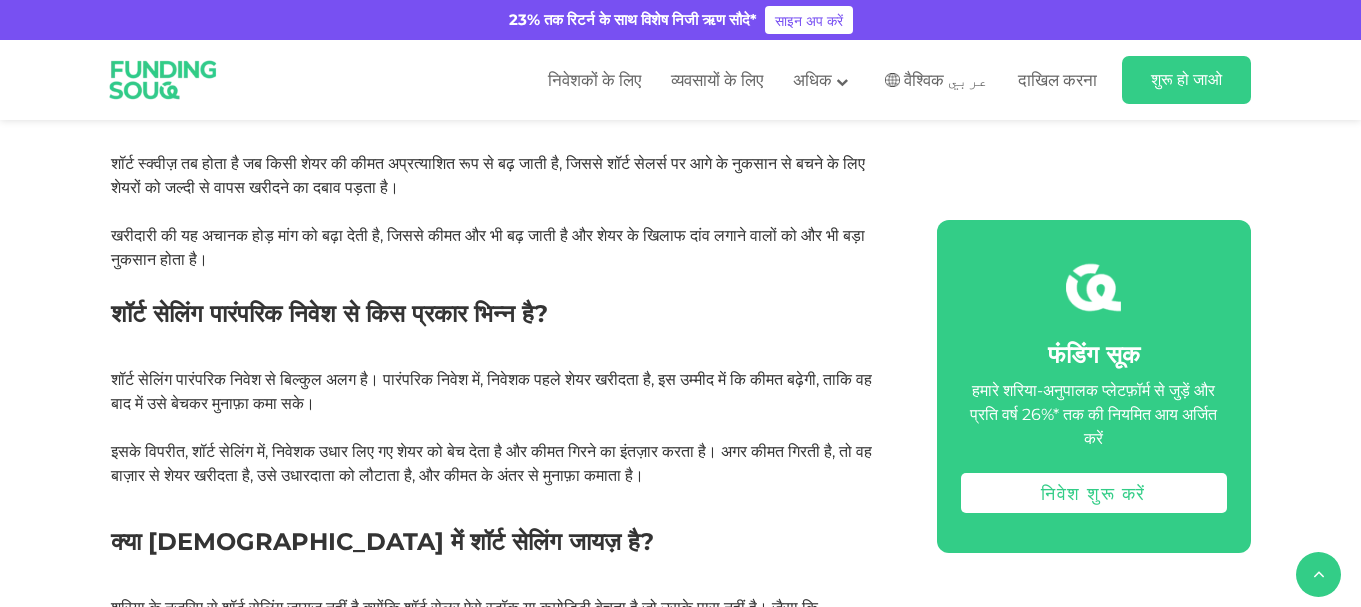 click on "शॉर्ट सेलिंग पारंपरिक निवेश से बिल्कुल अलग है। पारंपरिक निवेश में, निवेशक पहले शेयर खरीदता है, इस उम्मीद में कि कीमत बढ़ेगी, ताकि वह बाद में उसे बेचकर मुनाफ़ा कमा सके।  इसके विपरीत, शॉर्ट सेलिंग में, निवेशक उधार लिए गए शेयर को बेच देता है और कीमत गिरने का इंतज़ार करता है। अगर कीमत गिरती है, तो वह बाज़ार से शेयर खरीदता है, उसे उधारदाता को लौटाता है, और कीमत के अंतर से मुनाफ़ा कमाता है।" at bounding box center [501, 428] 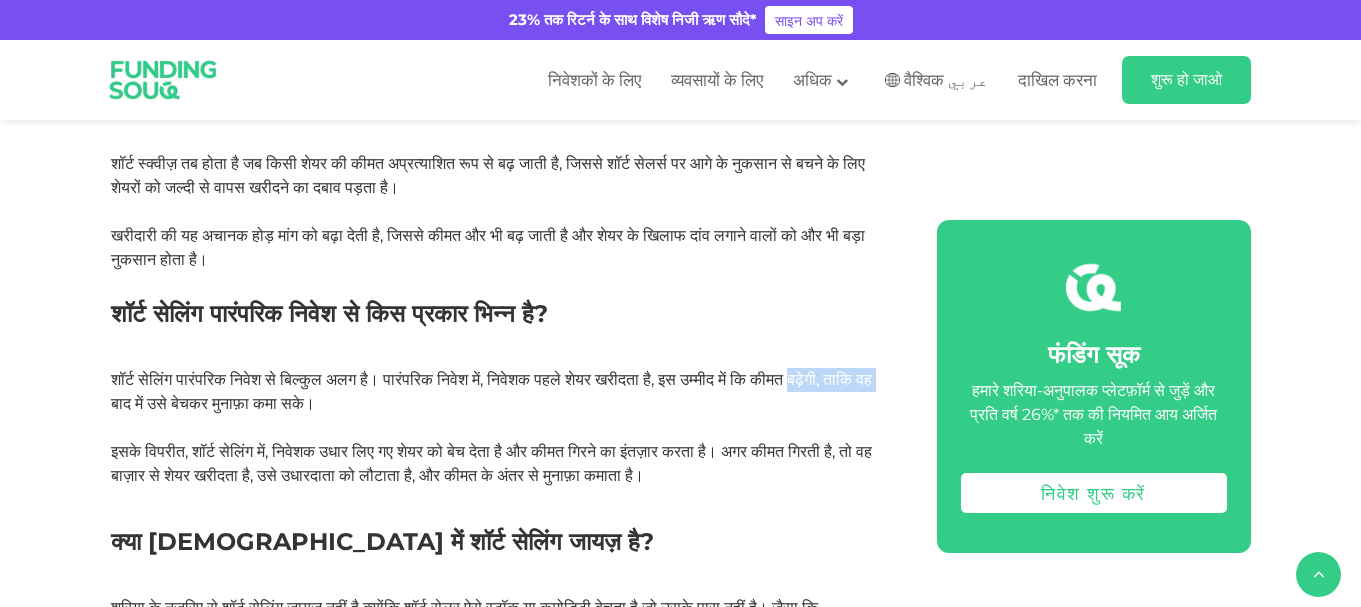 click on "शॉर्ट सेलिंग पारंपरिक निवेश से बिल्कुल अलग है। पारंपरिक निवेश में, निवेशक पहले शेयर खरीदता है, इस उम्मीद में कि कीमत बढ़ेगी, ताकि वह बाद में उसे बेचकर मुनाफ़ा कमा सके।" at bounding box center [491, 391] 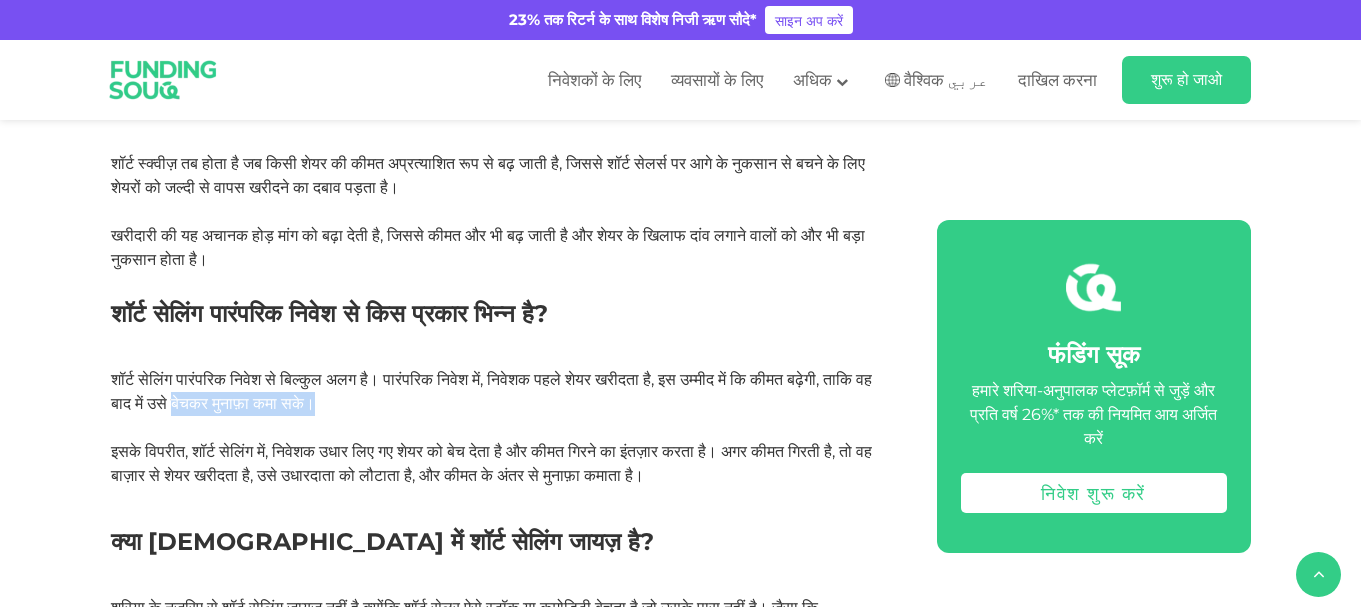 click on "शॉर्ट सेलिंग पारंपरिक निवेश से बिल्कुल अलग है। पारंपरिक निवेश में, निवेशक पहले शेयर खरीदता है, इस उम्मीद में कि कीमत बढ़ेगी, ताकि वह बाद में उसे बेचकर मुनाफ़ा कमा सके।" at bounding box center [491, 391] 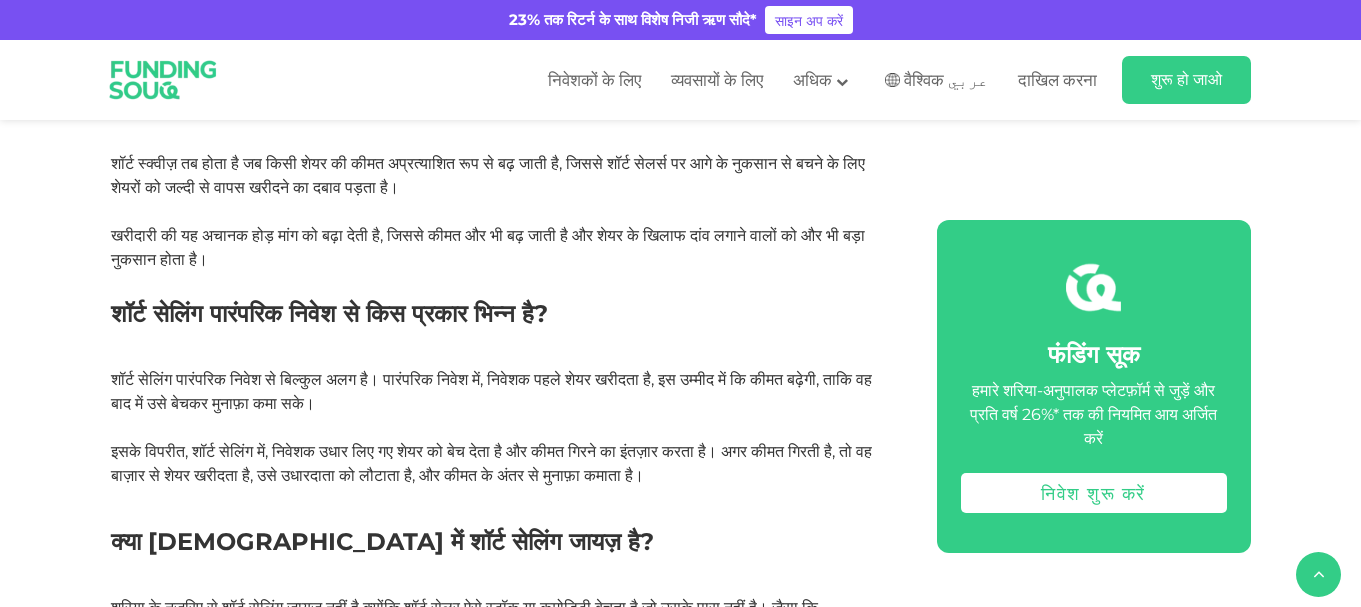 click on "इसके विपरीत, शॉर्ट सेलिंग में, निवेशक उधार लिए गए शेयर को बेच देता है और कीमत गिरने का इंतज़ार करता है। अगर कीमत गिरती है, तो वह बाज़ार से शेयर खरीदता है, उसे उधारदाता को लौटाता है, और कीमत के अंतर से मुनाफ़ा कमाता है।" at bounding box center (491, 463) 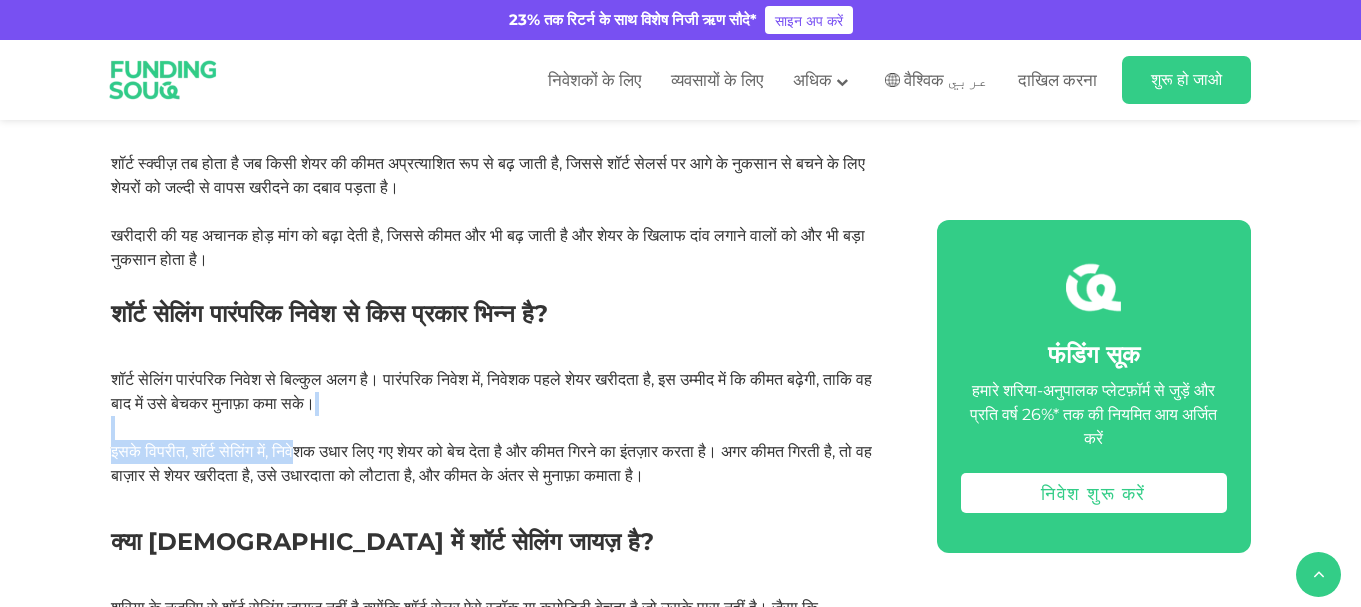 click on "शॉर्ट सेलिंग पारंपरिक निवेश से बिल्कुल अलग है। पारंपरिक निवेश में, निवेशक पहले शेयर खरीदता है, इस उम्मीद में कि कीमत बढ़ेगी, ताकि वह बाद में उसे बेचकर मुनाफ़ा कमा सके।  इसके विपरीत, शॉर्ट सेलिंग में, निवेशक उधार लिए गए शेयर को बेच देता है और कीमत गिरने का इंतज़ार करता है। अगर कीमत गिरती है, तो वह बाज़ार से शेयर खरीदता है, उसे उधारदाता को लौटाता है, और कीमत के अंतर से मुनाफ़ा कमाता है।" at bounding box center [501, 428] 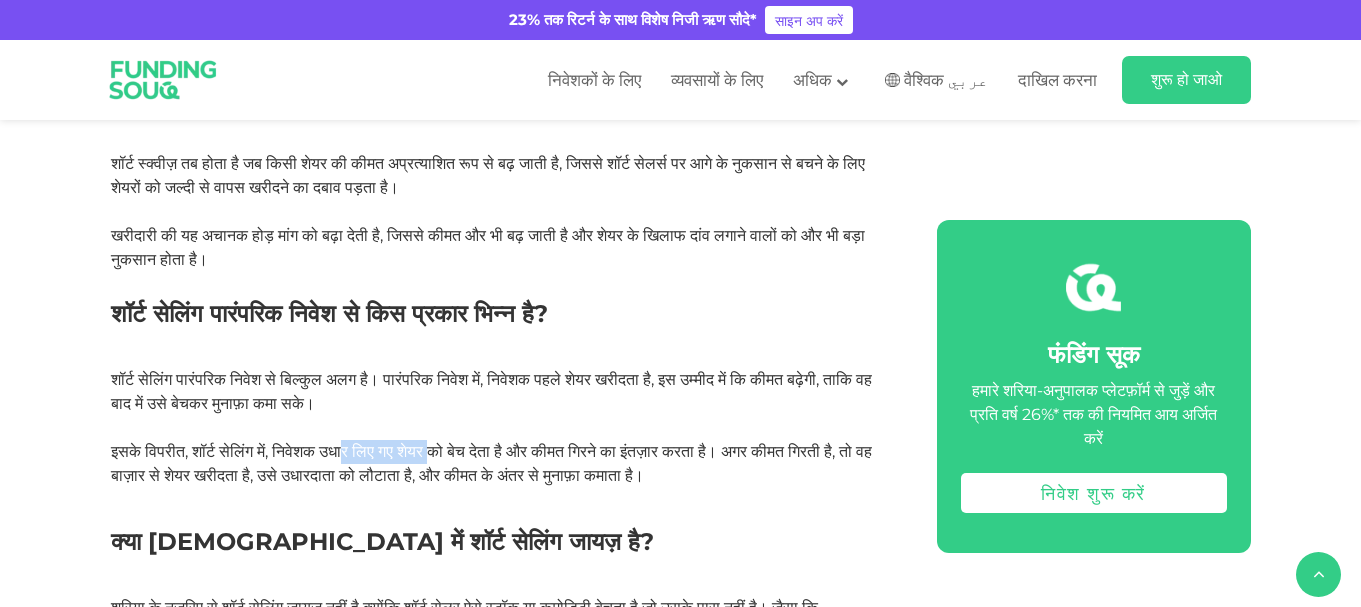click on "इसके विपरीत, शॉर्ट सेलिंग में, निवेशक उधार लिए गए शेयर को बेच देता है और कीमत गिरने का इंतज़ार करता है। अगर कीमत गिरती है, तो वह बाज़ार से शेयर खरीदता है, उसे उधारदाता को लौटाता है, और कीमत के अंतर से मुनाफ़ा कमाता है।" at bounding box center [491, 463] 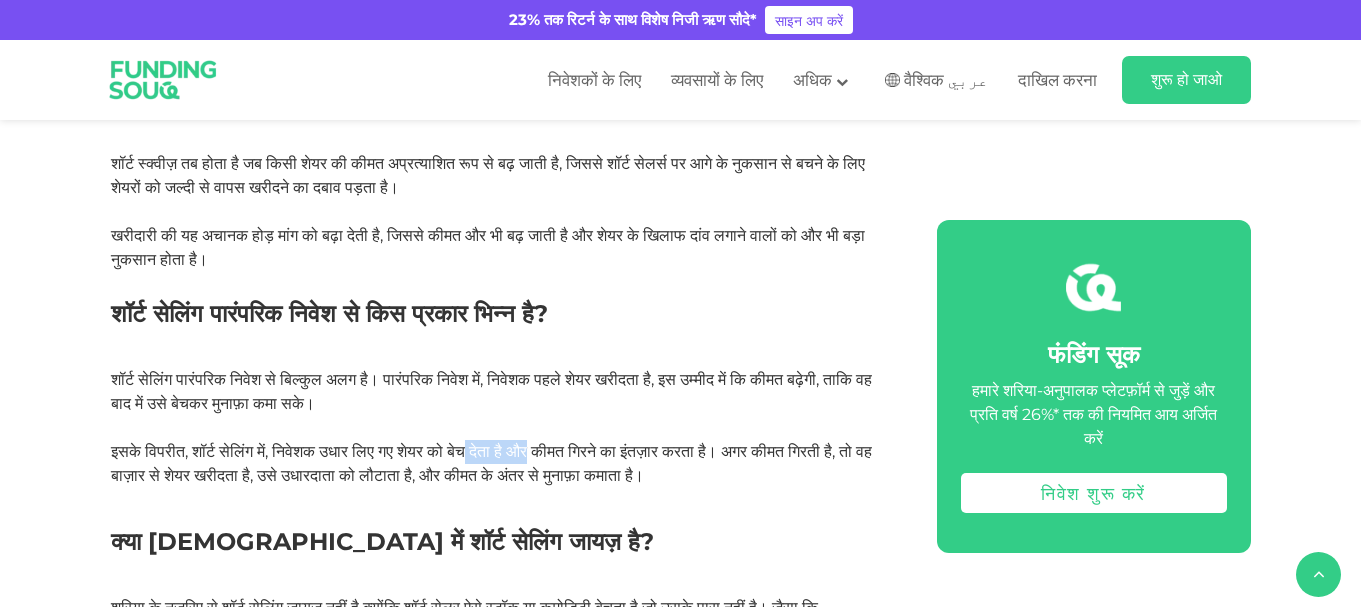 click on "इसके विपरीत, शॉर्ट सेलिंग में, निवेशक उधार लिए गए शेयर को बेच देता है और कीमत गिरने का इंतज़ार करता है। अगर कीमत गिरती है, तो वह बाज़ार से शेयर खरीदता है, उसे उधारदाता को लौटाता है, और कीमत के अंतर से मुनाफ़ा कमाता है।" at bounding box center [491, 463] 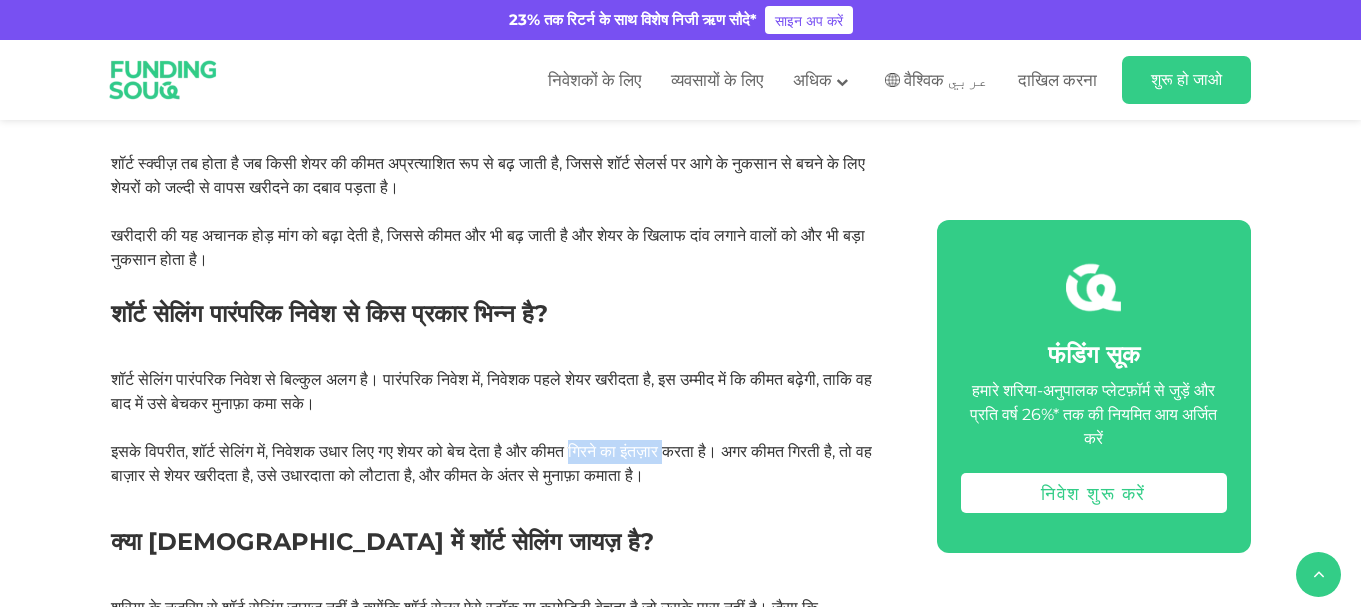 click on "इसके विपरीत, शॉर्ट सेलिंग में, निवेशक उधार लिए गए शेयर को बेच देता है और कीमत गिरने का इंतज़ार करता है। अगर कीमत गिरती है, तो वह बाज़ार से शेयर खरीदता है, उसे उधारदाता को लौटाता है, और कीमत के अंतर से मुनाफ़ा कमाता है।" at bounding box center (491, 463) 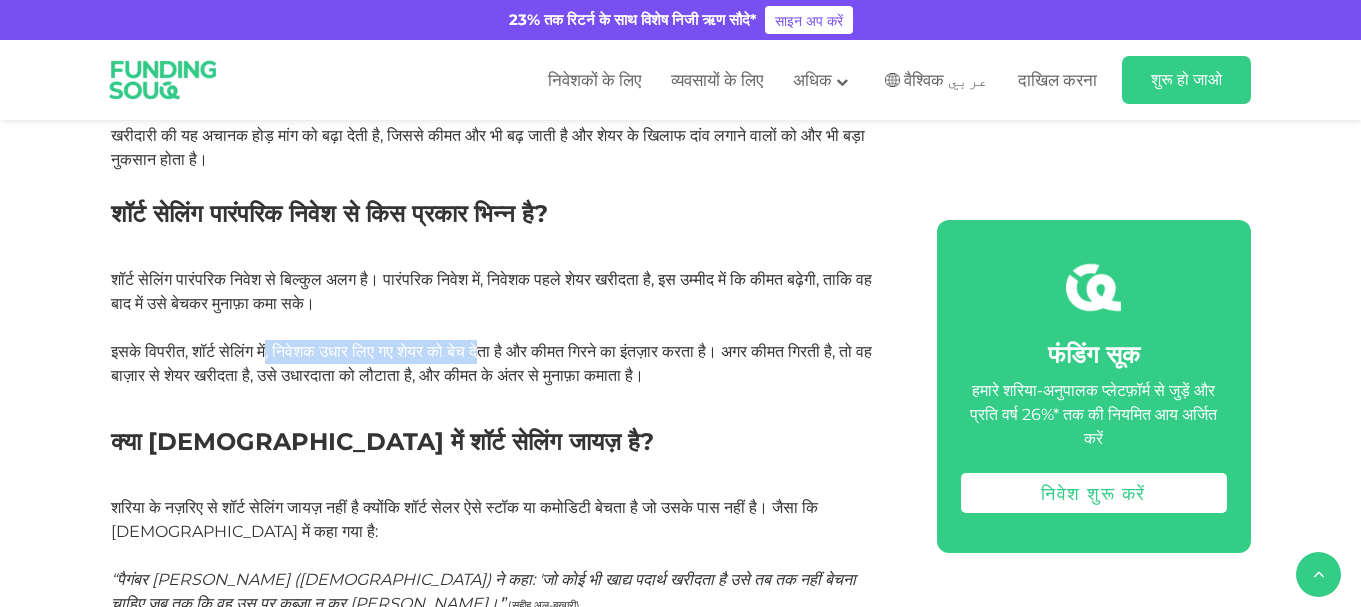 click on "इसके विपरीत, शॉर्ट सेलिंग में, निवेशक उधार लिए गए शेयर को बेच देता है और कीमत गिरने का इंतज़ार करता है। अगर कीमत गिरती है, तो वह बाज़ार से शेयर खरीदता है, उसे उधारदाता को लौटाता है, और कीमत के अंतर से मुनाफ़ा कमाता है।" at bounding box center (491, 363) 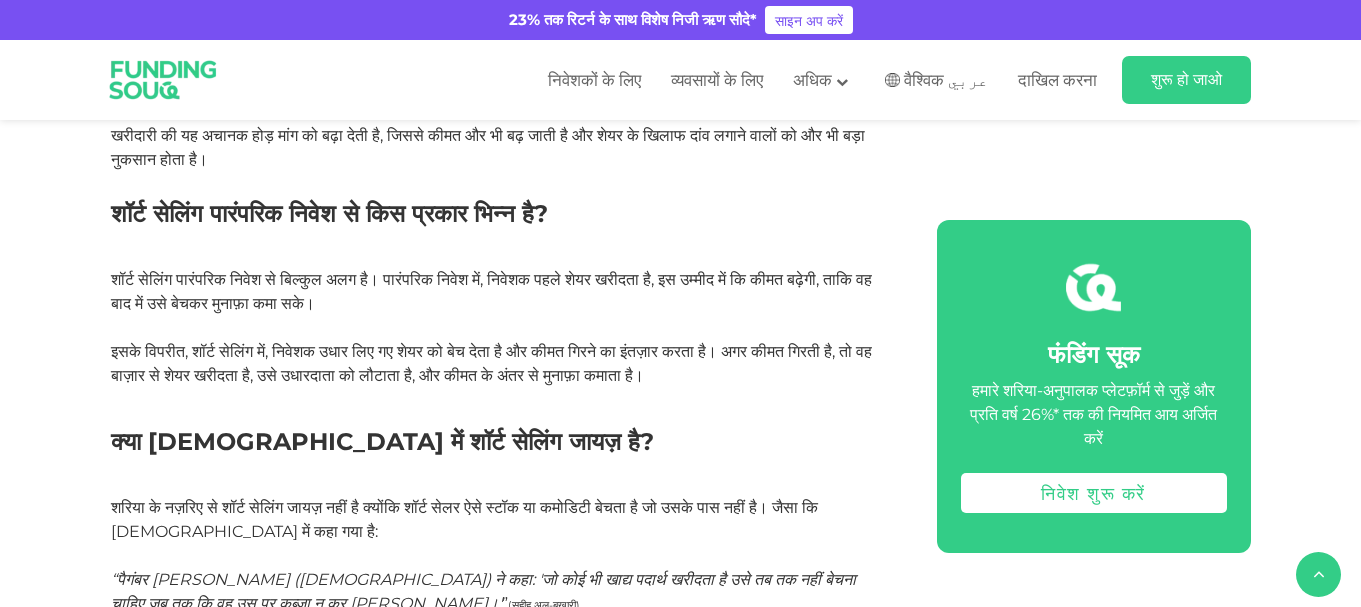click on "इसके विपरीत, शॉर्ट सेलिंग में, निवेशक उधार लिए गए शेयर को बेच देता है और कीमत गिरने का इंतज़ार करता है। अगर कीमत गिरती है, तो वह बाज़ार से शेयर खरीदता है, उसे उधारदाता को लौटाता है, और कीमत के अंतर से मुनाफ़ा कमाता है।" at bounding box center (491, 363) 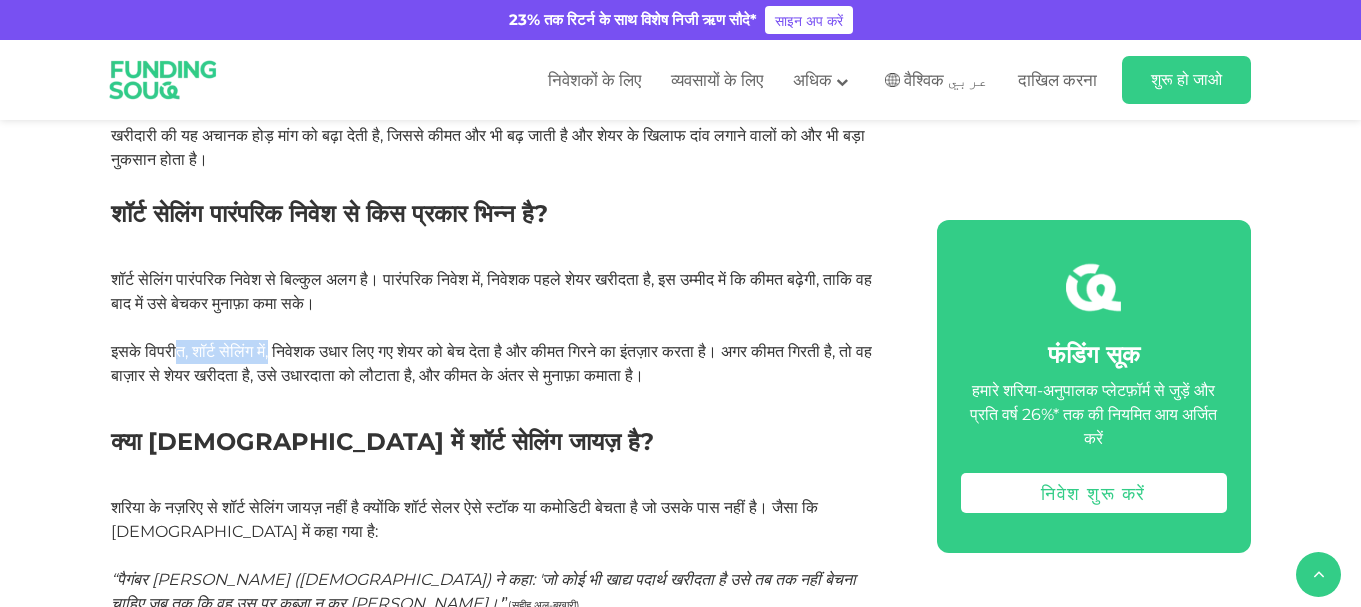 click on "इसके विपरीत, शॉर्ट सेलिंग में, निवेशक उधार लिए गए शेयर को बेच देता है और कीमत गिरने का इंतज़ार करता है। अगर कीमत गिरती है, तो वह बाज़ार से शेयर खरीदता है, उसे उधारदाता को लौटाता है, और कीमत के अंतर से मुनाफ़ा कमाता है।" at bounding box center (491, 363) 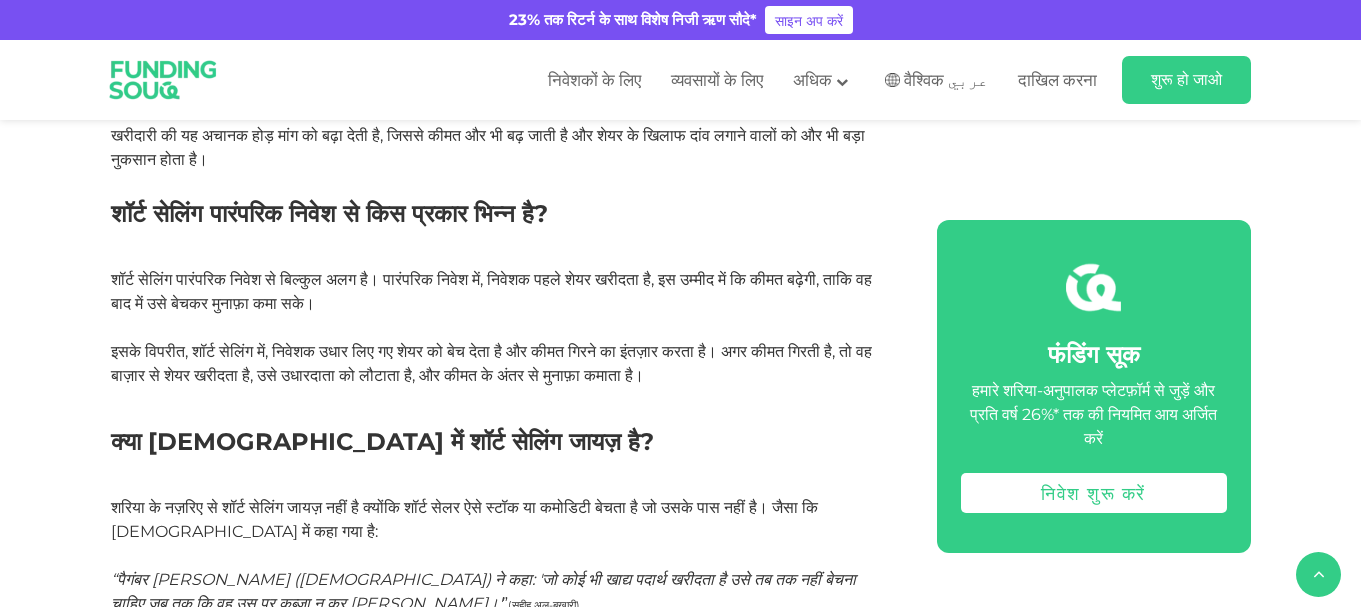 click on "इसके विपरीत, शॉर्ट सेलिंग में, निवेशक उधार लिए गए शेयर को बेच देता है और कीमत गिरने का इंतज़ार करता है। अगर कीमत गिरती है, तो वह बाज़ार से शेयर खरीदता है, उसे उधारदाता को लौटाता है, और कीमत के अंतर से मुनाफ़ा कमाता है।" at bounding box center (491, 363) 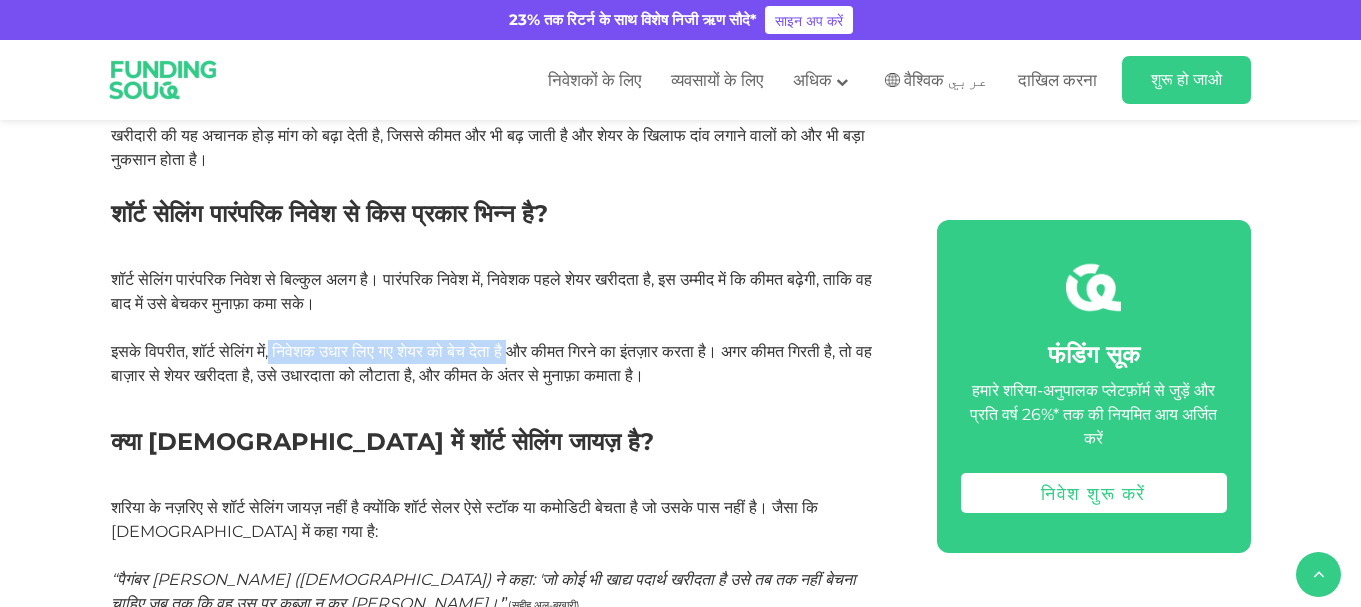 click on "इसके विपरीत, शॉर्ट सेलिंग में, निवेशक उधार लिए गए शेयर को बेच देता है और कीमत गिरने का इंतज़ार करता है। अगर कीमत गिरती है, तो वह बाज़ार से शेयर खरीदता है, उसे उधारदाता को लौटाता है, और कीमत के अंतर से मुनाफ़ा कमाता है।" at bounding box center [491, 363] 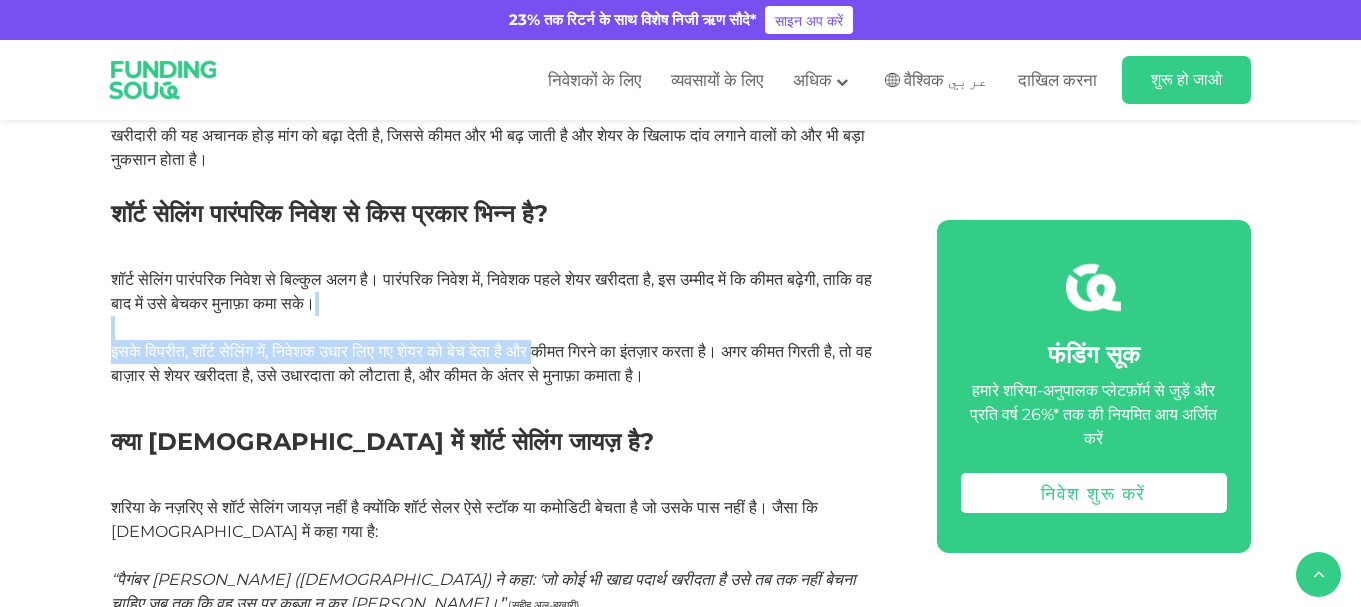 click on "शॉर्ट सेलिंग पारंपरिक निवेश से बिल्कुल अलग है। पारंपरिक निवेश में, निवेशक पहले शेयर खरीदता है, इस उम्मीद में कि कीमत बढ़ेगी, ताकि वह बाद में उसे बेचकर मुनाफ़ा कमा सके।  इसके विपरीत, शॉर्ट सेलिंग में, निवेशक उधार लिए गए शेयर को बेच देता है और कीमत गिरने का इंतज़ार करता है। अगर कीमत गिरती है, तो वह बाज़ार से शेयर खरीदता है, उसे उधारदाता को लौटाता है, और कीमत के अंतर से मुनाफ़ा कमाता है।" at bounding box center (501, 328) 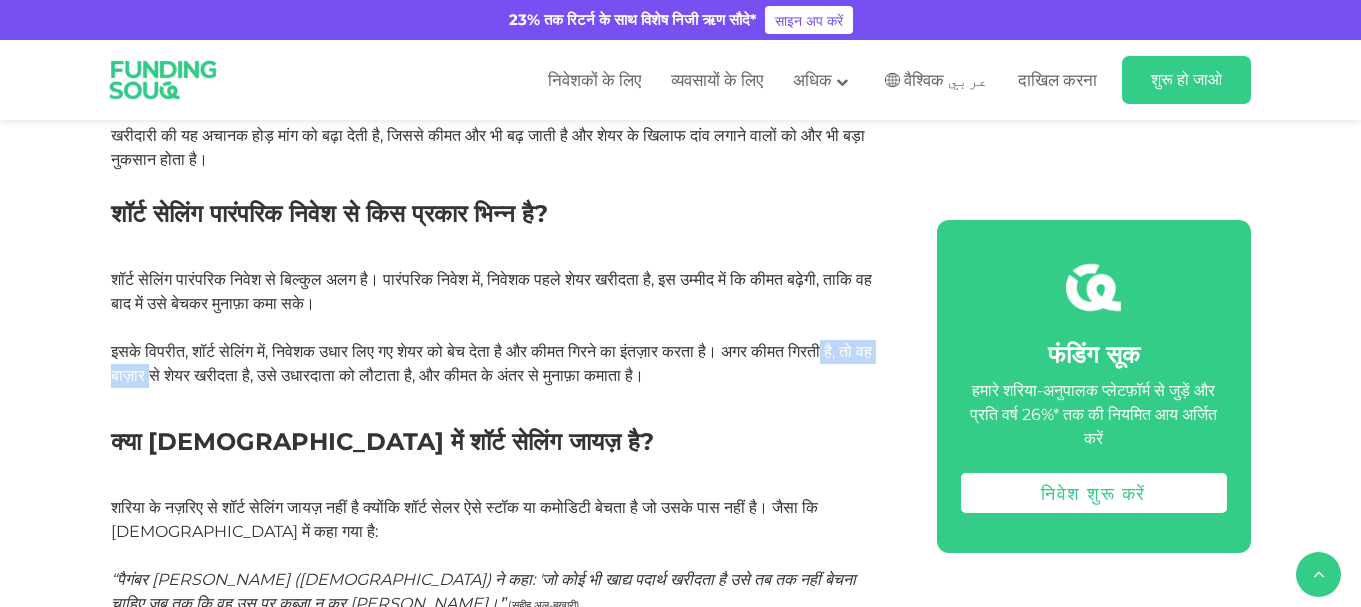 click on "इसके विपरीत, शॉर्ट सेलिंग में, निवेशक उधार लिए गए शेयर को बेच देता है और कीमत गिरने का इंतज़ार करता है। अगर कीमत गिरती है, तो वह बाज़ार से शेयर खरीदता है, उसे उधारदाता को लौटाता है, और कीमत के अंतर से मुनाफ़ा कमाता है।" at bounding box center [491, 363] 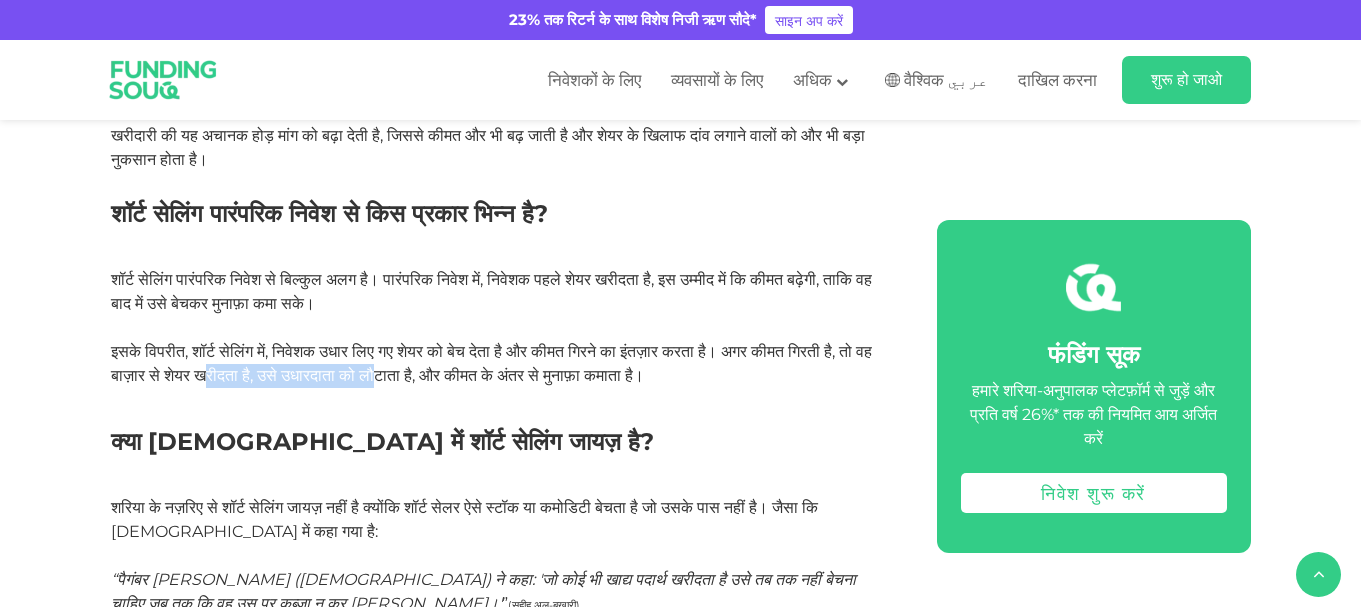 click on "इसके विपरीत, शॉर्ट सेलिंग में, निवेशक उधार लिए गए शेयर को बेच देता है और कीमत गिरने का इंतज़ार करता है। अगर कीमत गिरती है, तो वह बाज़ार से शेयर खरीदता है, उसे उधारदाता को लौटाता है, और कीमत के अंतर से मुनाफ़ा कमाता है।" at bounding box center [491, 363] 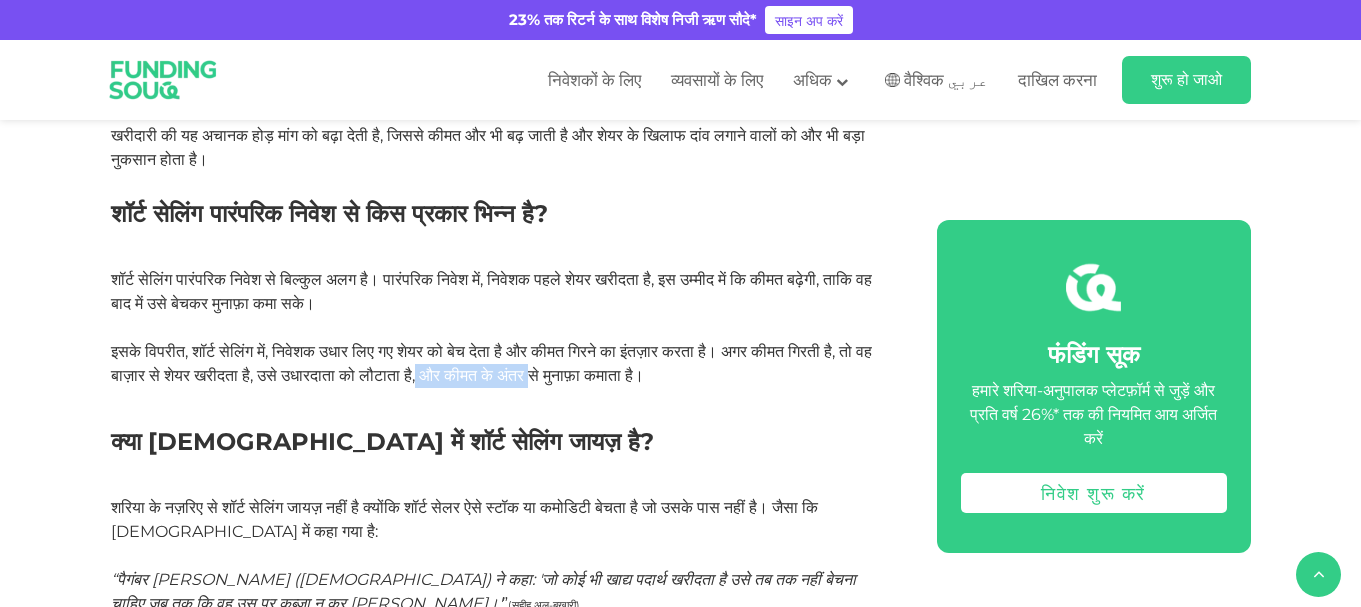 click on "इसके विपरीत, शॉर्ट सेलिंग में, निवेशक उधार लिए गए शेयर को बेच देता है और कीमत गिरने का इंतज़ार करता है। अगर कीमत गिरती है, तो वह बाज़ार से शेयर खरीदता है, उसे उधारदाता को लौटाता है, और कीमत के अंतर से मुनाफ़ा कमाता है।" at bounding box center (491, 363) 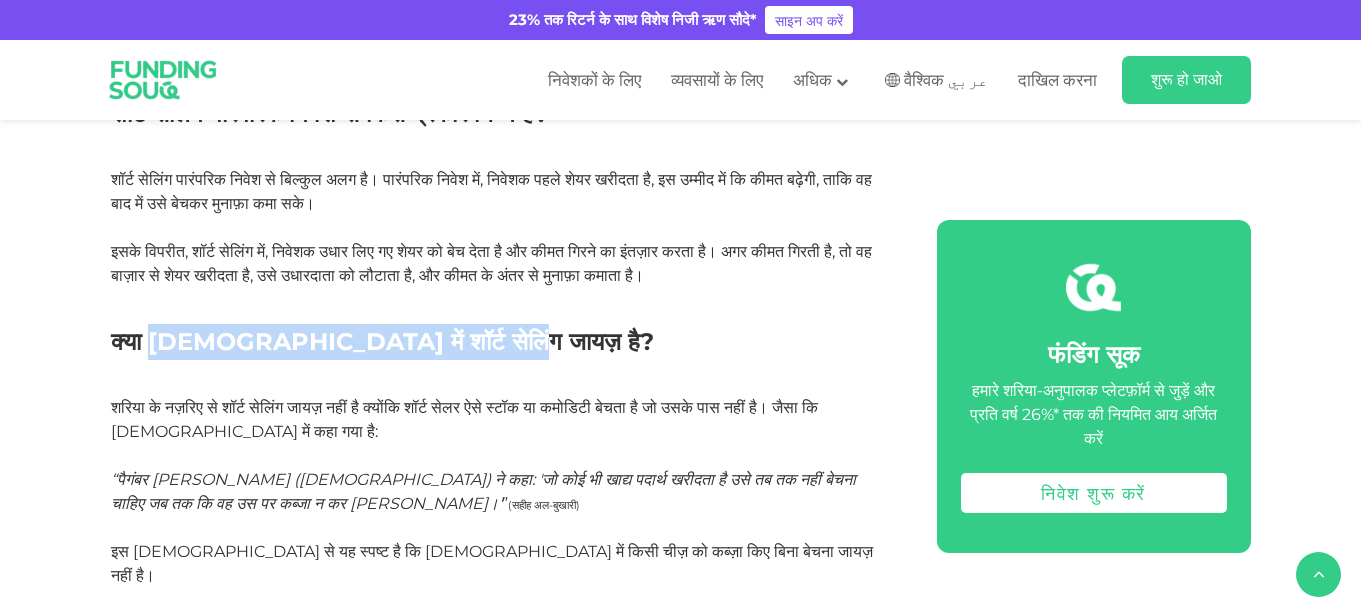 click on "क्या [DEMOGRAPHIC_DATA] में शॉर्ट सेलिंग जायज़ है?" at bounding box center (501, 342) 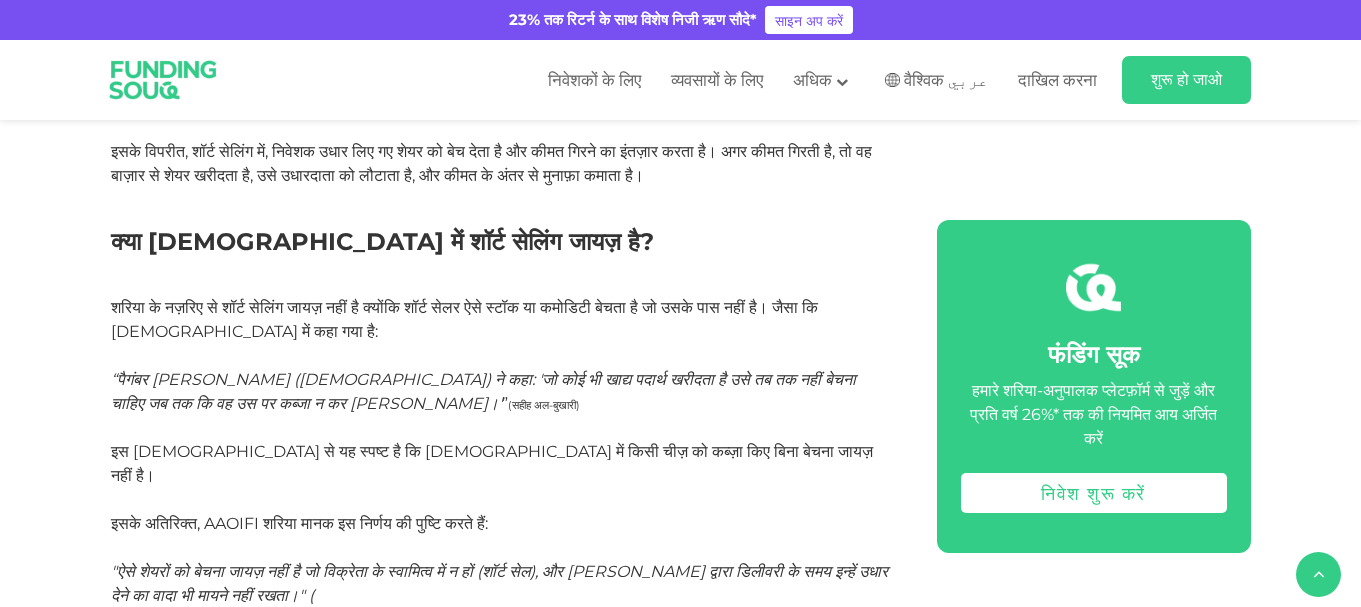 click on "शरिया के नज़रिए से शॉर्ट सेलिंग जायज़ नहीं है क्योंकि शॉर्ट सेलर ऐसे स्टॉक या कमोडिटी बेचता है जो उसके पास नहीं है। जैसा कि [DEMOGRAPHIC_DATA] में कहा गया है:" at bounding box center (464, 319) 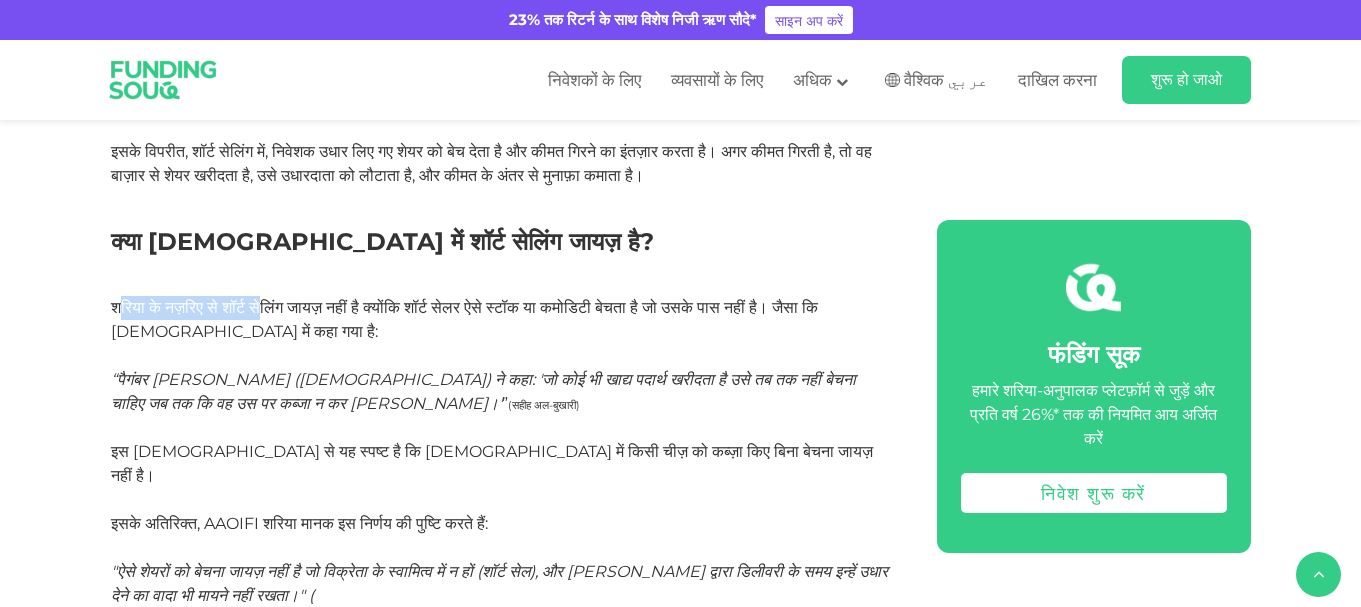 click on "शरिया के नज़रिए से शॉर्ट सेलिंग जायज़ नहीं है क्योंकि शॉर्ट सेलर ऐसे स्टॉक या कमोडिटी बेचता है जो उसके पास नहीं है। जैसा कि [DEMOGRAPHIC_DATA] में कहा गया है:" at bounding box center (501, 332) 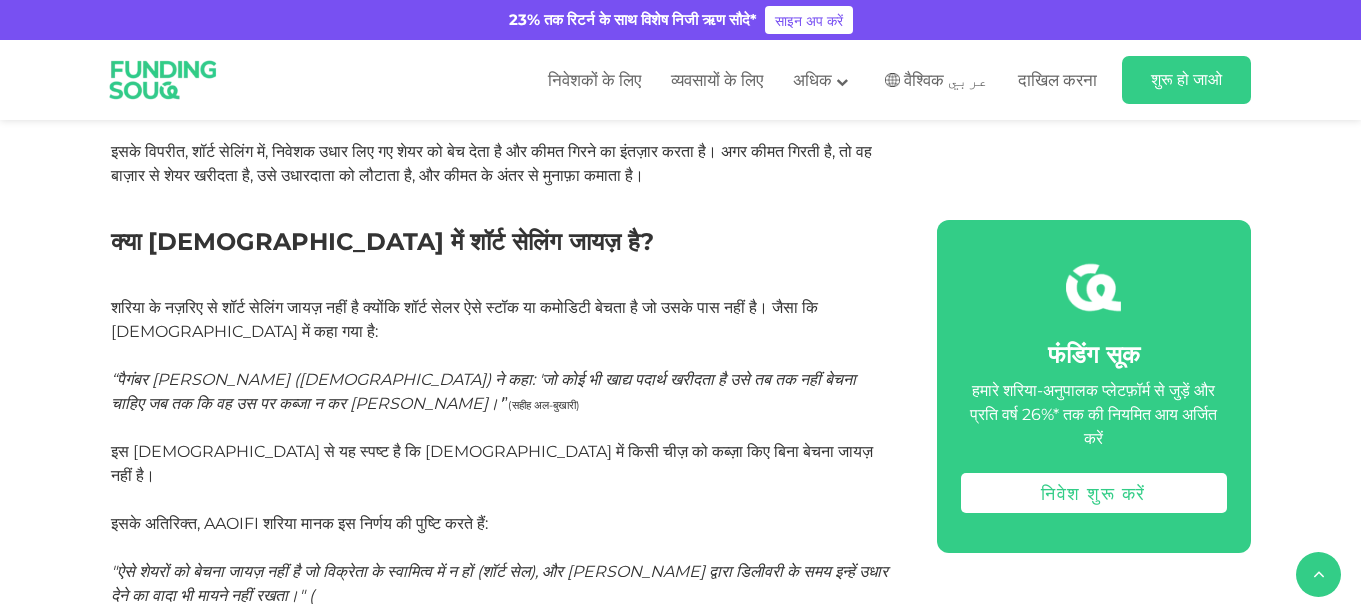 click on "शरिया के नज़रिए से शॉर्ट सेलिंग जायज़ नहीं है क्योंकि शॉर्ट सेलर ऐसे स्टॉक या कमोडिटी बेचता है जो उसके पास नहीं है। जैसा कि [DEMOGRAPHIC_DATA] में कहा गया है:" at bounding box center (501, 332) 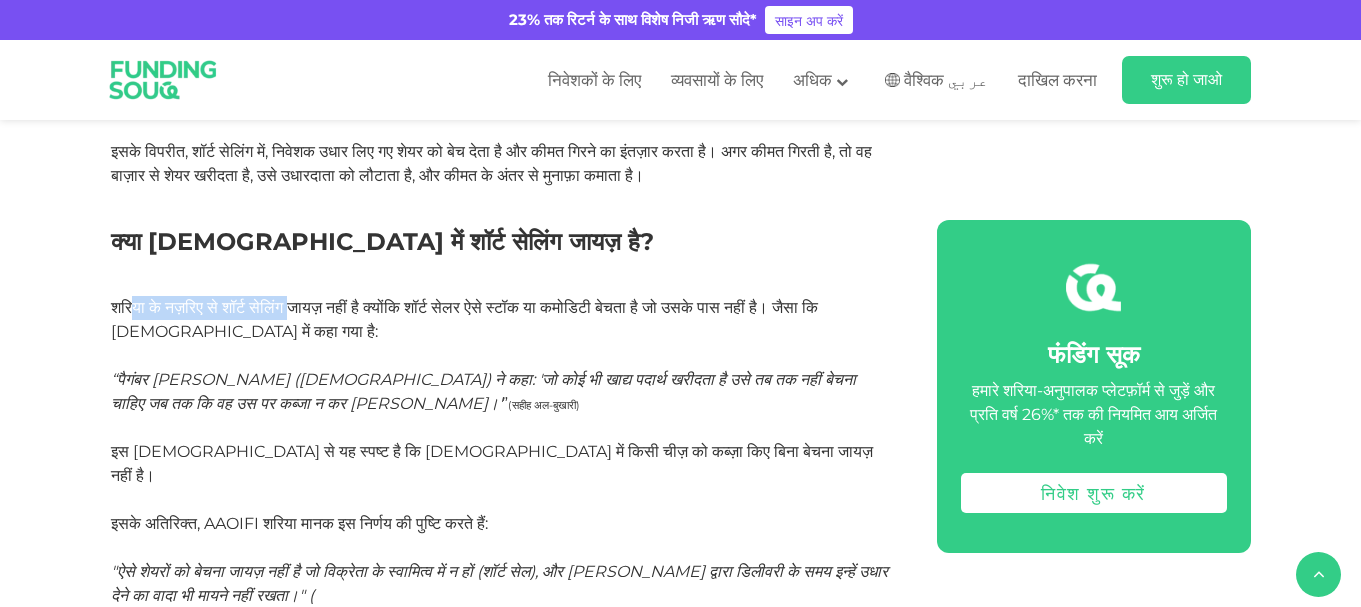 click on "शरिया के नज़रिए से शॉर्ट सेलिंग जायज़ नहीं है क्योंकि शॉर्ट सेलर ऐसे स्टॉक या कमोडिटी बेचता है जो उसके पास नहीं है। जैसा कि [DEMOGRAPHIC_DATA] में कहा गया है:" at bounding box center (501, 332) 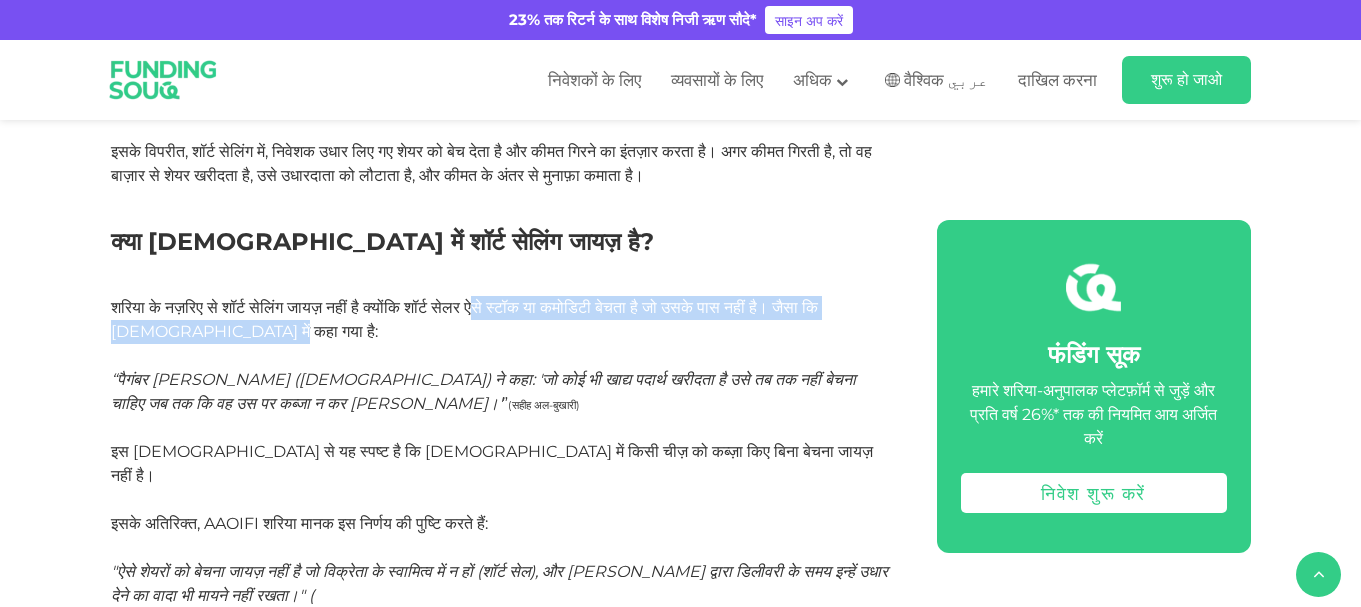 click on "शरिया के नज़रिए से शॉर्ट सेलिंग जायज़ नहीं है क्योंकि शॉर्ट सेलर ऐसे स्टॉक या कमोडिटी बेचता है जो उसके पास नहीं है। जैसा कि [DEMOGRAPHIC_DATA] में कहा गया है:" at bounding box center [501, 332] 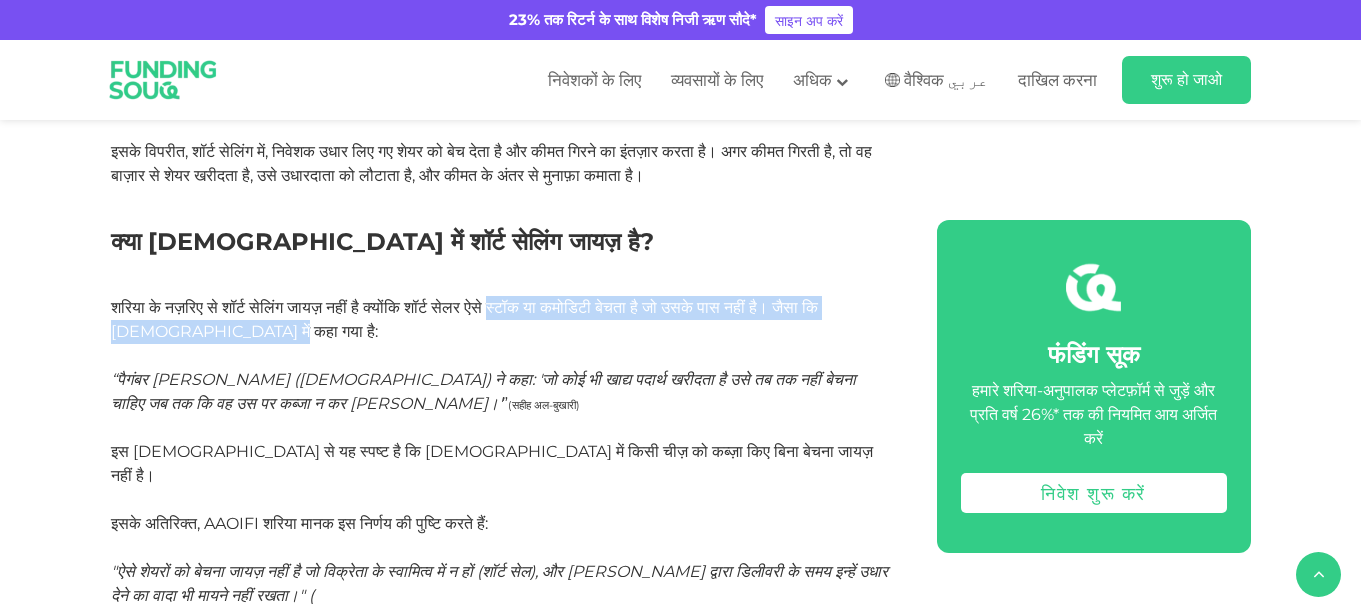 click on "शरिया के नज़रिए से शॉर्ट सेलिंग जायज़ नहीं है क्योंकि शॉर्ट सेलर ऐसे स्टॉक या कमोडिटी बेचता है जो उसके पास नहीं है। जैसा कि [DEMOGRAPHIC_DATA] में कहा गया है:" at bounding box center [501, 332] 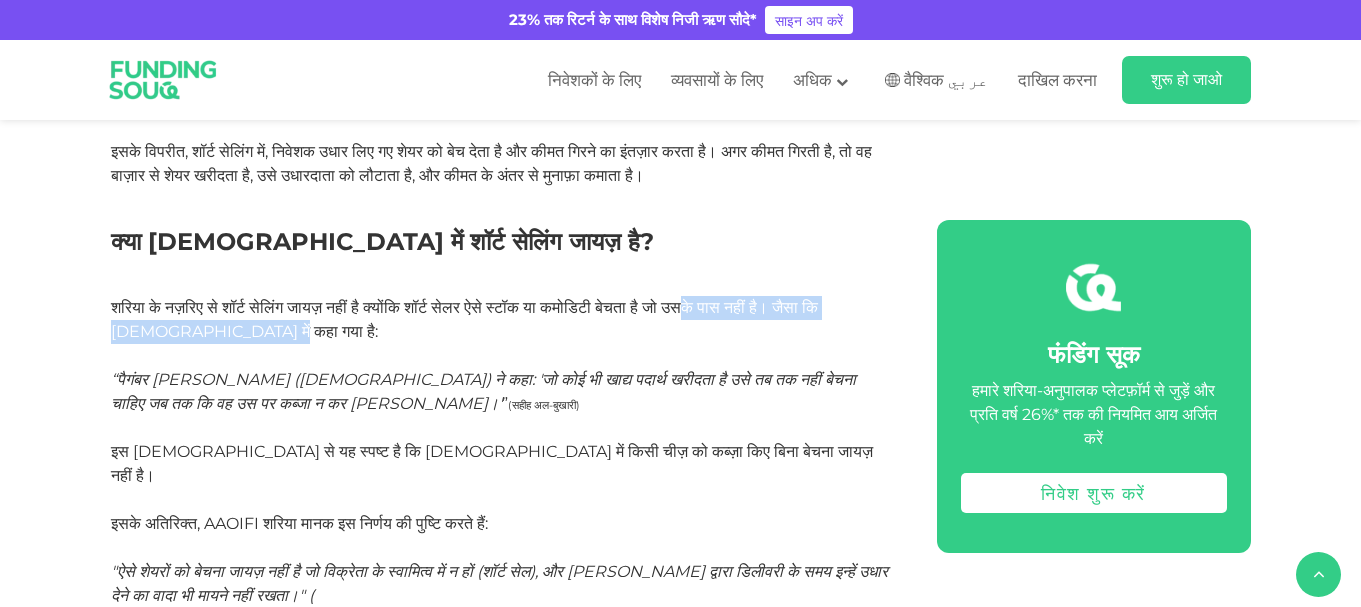 click on "शरिया के नज़रिए से शॉर्ट सेलिंग जायज़ नहीं है क्योंकि शॉर्ट सेलर ऐसे स्टॉक या कमोडिटी बेचता है जो उसके पास नहीं है। जैसा कि [DEMOGRAPHIC_DATA] में कहा गया है:" at bounding box center [501, 332] 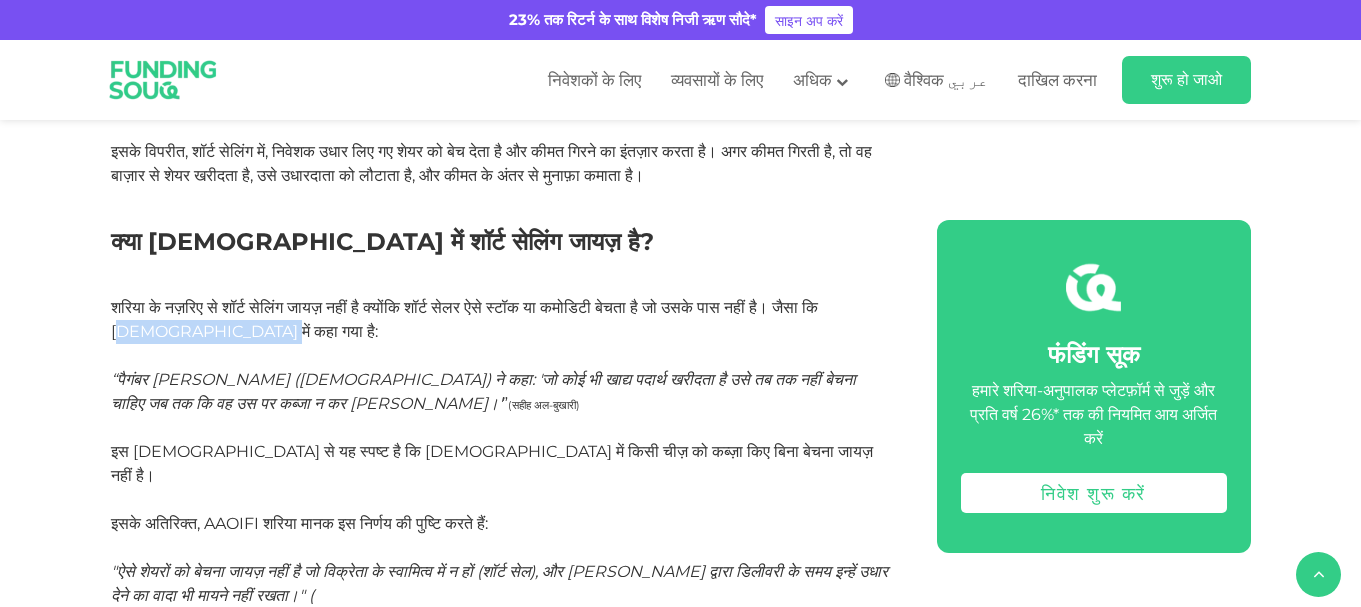 click on "शरिया के नज़रिए से शॉर्ट सेलिंग जायज़ नहीं है क्योंकि शॉर्ट सेलर ऐसे स्टॉक या कमोडिटी बेचता है जो उसके पास नहीं है। जैसा कि [DEMOGRAPHIC_DATA] में कहा गया है:" at bounding box center (501, 332) 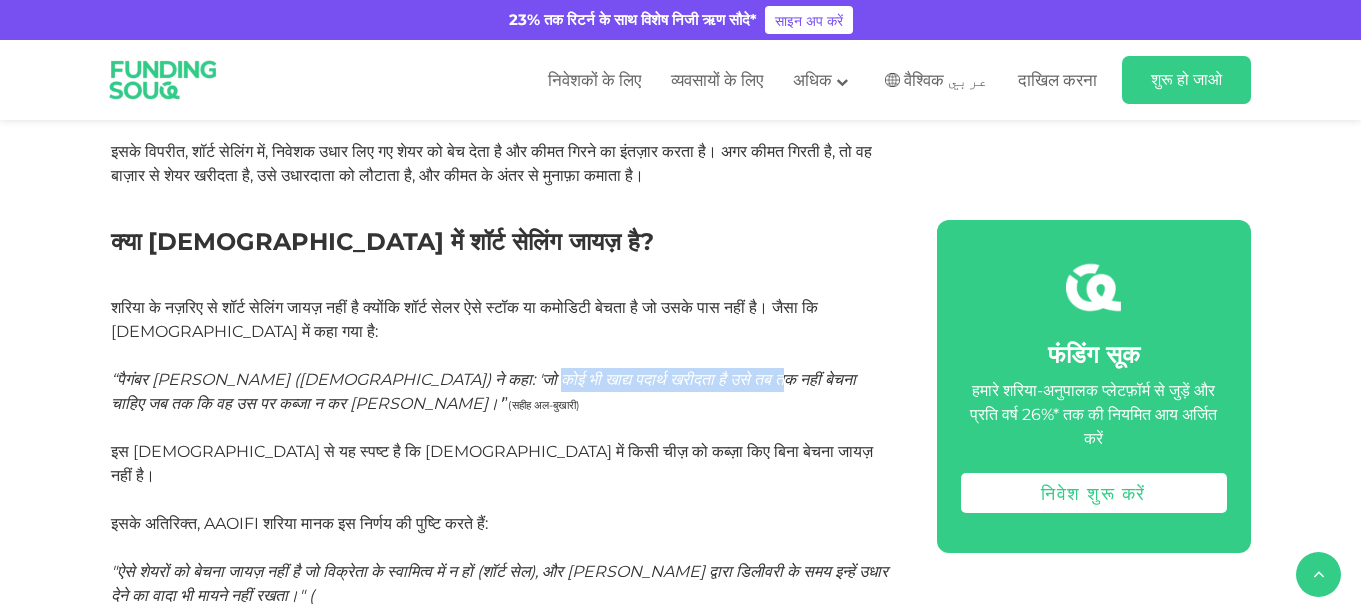 click on "“[DEMOGRAPHIC_DATA][PERSON_NAME] (  [PERSON_NAME]  ) ने कहा: 'जो कोई भी खाद्य पदार्थ खरीदता है उसे तब तक नहीं बेचना चाहिए जब तक कि वह उस पर कब्जा न कर [PERSON_NAME]।'  ”  (सहीह अल-बुखारी)" at bounding box center (501, 404) 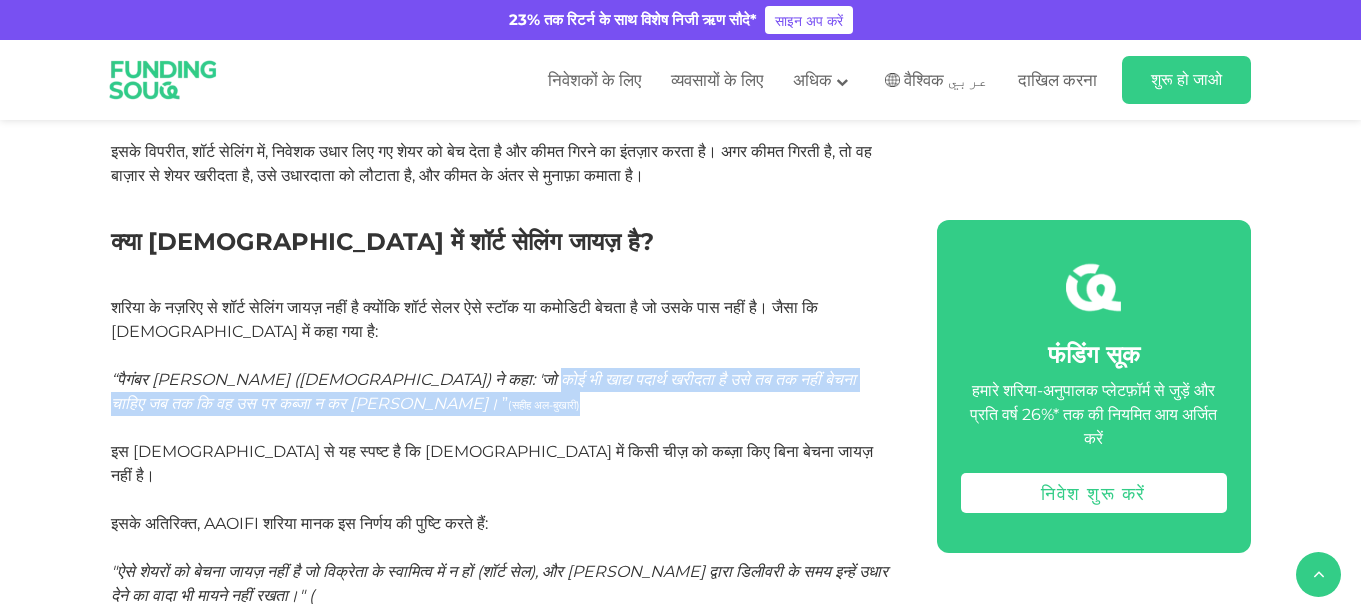 click on "“[DEMOGRAPHIC_DATA][PERSON_NAME] (  [PERSON_NAME]  ) ने कहा: 'जो कोई भी खाद्य पदार्थ खरीदता है उसे तब तक नहीं बेचना चाहिए जब तक कि वह उस पर कब्जा न कर [PERSON_NAME]।'  ”  (सहीह अल-बुखारी)" at bounding box center [501, 404] 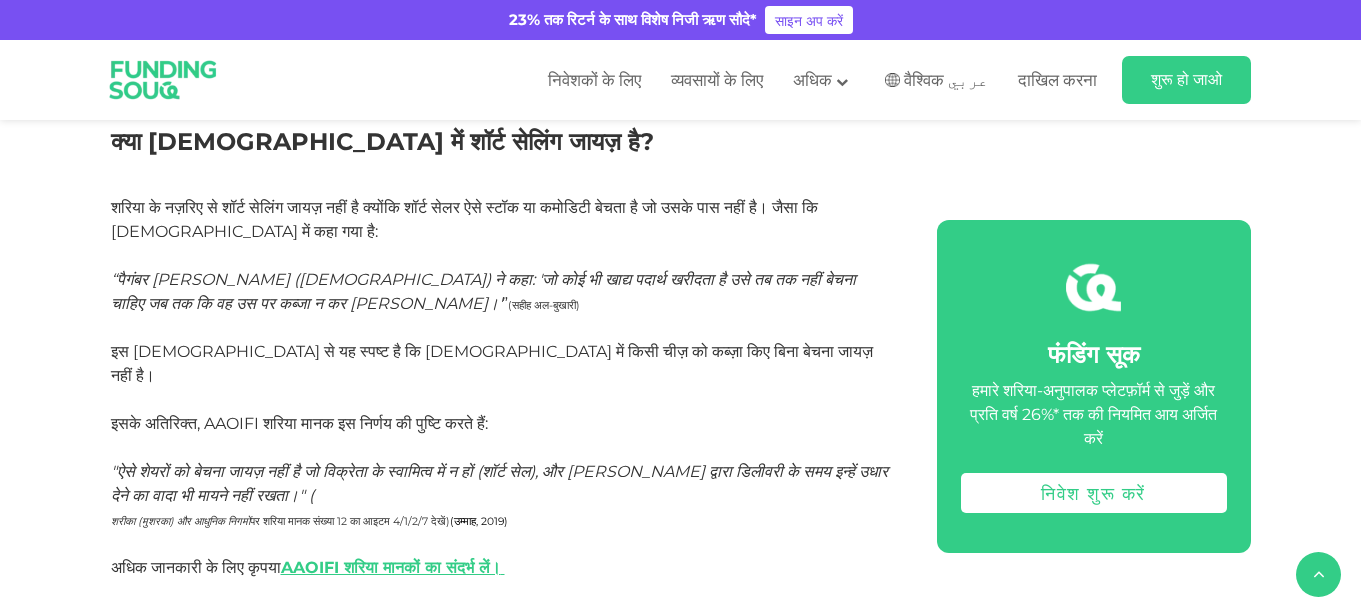 scroll, scrollTop: 2500, scrollLeft: 0, axis: vertical 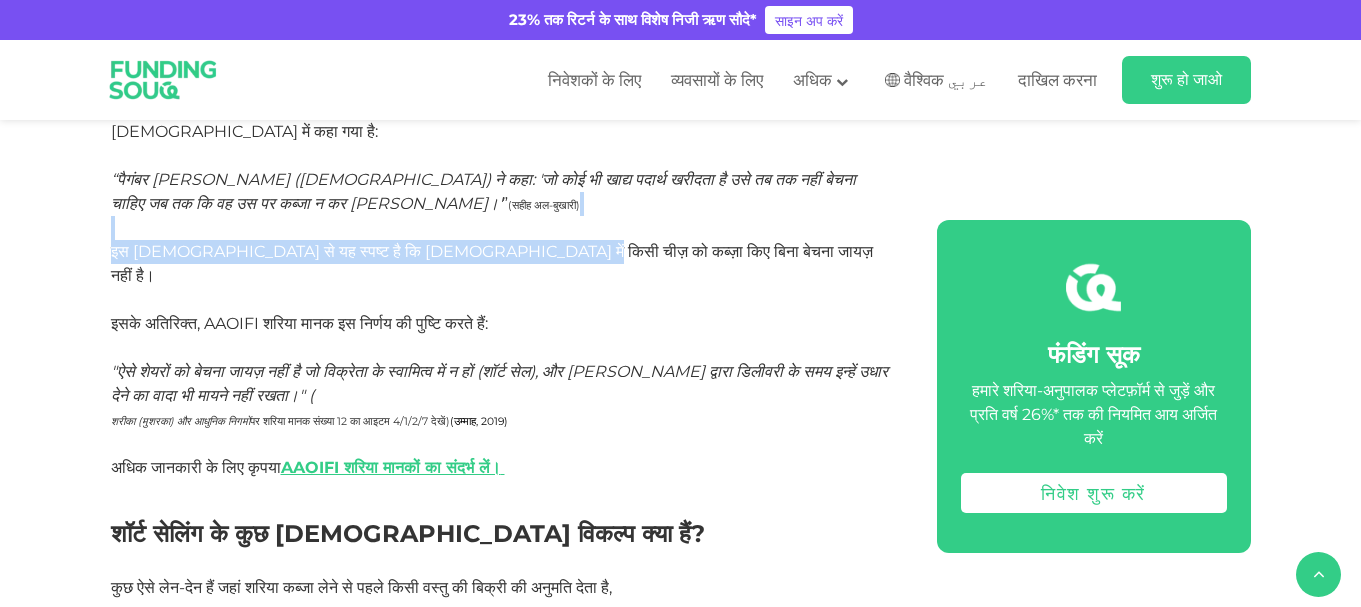 click on "शरिया के दृष्टिकोण से  कई प्रकार के लेन-देन अमान्य (बा  त इल) माने जाते हैं। इनमें से सबसे ज़्यादा बहस का विषय शॉर्ट सेलिंग है  । कई मामलों में, शॉर्ट सेलिंग में काल्पनिक लेन-देन शामिल होते हैं, जहाँ संपत्ति का वास्तविक स्वामित्व और वितरण नहीं होता; इसके बजाय, पक्ष केवल मूल्य अंतर का निपटारा करते हैं, जो सट्टेबाज़ी (मयसिर) जैसा होता है।  [PERSON_NAME] (  [PERSON_NAME]  ) ने कहा:   (  [PERSON_NAME])  (उस्मानी, 2015)।" at bounding box center (501, -115) 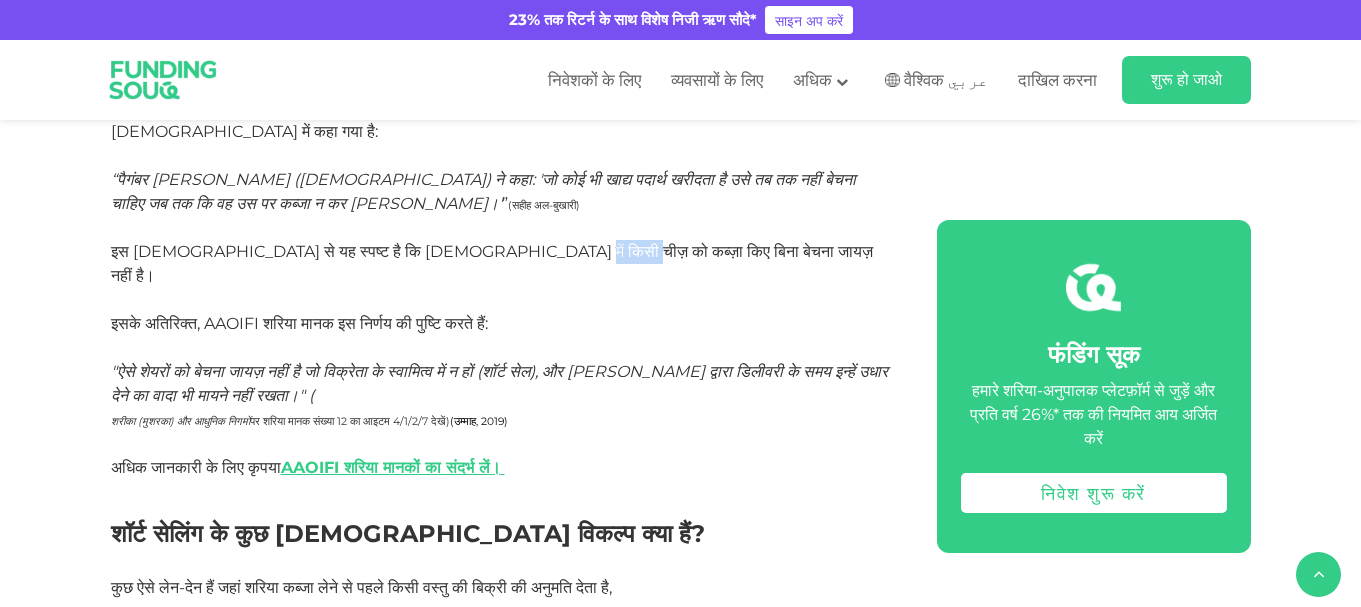 click on "इस [DEMOGRAPHIC_DATA] से यह स्पष्ट है कि [DEMOGRAPHIC_DATA] में किसी चीज़ को कब्ज़ा किए बिना बेचना जायज़ नहीं है।" at bounding box center [492, 263] 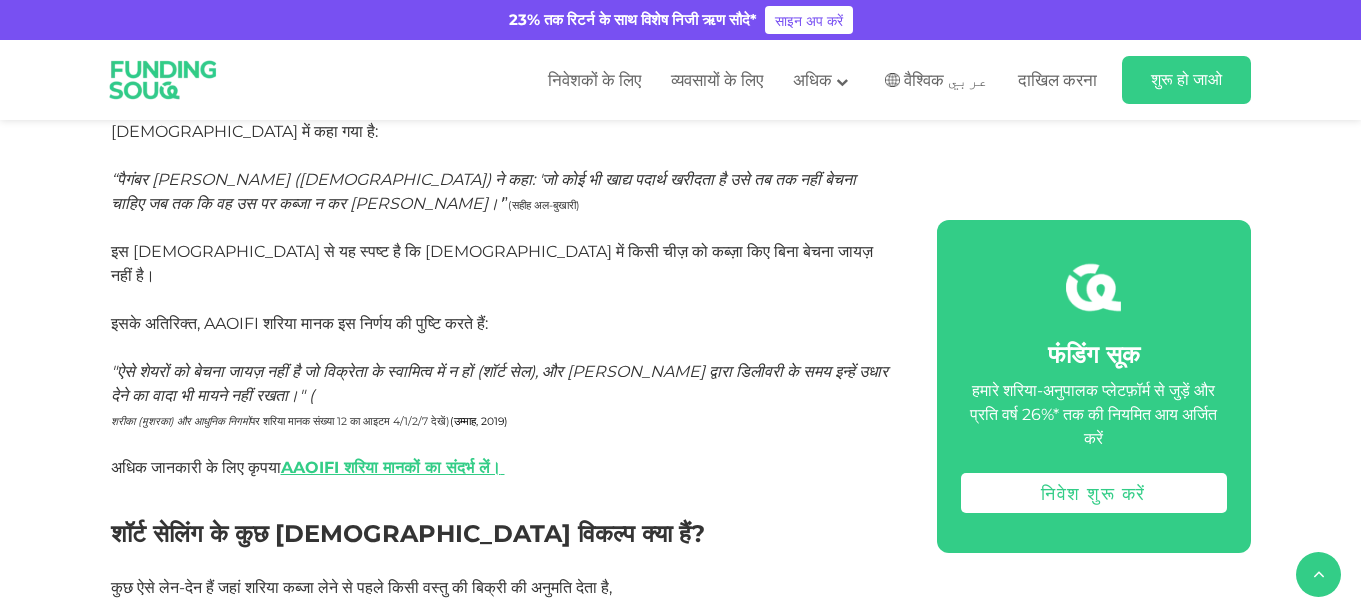 click on "इस [DEMOGRAPHIC_DATA] से यह स्पष्ट है कि [DEMOGRAPHIC_DATA] में किसी चीज़ को कब्ज़ा किए बिना बेचना जायज़ नहीं है।  इसके अतिरिक्त, AAOIFI शरिया मानक इस निर्णय की पुष्टि करते हैं:" at bounding box center (501, 300) 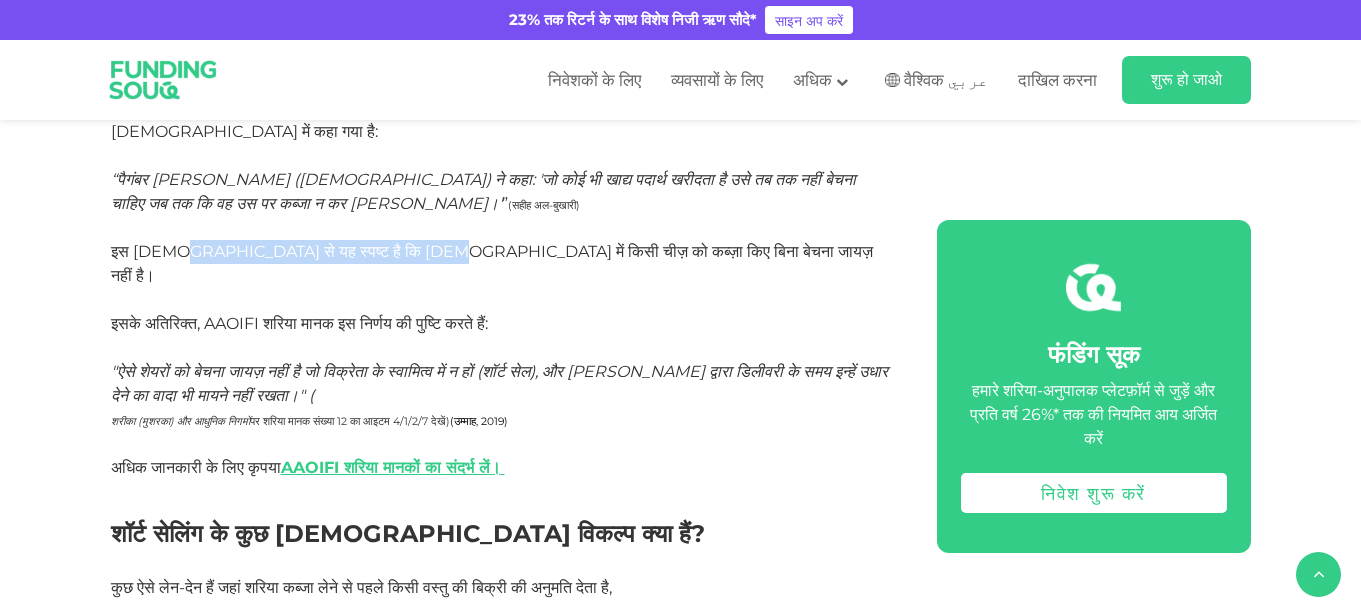 click on "इस [DEMOGRAPHIC_DATA] से यह स्पष्ट है कि [DEMOGRAPHIC_DATA] में किसी चीज़ को कब्ज़ा किए बिना बेचना जायज़ नहीं है।" at bounding box center (492, 263) 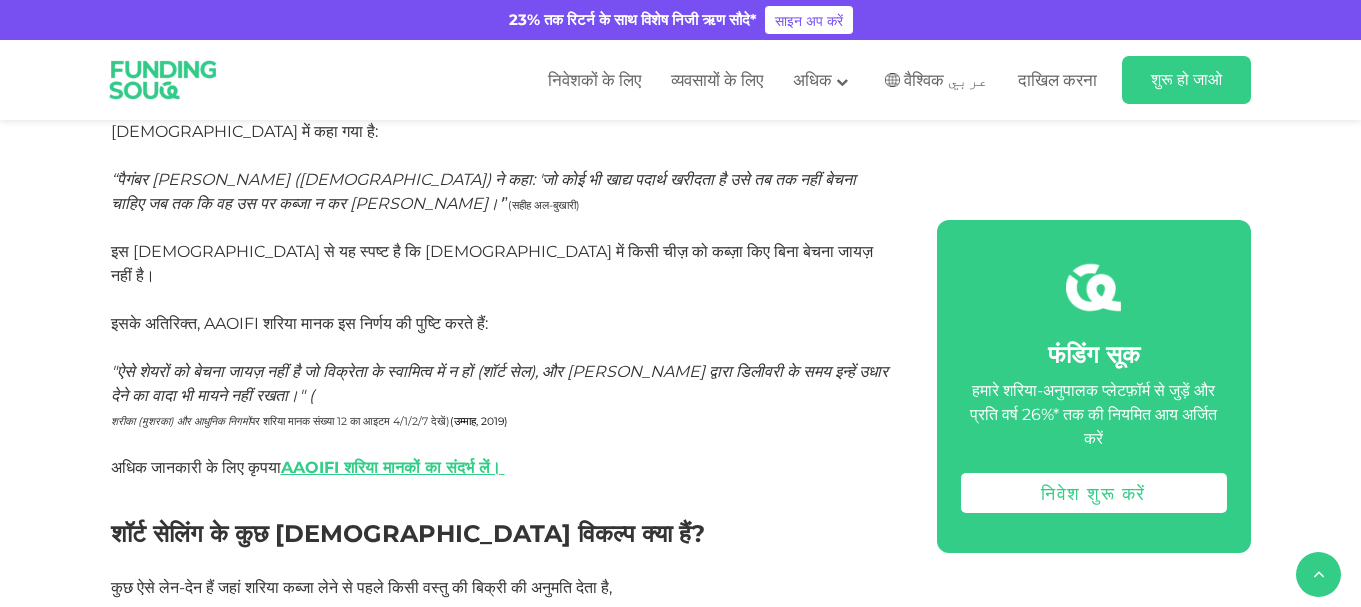 click on "इस [DEMOGRAPHIC_DATA] से यह स्पष्ट है कि [DEMOGRAPHIC_DATA] में किसी चीज़ को कब्ज़ा किए बिना बेचना जायज़ नहीं है।  इसके अतिरिक्त, AAOIFI शरिया मानक इस निर्णय की पुष्टि करते हैं:" at bounding box center (501, 300) 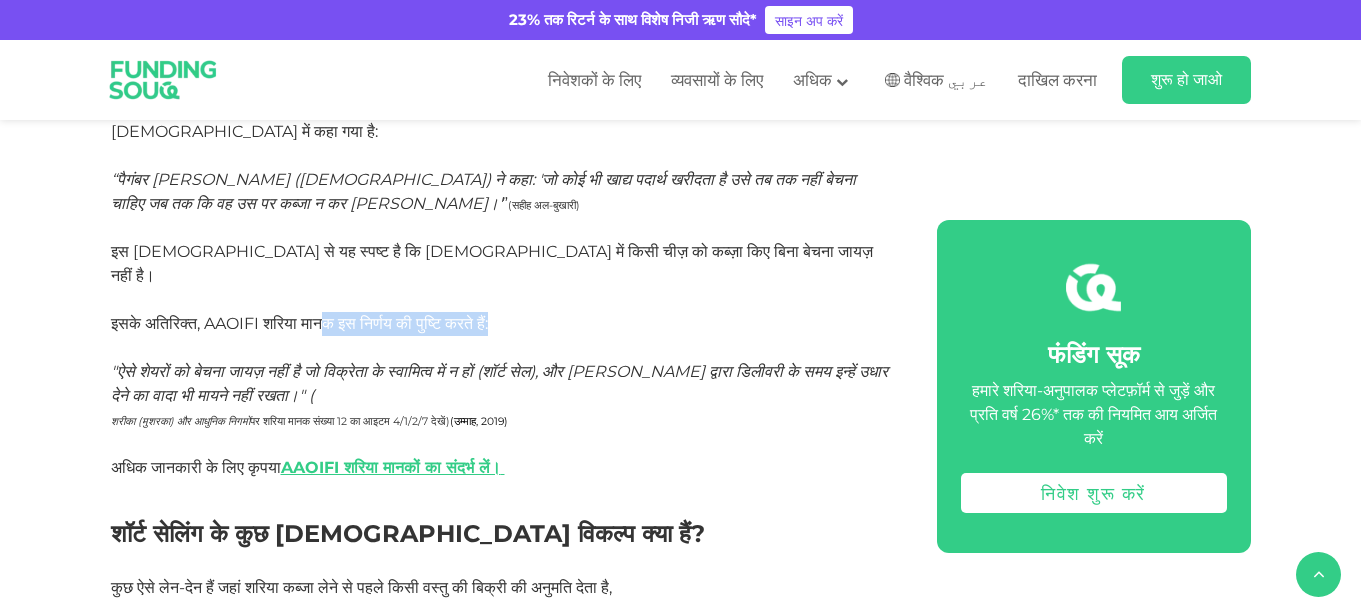 click on "इस [DEMOGRAPHIC_DATA] से यह स्पष्ट है कि [DEMOGRAPHIC_DATA] में किसी चीज़ को कब्ज़ा किए बिना बेचना जायज़ नहीं है।  इसके अतिरिक्त, AAOIFI शरिया मानक इस निर्णय की पुष्टि करते हैं:" at bounding box center [501, 300] 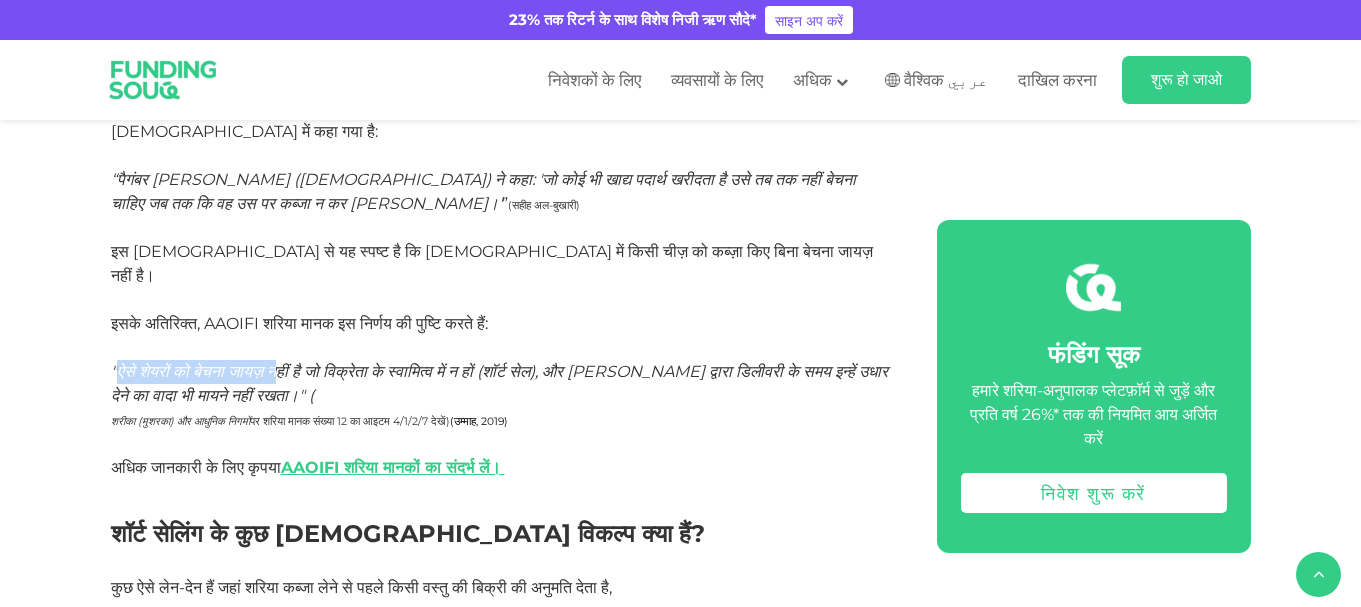 click on ""ऐसे शेयरों को बेचना जायज़ नहीं है जो विक्रेता के स्वामित्व में न हों (शॉर्ट सेल), और [PERSON_NAME] द्वारा डिलीवरी के समय इन्हें उधार देने का वादा भी मायने नहीं रखता।" (" at bounding box center (499, 383) 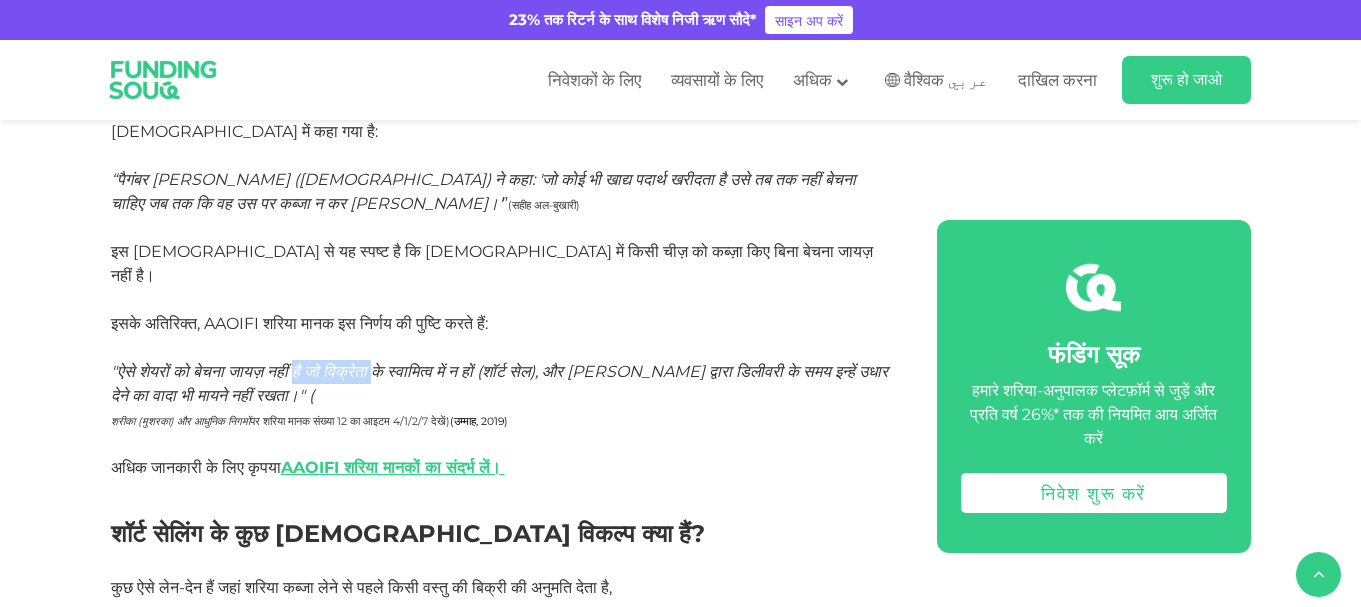 click on ""ऐसे शेयरों को बेचना जायज़ नहीं है जो विक्रेता के स्वामित्व में न हों (शॉर्ट सेल), और [PERSON_NAME] द्वारा डिलीवरी के समय इन्हें उधार देने का वादा भी मायने नहीं रखता।" (" at bounding box center [499, 383] 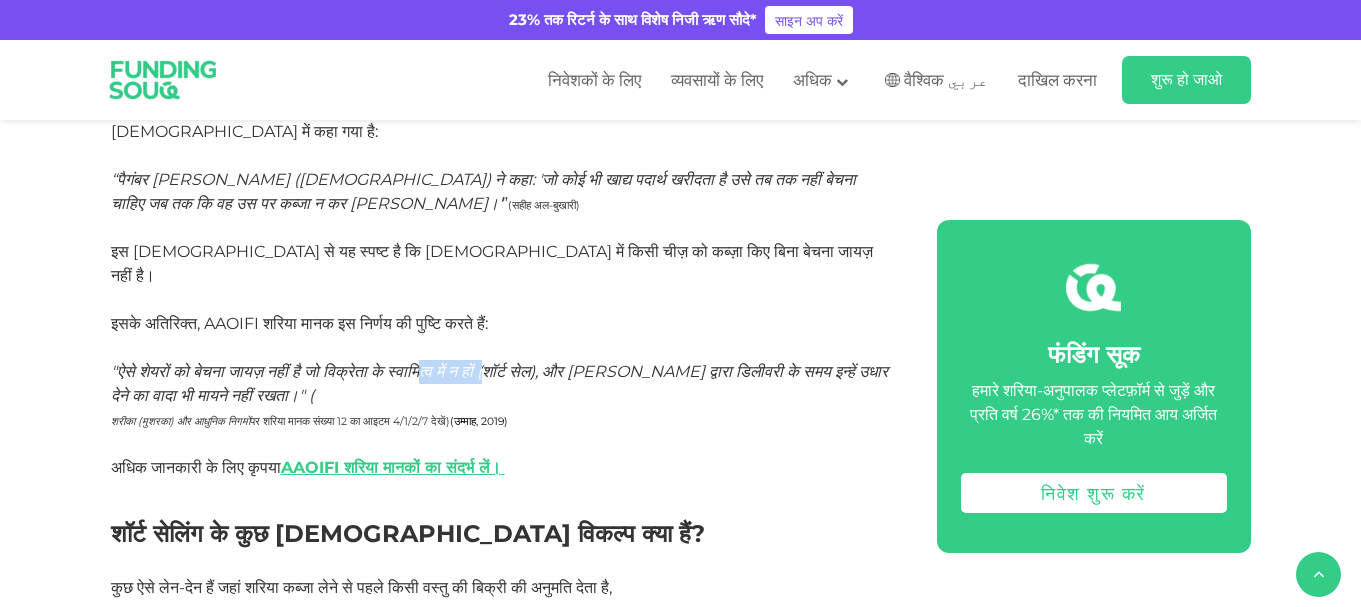 click on ""ऐसे शेयरों को बेचना जायज़ नहीं है जो विक्रेता के स्वामित्व में न हों (शॉर्ट सेल), और [PERSON_NAME] द्वारा डिलीवरी के समय इन्हें उधार देने का वादा भी मायने नहीं रखता।" (" at bounding box center (499, 383) 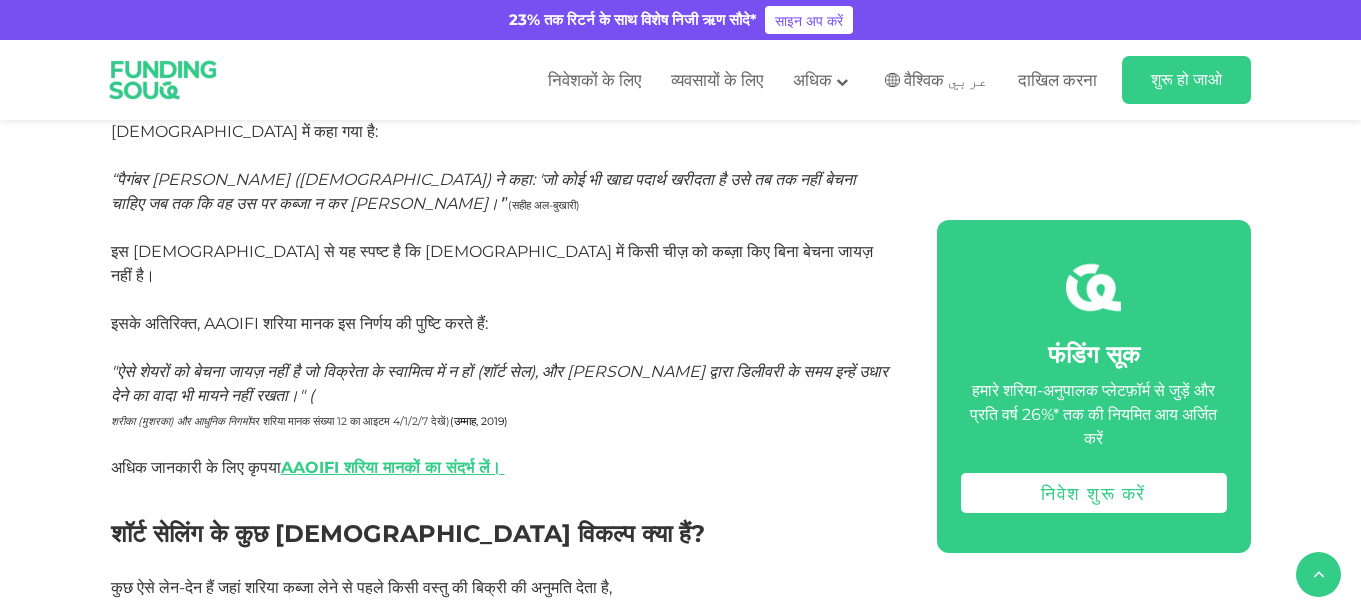 click on ""ऐसे शेयरों को बेचना जायज़ नहीं है जो विक्रेता के स्वामित्व में न हों (शॉर्ट सेल), और [PERSON_NAME] द्वारा डिलीवरी के समय इन्हें उधार देने का वादा भी मायने नहीं रखता।" (" at bounding box center [499, 383] 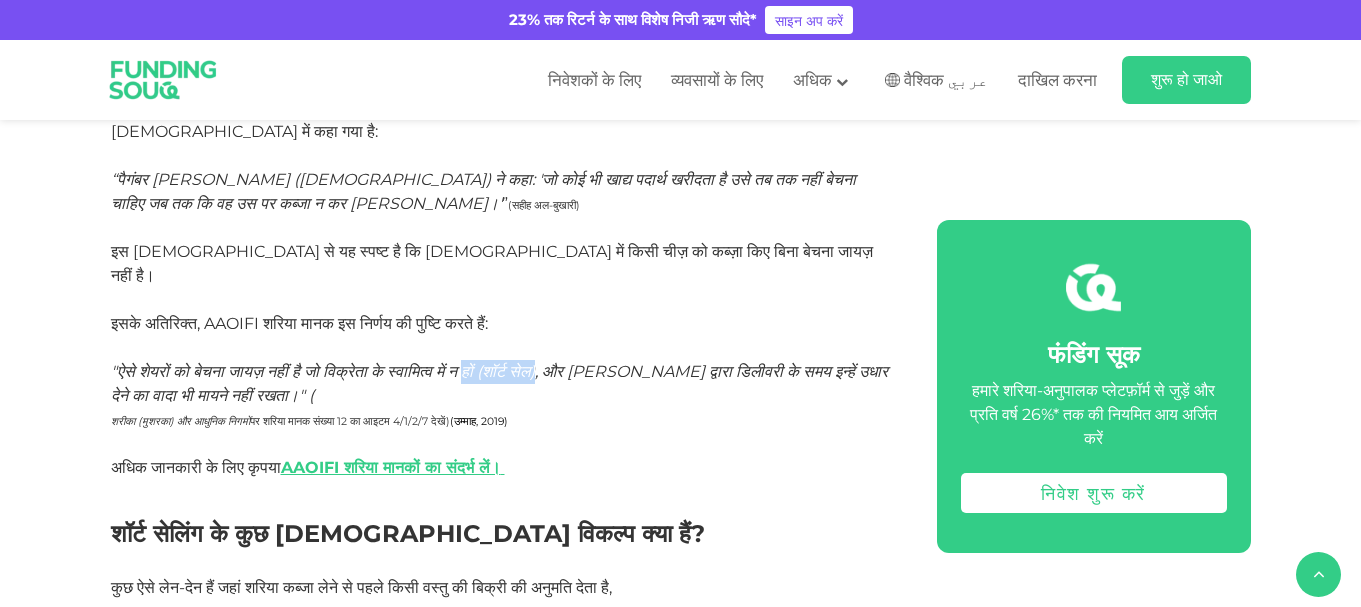 click on ""ऐसे शेयरों को बेचना जायज़ नहीं है जो विक्रेता के स्वामित्व में न हों (शॉर्ट सेल), और [PERSON_NAME] द्वारा डिलीवरी के समय इन्हें उधार देने का वादा भी मायने नहीं रखता।" (" at bounding box center [499, 383] 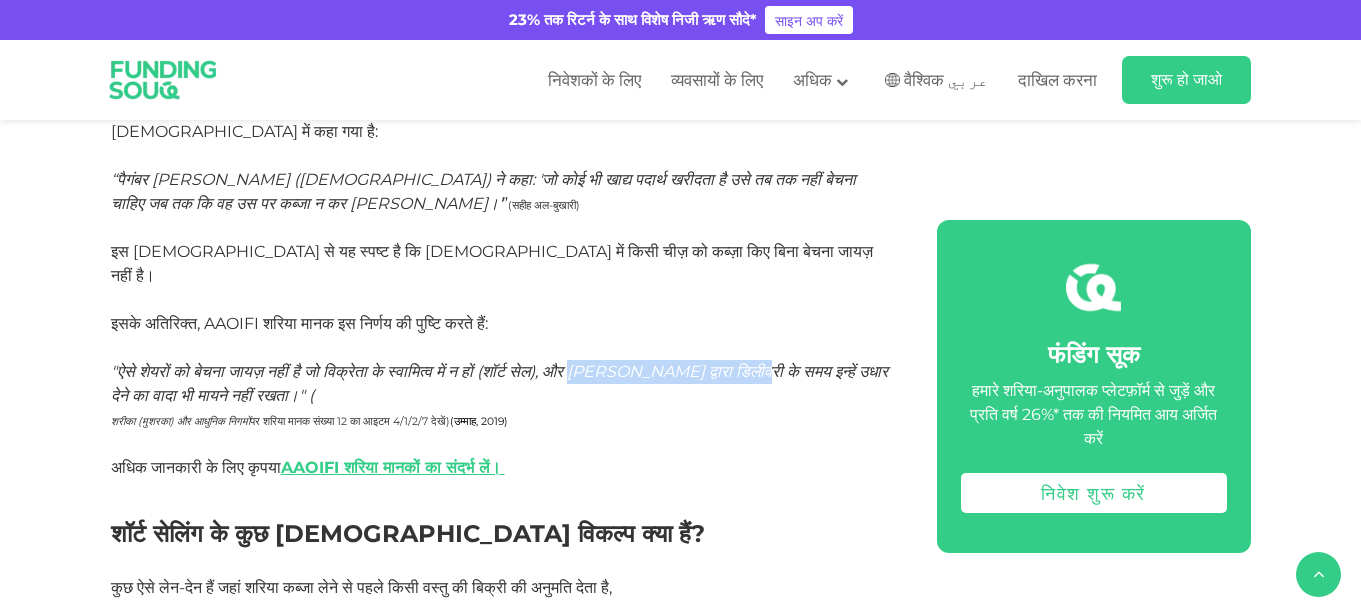 click on ""ऐसे शेयरों को बेचना जायज़ नहीं है जो विक्रेता के स्वामित्व में न हों (शॉर्ट सेल), और [PERSON_NAME] द्वारा डिलीवरी के समय इन्हें उधार देने का वादा भी मायने नहीं रखता।" (" at bounding box center (499, 383) 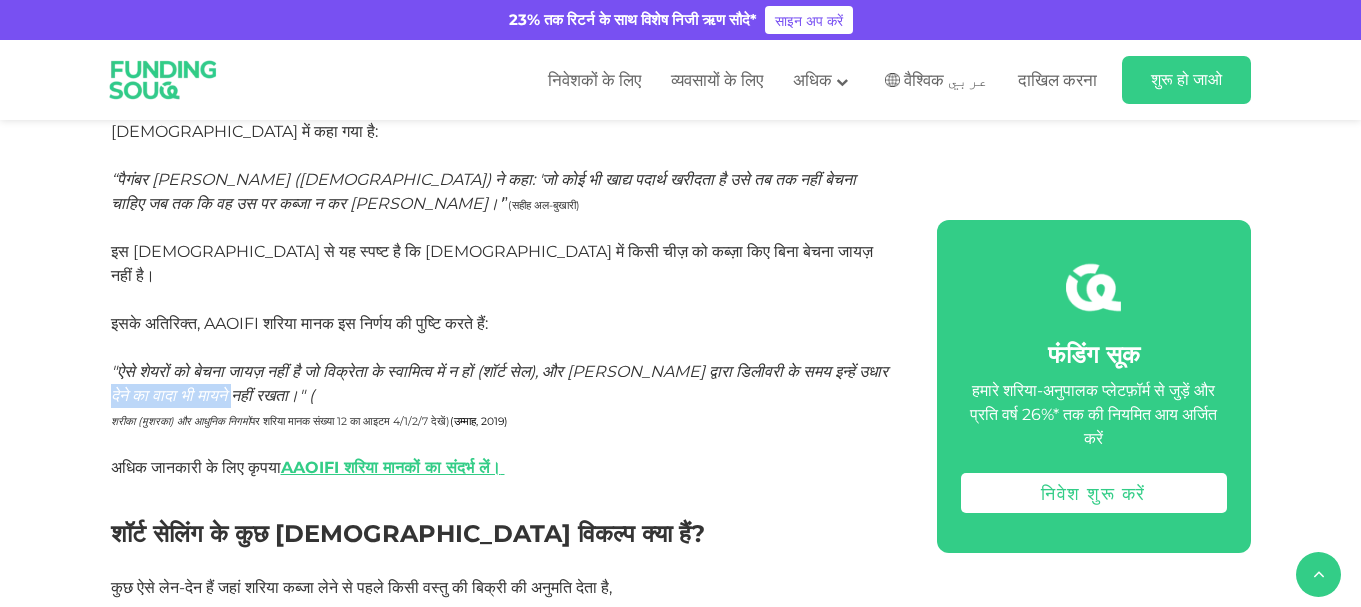 click on ""ऐसे शेयरों को बेचना जायज़ नहीं है जो विक्रेता के स्वामित्व में न हों (शॉर्ट सेल), और [PERSON_NAME] द्वारा डिलीवरी के समय इन्हें उधार देने का वादा भी मायने नहीं रखता।" (" at bounding box center [499, 383] 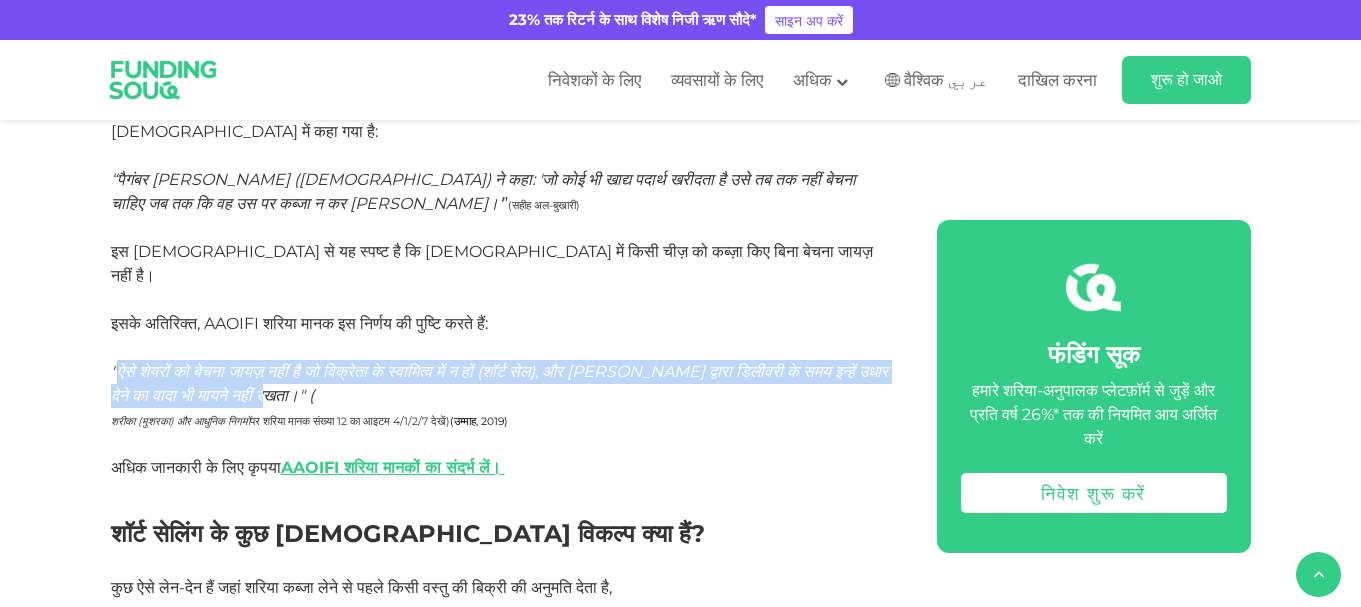click on ""ऐसे शेयरों को बेचना जायज़ नहीं है जो विक्रेता के स्वामित्व में न हों (शॉर्ट सेल), और [PERSON_NAME] द्वारा डिलीवरी के समय इन्हें उधार देने का वादा भी मायने नहीं रखता।" (  शरीका (मुशरका) और आधुनिक निगमों  पर शरिया मानक संख्या 12 का आइटम 4/1/2/7 देखें   )  (उम्माह, 2019)" at bounding box center [501, 408] 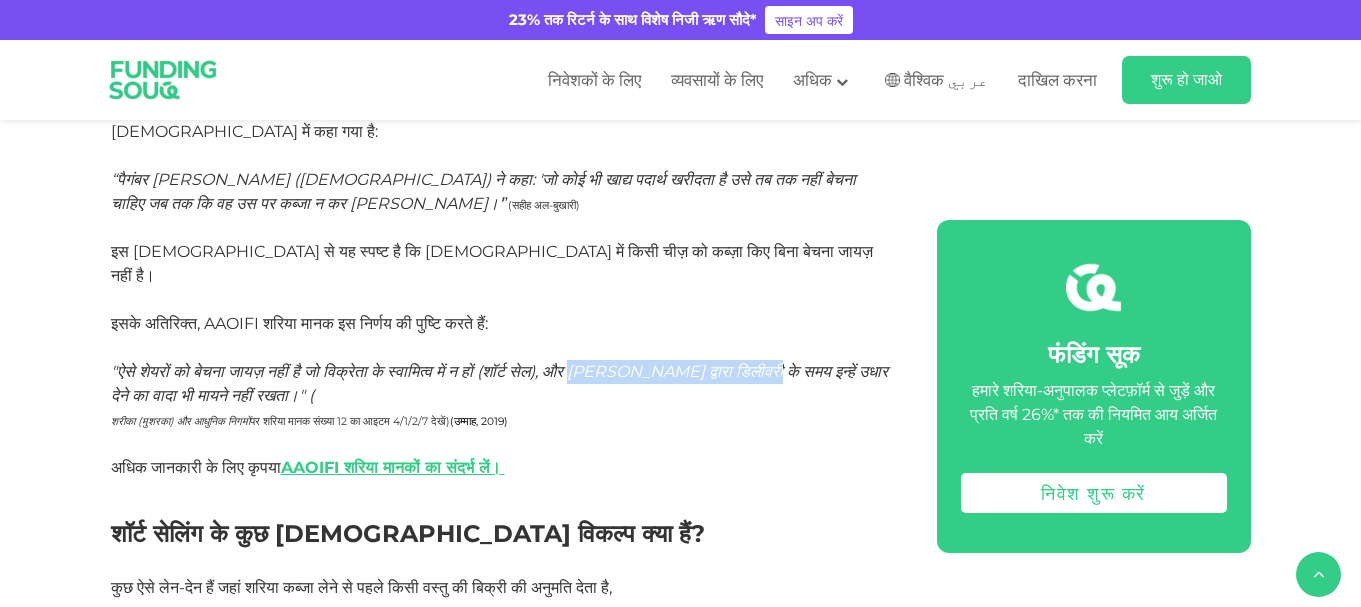 click on ""ऐसे शेयरों को बेचना जायज़ नहीं है जो विक्रेता के स्वामित्व में न हों (शॉर्ट सेल), और [PERSON_NAME] द्वारा डिलीवरी के समय इन्हें उधार देने का वादा भी मायने नहीं रखता।" (" at bounding box center [499, 383] 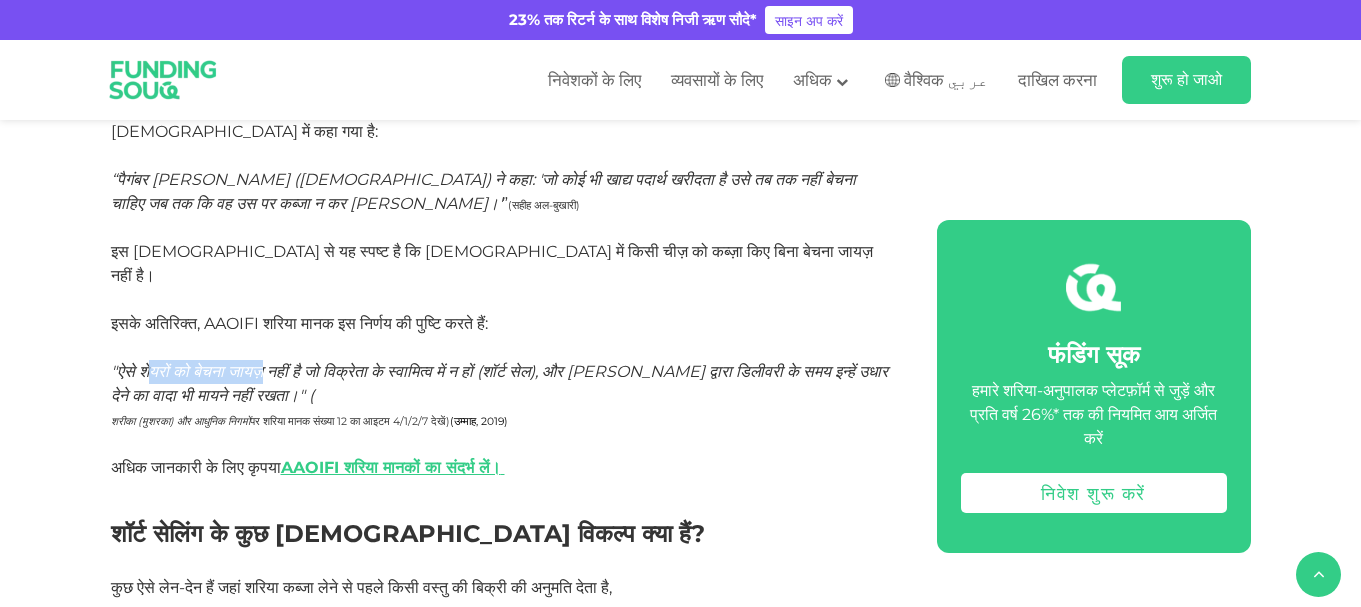 click on ""ऐसे शेयरों को बेचना जायज़ नहीं है जो विक्रेता के स्वामित्व में न हों (शॉर्ट सेल), और [PERSON_NAME] द्वारा डिलीवरी के समय इन्हें उधार देने का वादा भी मायने नहीं रखता।" (" at bounding box center [499, 383] 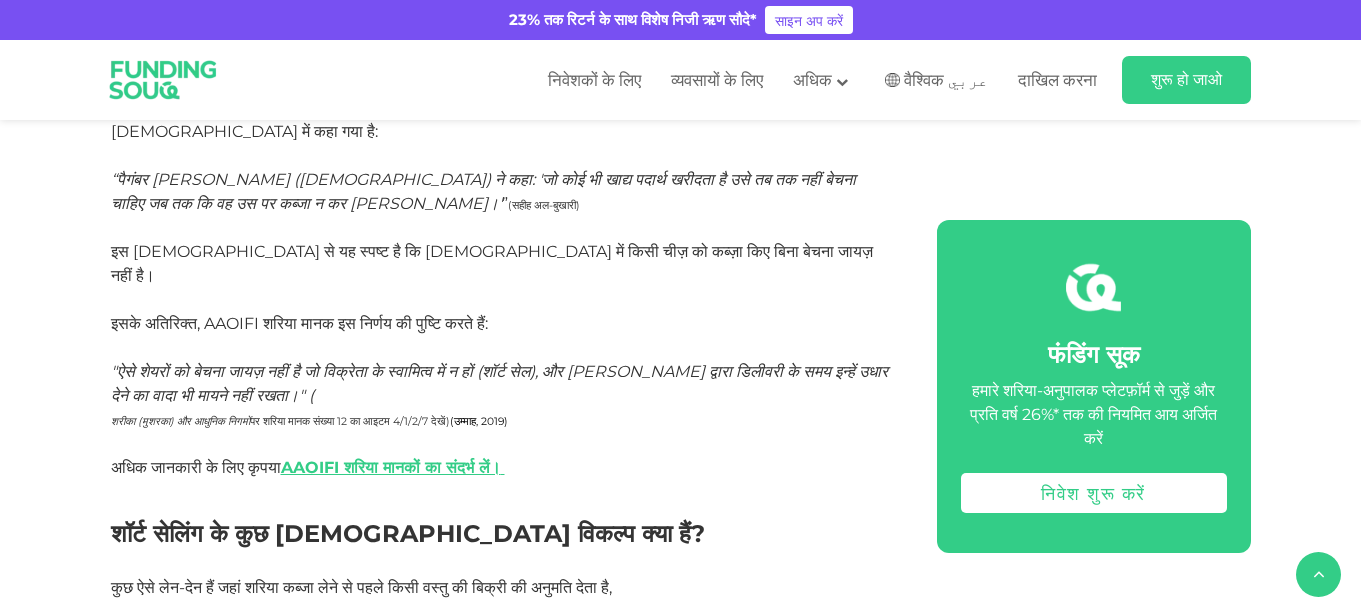 click on ""ऐसे शेयरों को बेचना जायज़ नहीं है जो विक्रेता के स्वामित्व में न हों (शॉर्ट सेल), और [PERSON_NAME] द्वारा डिलीवरी के समय इन्हें उधार देने का वादा भी मायने नहीं रखता।" (" at bounding box center (499, 383) 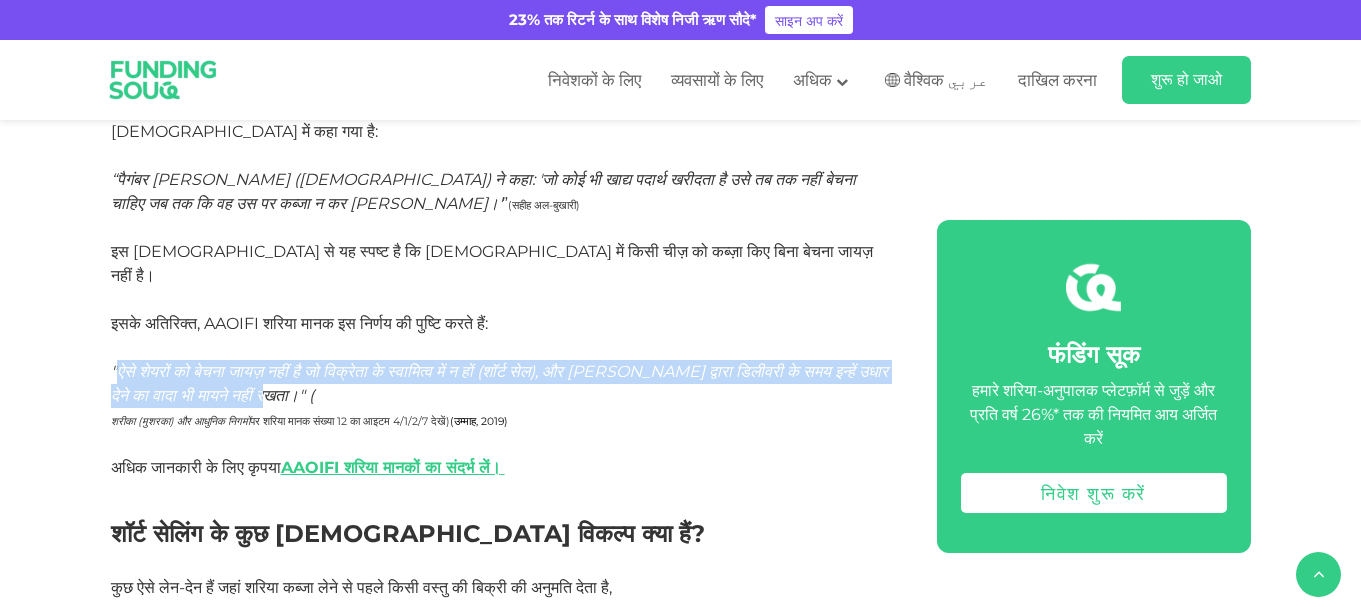 drag, startPoint x: 117, startPoint y: 372, endPoint x: 861, endPoint y: 386, distance: 744.1317 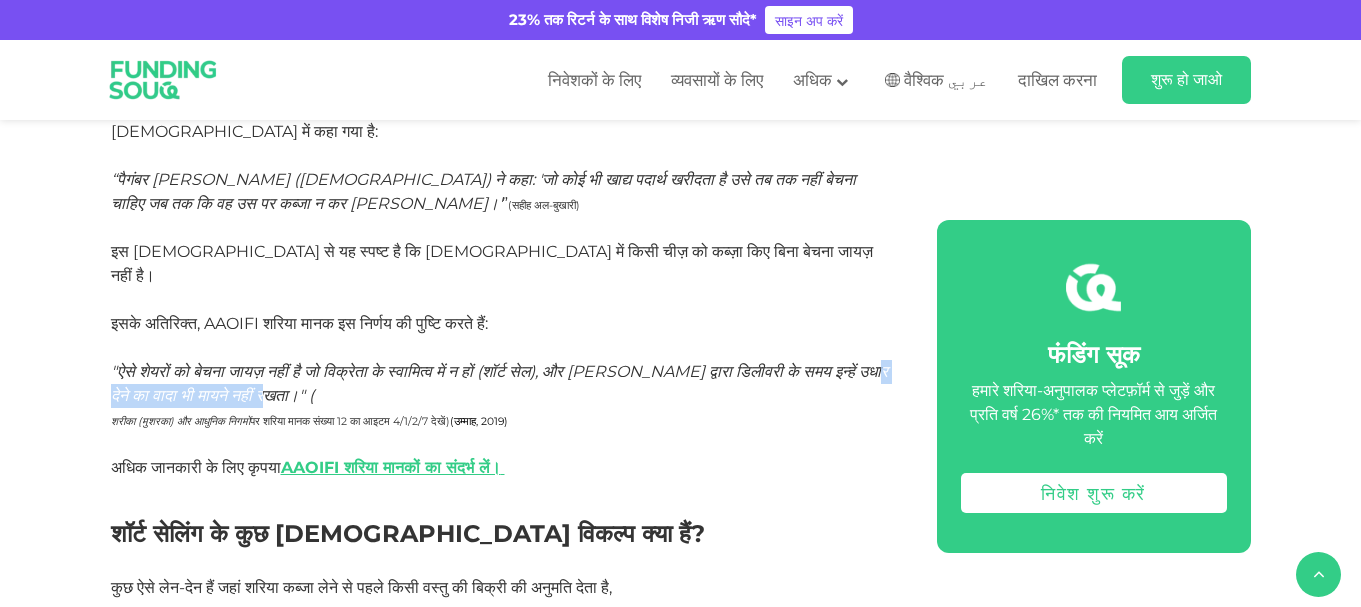 drag, startPoint x: 358, startPoint y: 398, endPoint x: 378, endPoint y: 399, distance: 20.024984 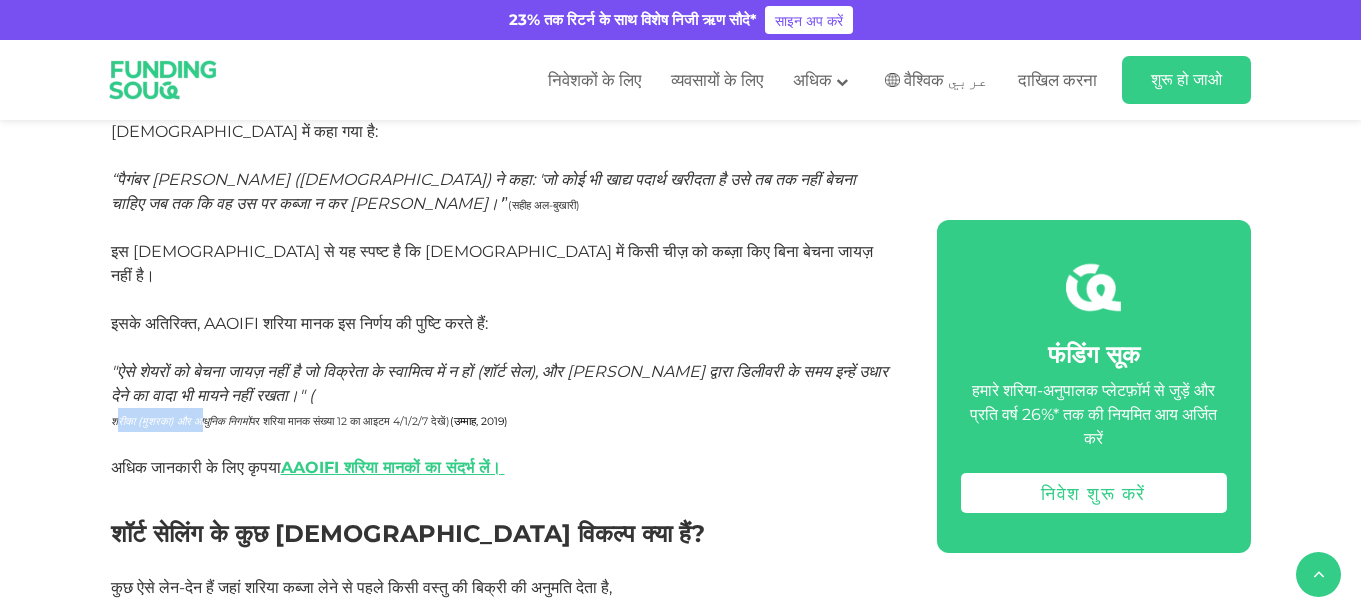 drag, startPoint x: 121, startPoint y: 415, endPoint x: 211, endPoint y: 416, distance: 90.005554 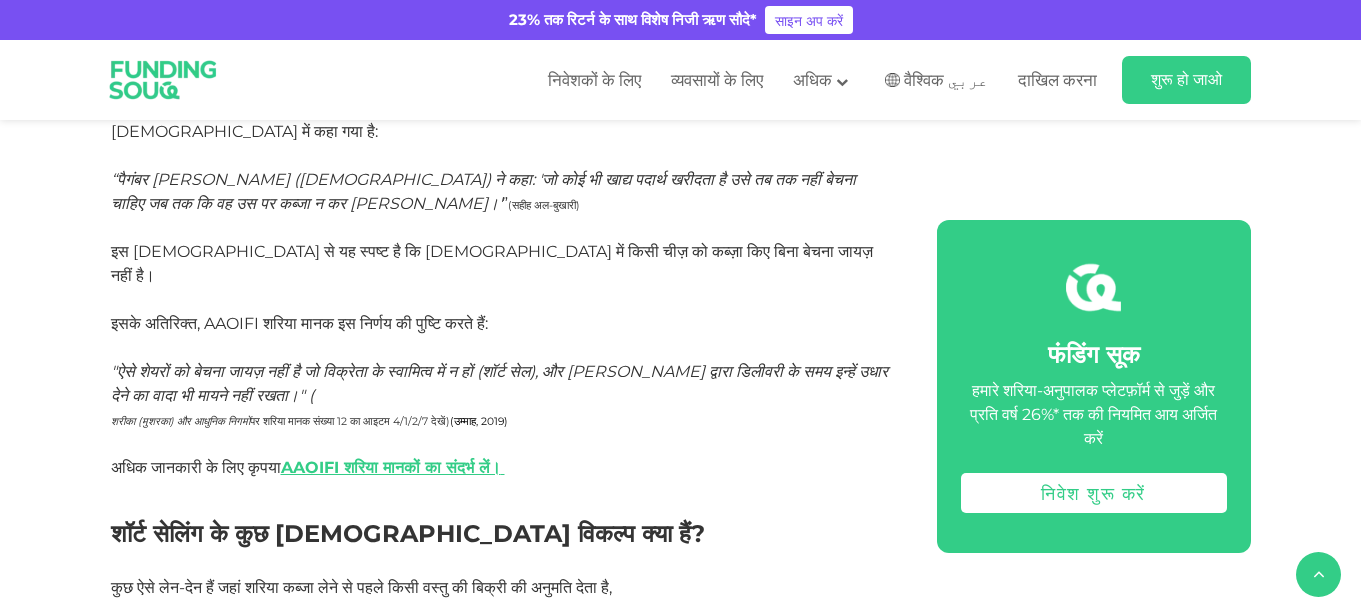 click on "इस [DEMOGRAPHIC_DATA] से यह स्पष्ट है कि [DEMOGRAPHIC_DATA] में किसी चीज़ को कब्ज़ा किए बिना बेचना जायज़ नहीं है।  इसके अतिरिक्त, AAOIFI शरिया मानक इस निर्णय की पुष्टि करते हैं:" at bounding box center [501, 300] 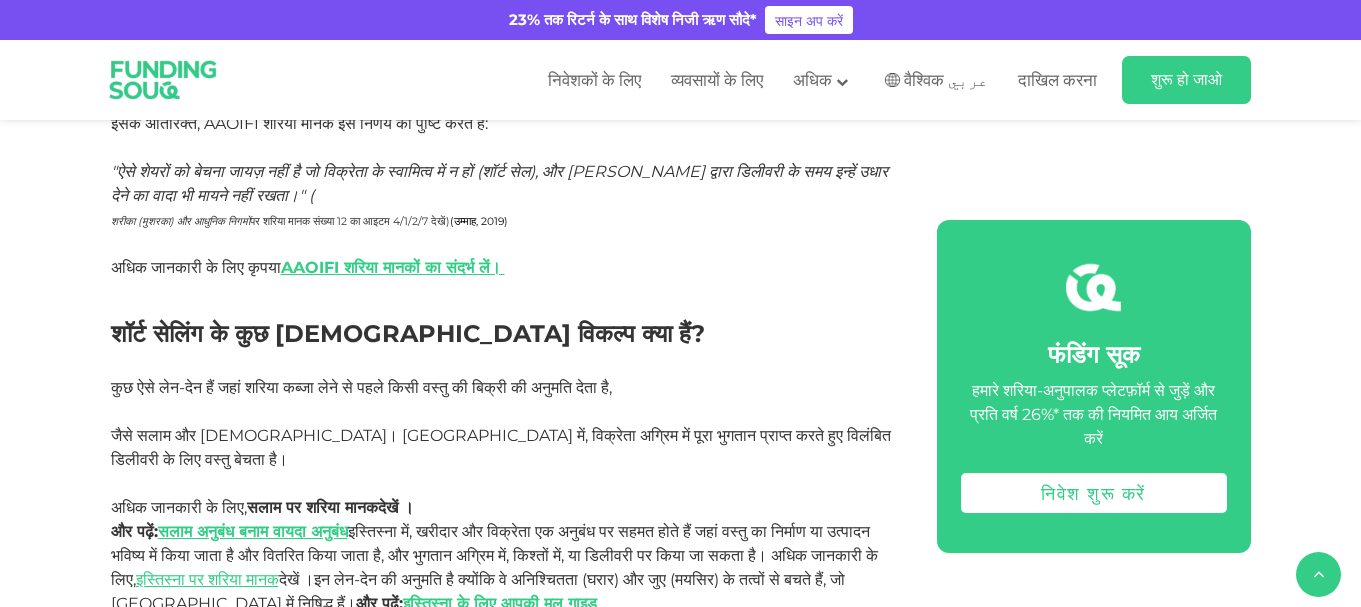 scroll, scrollTop: 2800, scrollLeft: 0, axis: vertical 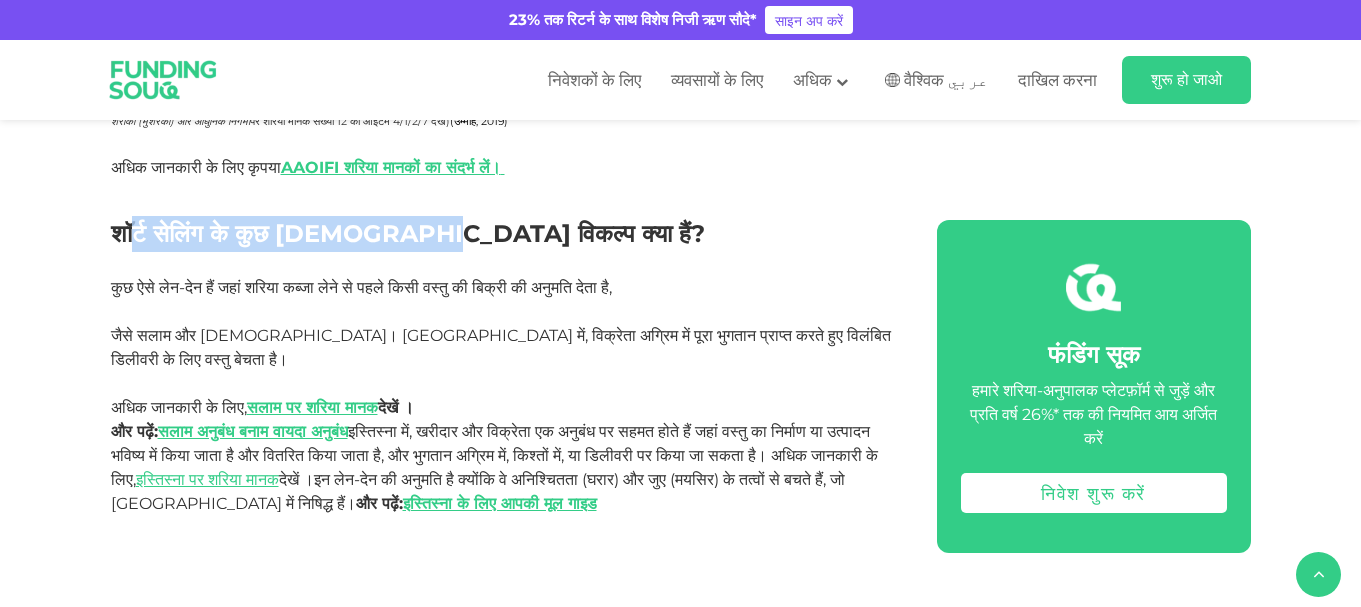 drag, startPoint x: 141, startPoint y: 243, endPoint x: 437, endPoint y: 231, distance: 296.24313 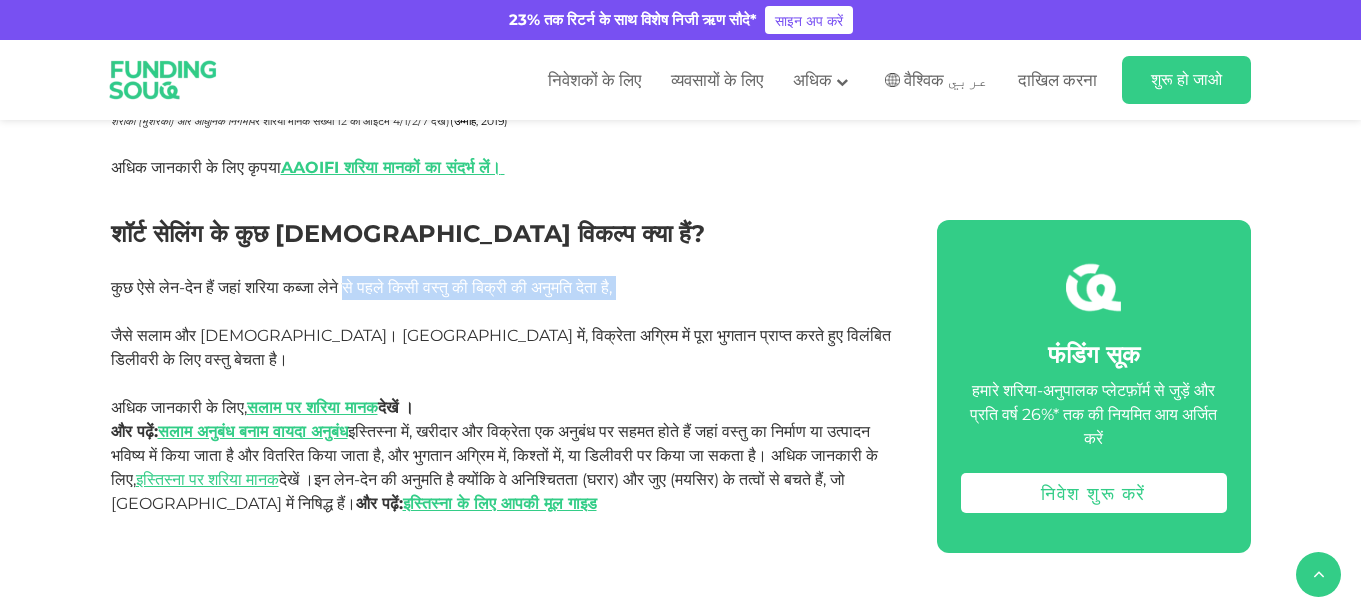 drag, startPoint x: 242, startPoint y: 304, endPoint x: 447, endPoint y: 288, distance: 205.62344 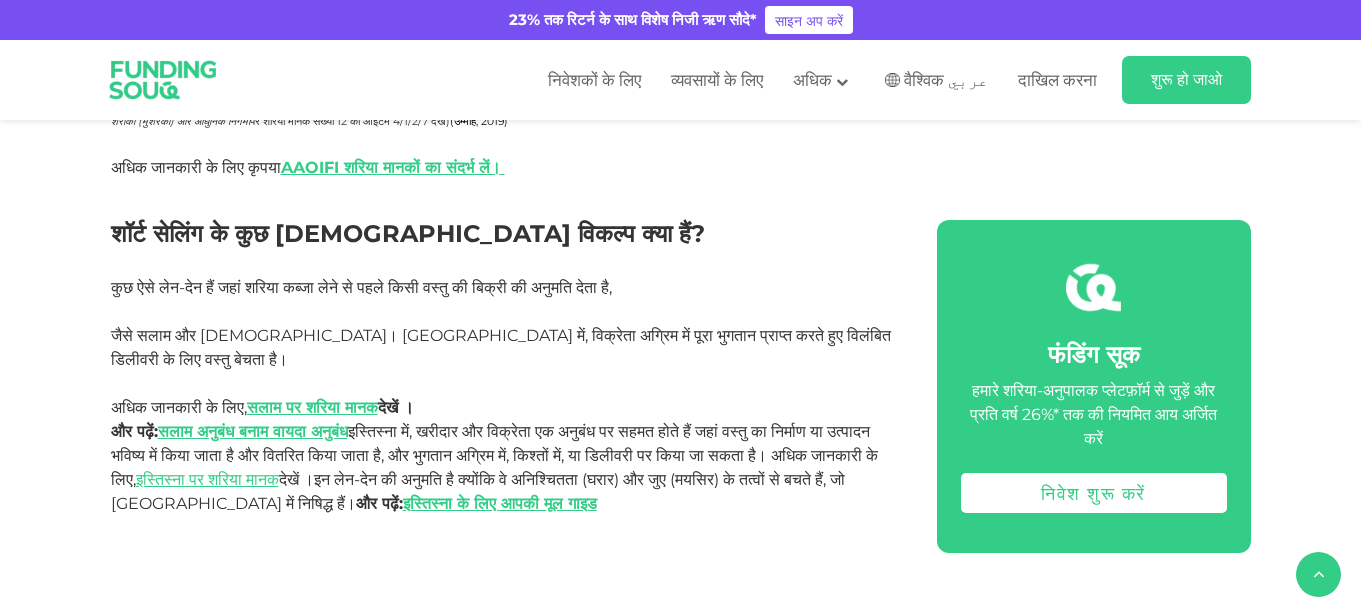 click on "कुछ ऐसे लेन-देन हैं जहां शरिया कब्जा लेने से पहले किसी वस्तु की बिक्री की अनुमति देता है,  जैसे सलाम और इस्तिस्ना। [GEOGRAPHIC_DATA] में, विक्रेता अग्रिम में पूरा भुगतान प्राप्त करते हुए विलंबित डिलीवरी के लिए वस्तु बेचता है।  अधिक जानकारी के लिए,  सलाम पर शरिया मानक  देखें ।  और पढ़ें:  सलाम अनुबंध बनाम वायदा अनुबंध इस्तिस्ना पर शरिया मानक  देखें ।  और पढ़ें:  इस्तिस्ना के लिए आपकी मूल गाइड" at bounding box center [501, 492] 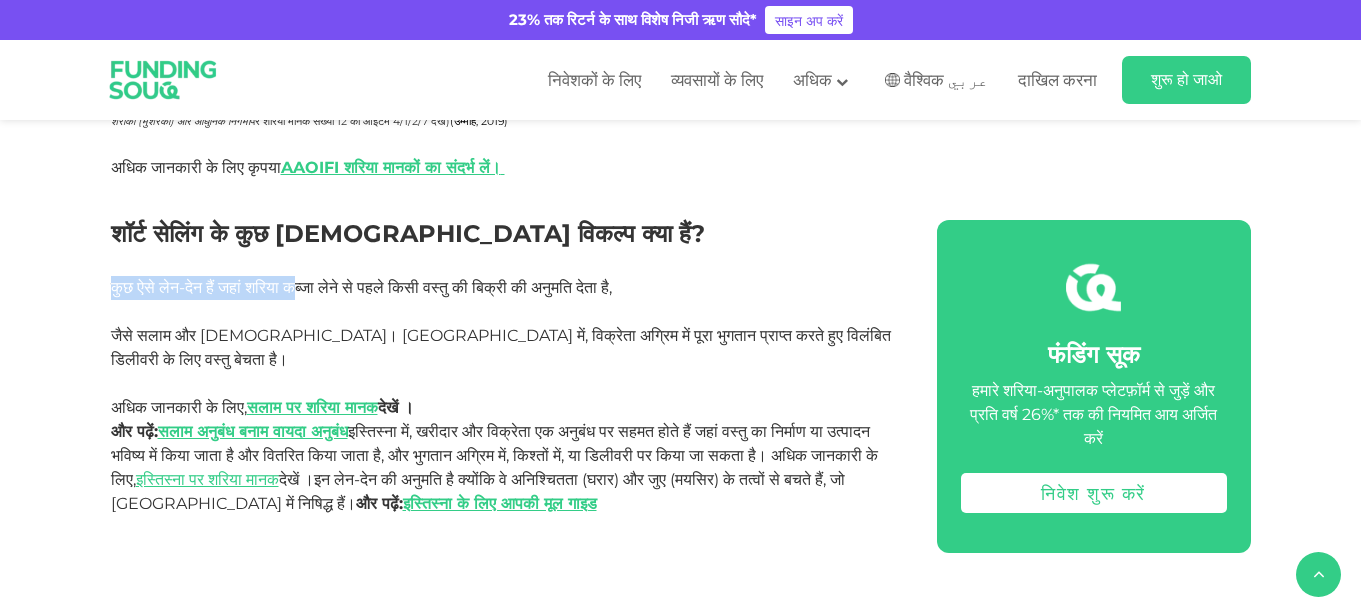 drag, startPoint x: 261, startPoint y: 275, endPoint x: 327, endPoint y: 281, distance: 66.27216 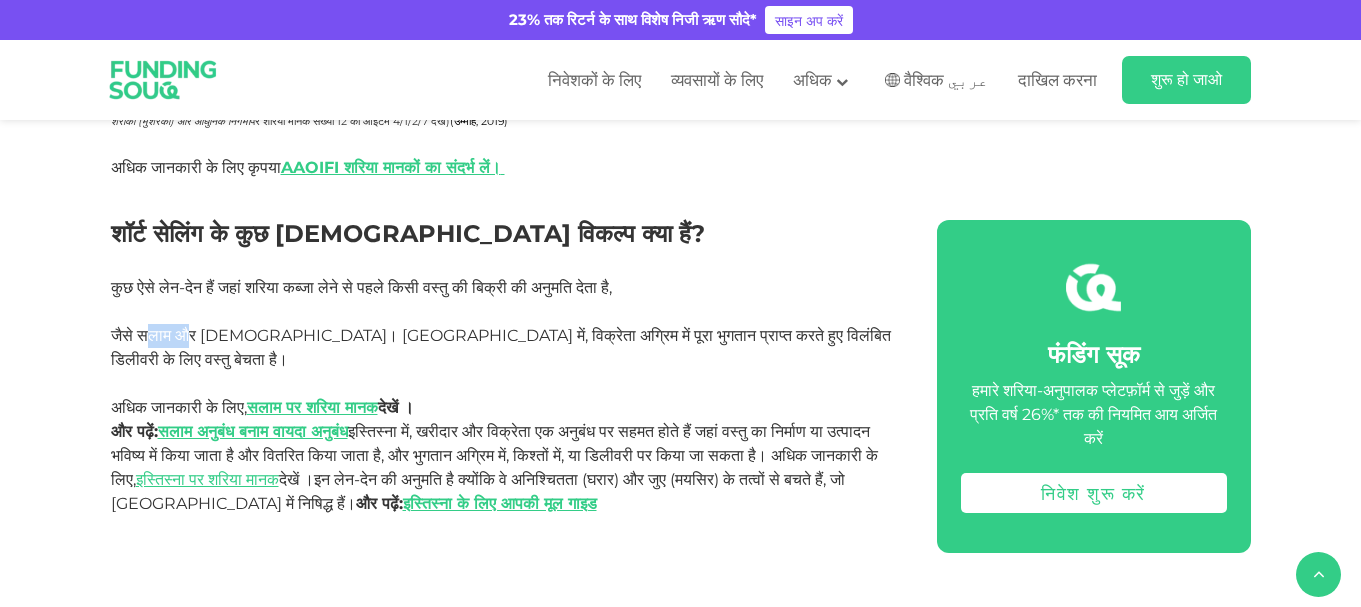 drag, startPoint x: 166, startPoint y: 327, endPoint x: 215, endPoint y: 327, distance: 49 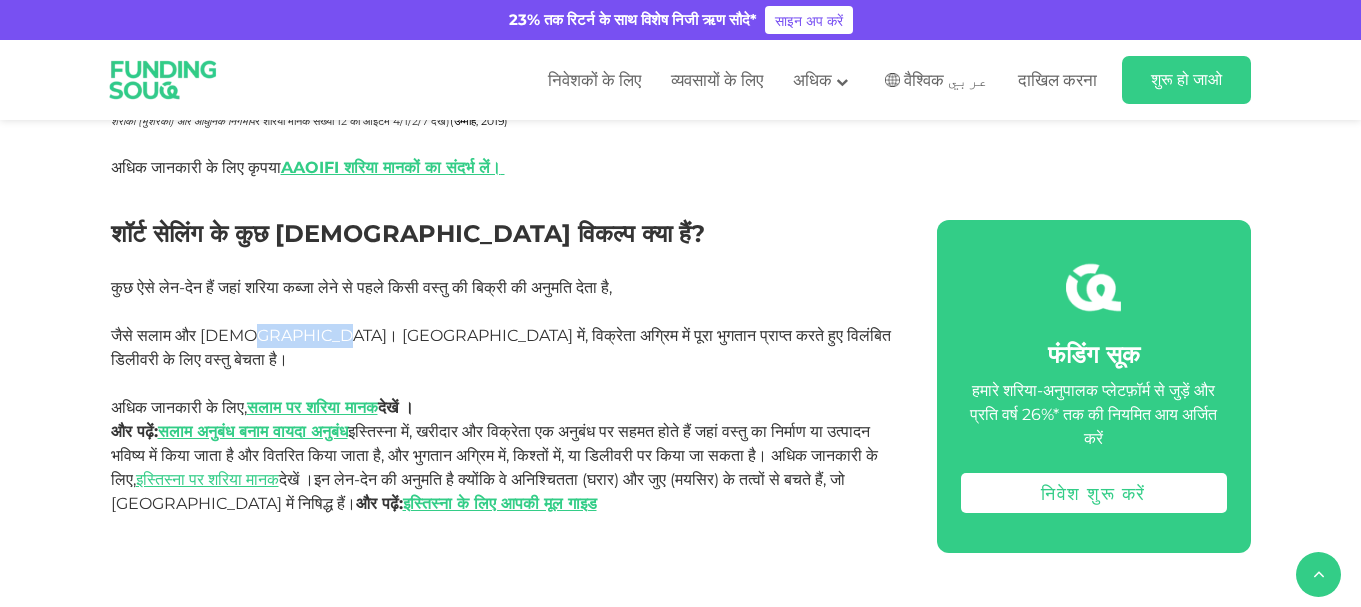 drag, startPoint x: 253, startPoint y: 333, endPoint x: 319, endPoint y: 329, distance: 66.1211 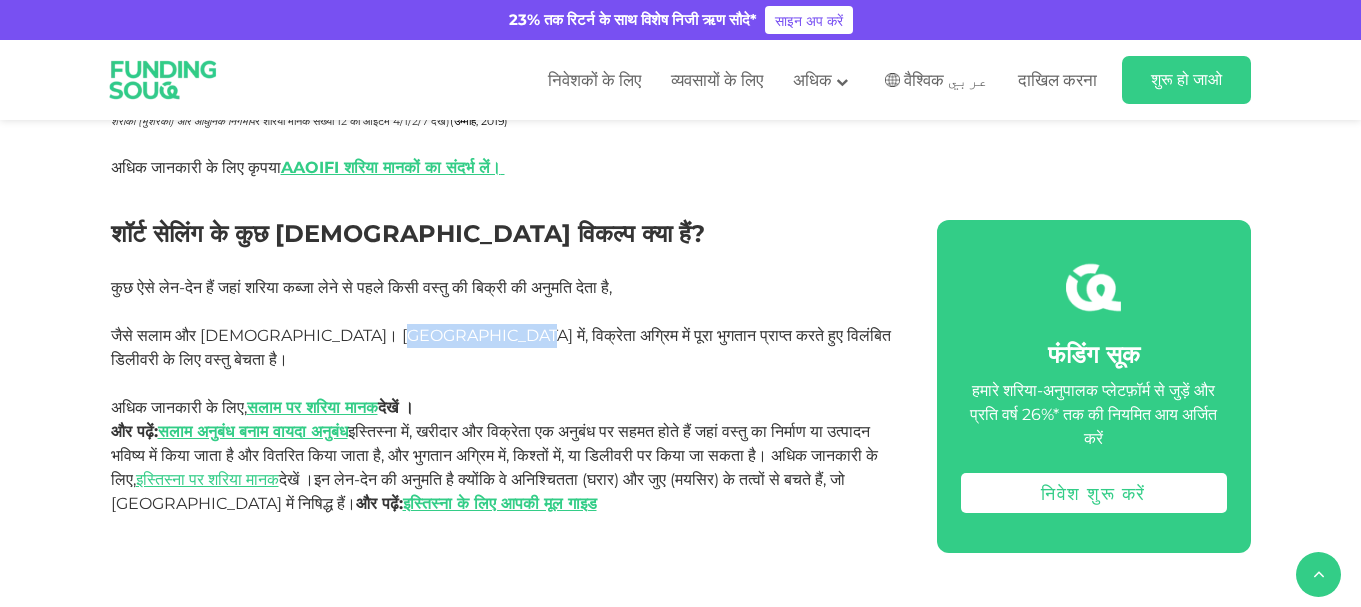 drag, startPoint x: 332, startPoint y: 332, endPoint x: 420, endPoint y: 329, distance: 88.051125 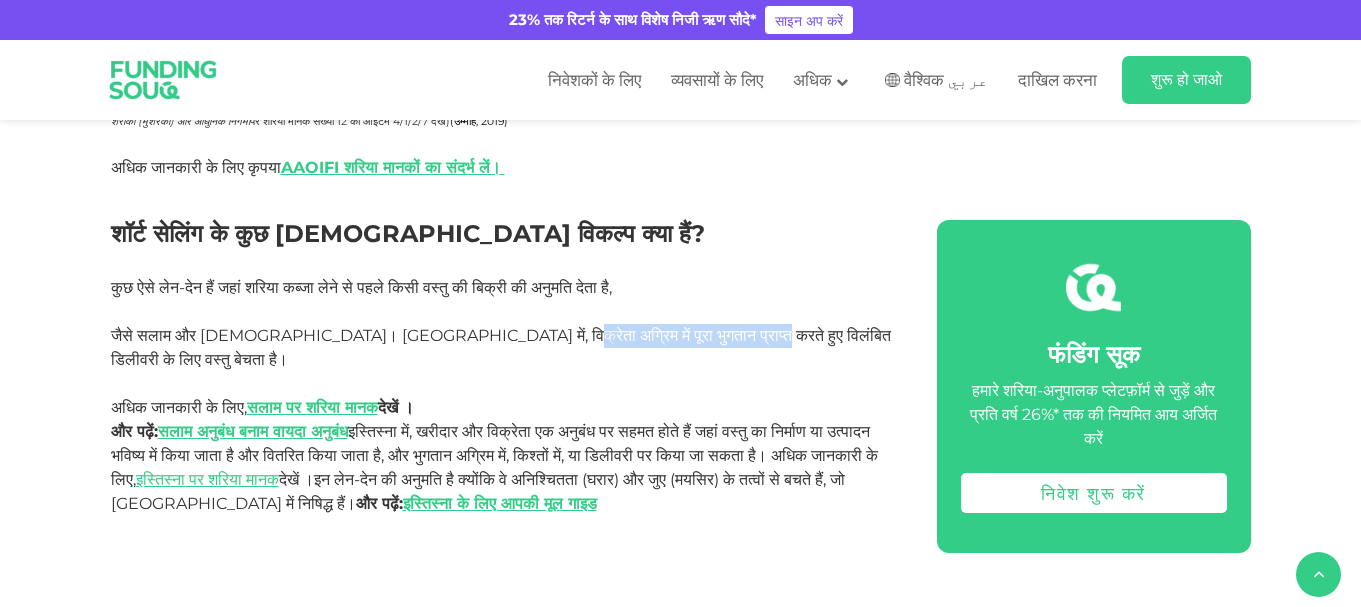 drag, startPoint x: 462, startPoint y: 330, endPoint x: 722, endPoint y: 336, distance: 260.0692 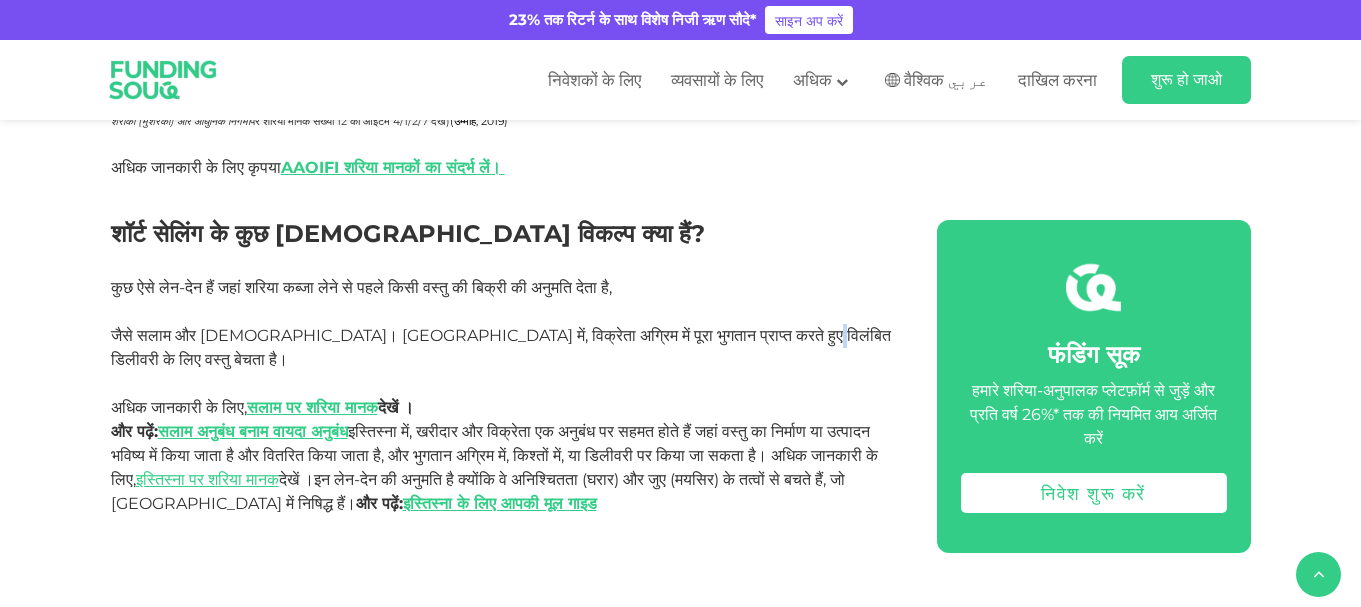 drag, startPoint x: 748, startPoint y: 336, endPoint x: 774, endPoint y: 336, distance: 26 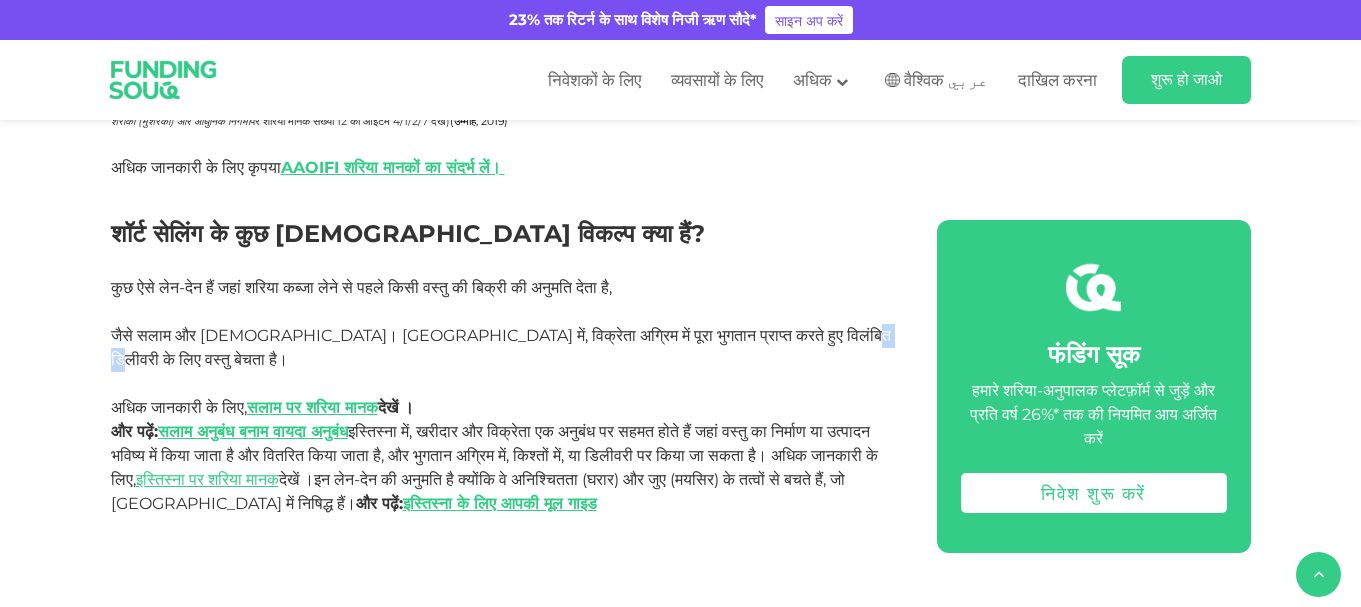 drag, startPoint x: 774, startPoint y: 336, endPoint x: 801, endPoint y: 338, distance: 27.073973 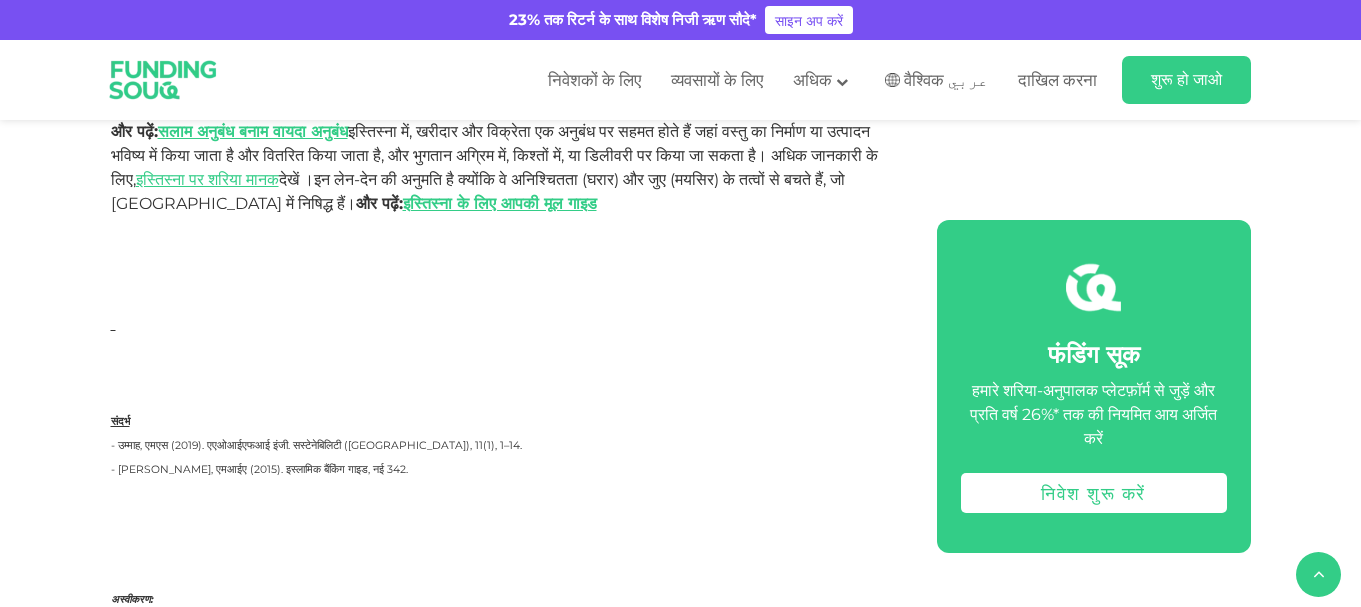 scroll, scrollTop: 3400, scrollLeft: 0, axis: vertical 